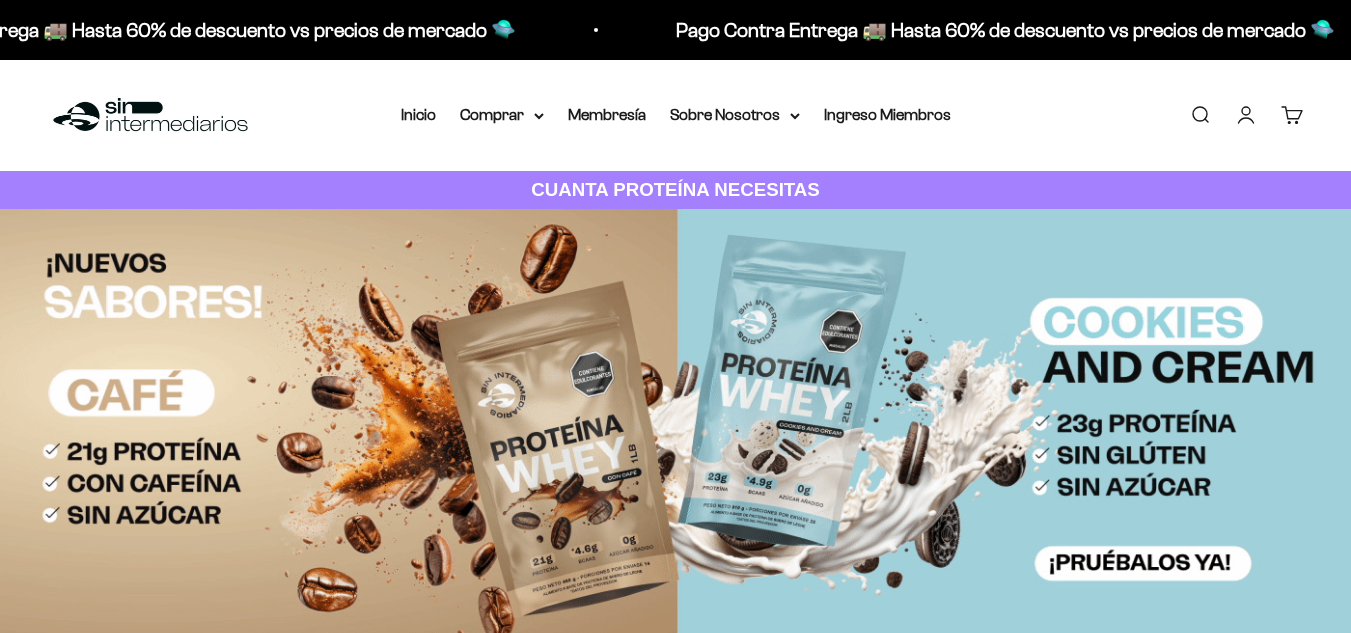 scroll, scrollTop: 0, scrollLeft: 0, axis: both 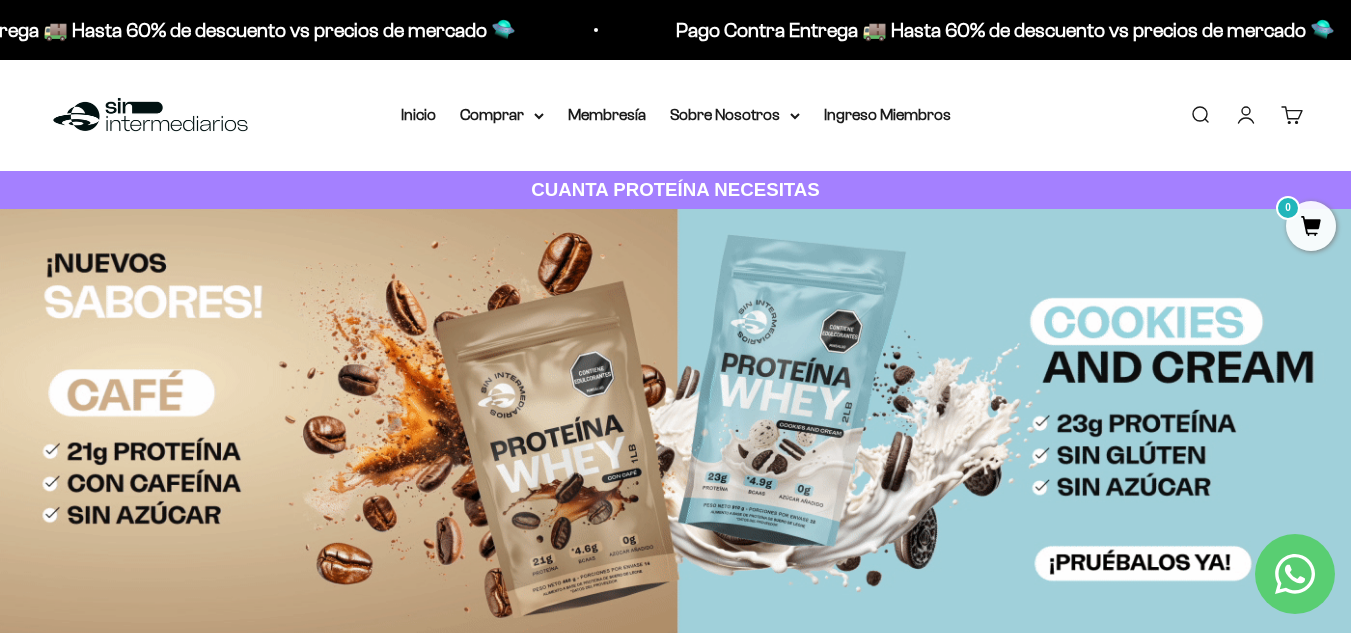click on "Iniciar sesión" at bounding box center (1246, 115) 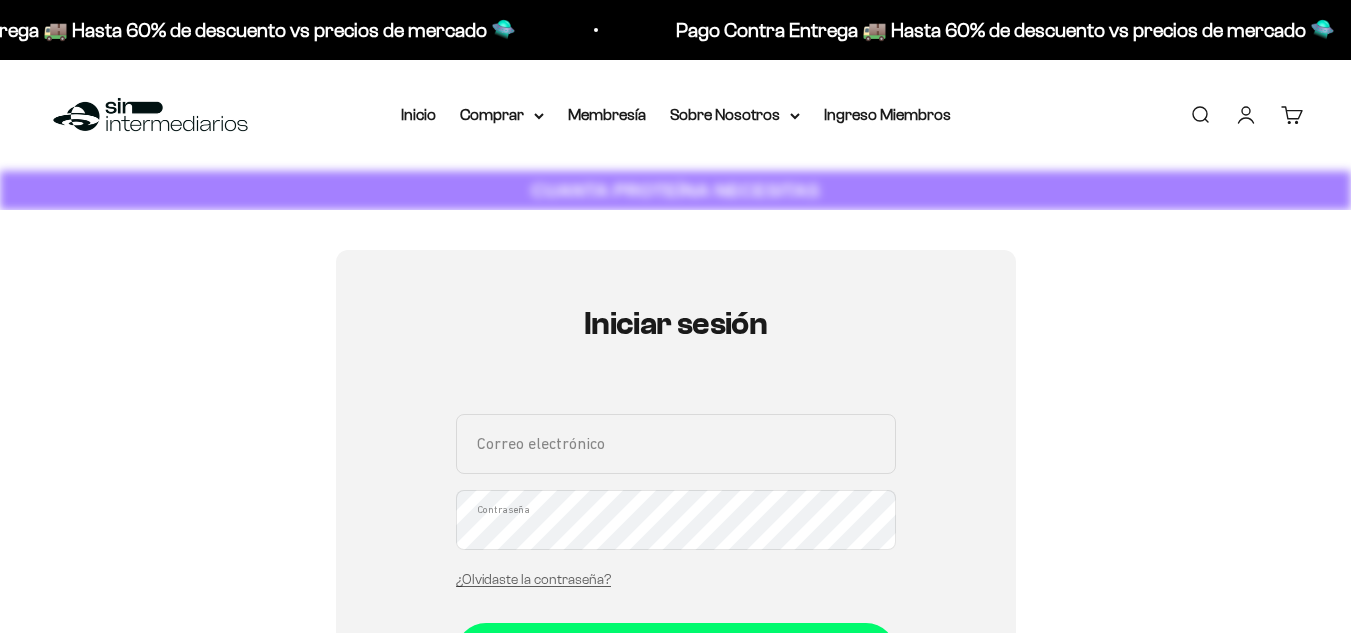 scroll, scrollTop: 0, scrollLeft: 0, axis: both 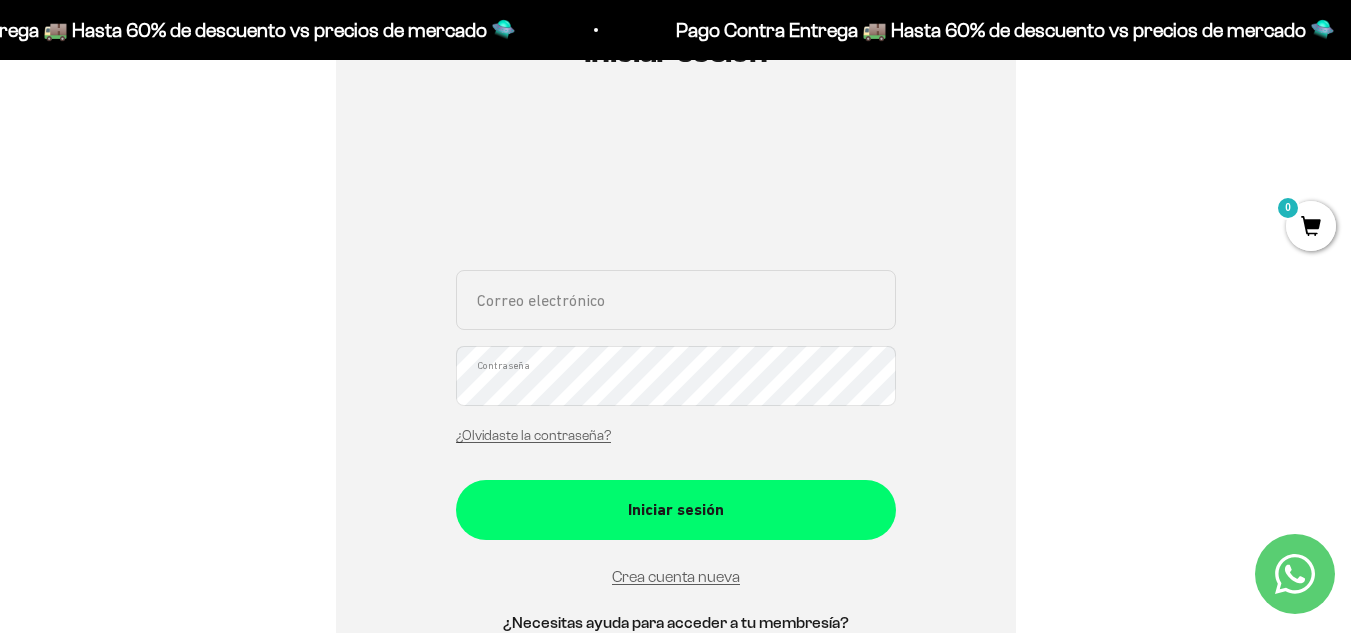 click on "Correo electrónico" at bounding box center (676, 300) 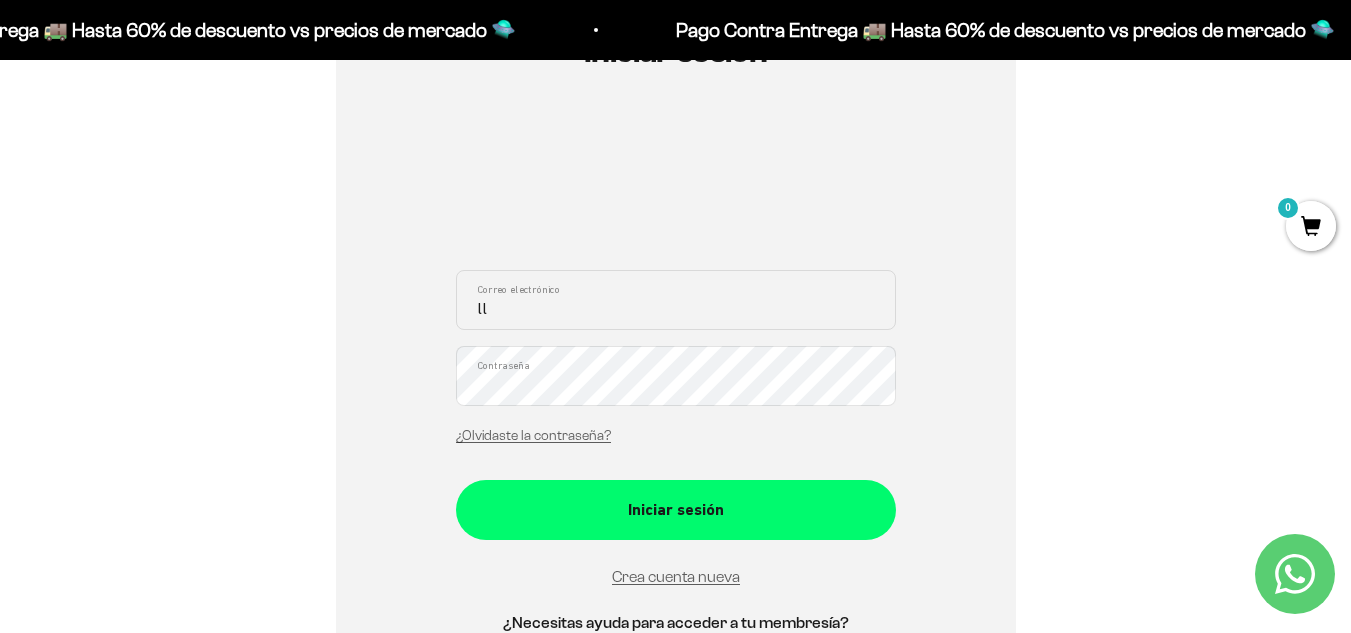 type on "llanoand@hotmail.com" 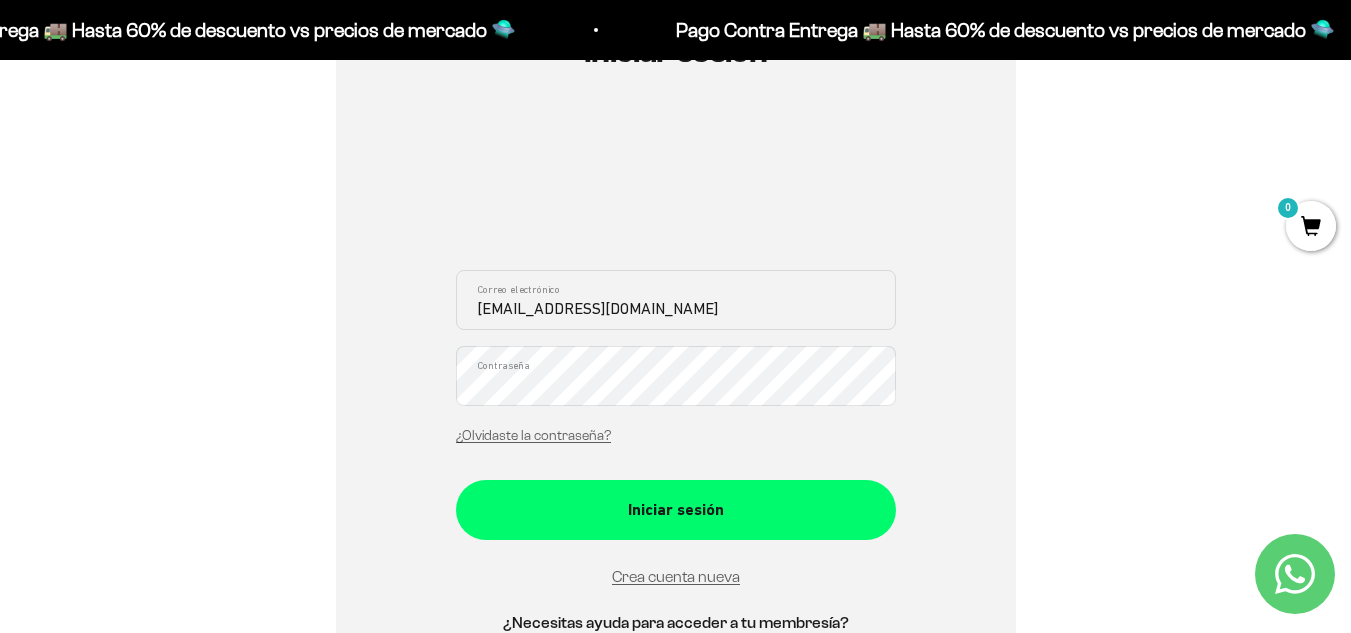 click on "Iniciar sesión" at bounding box center (676, 510) 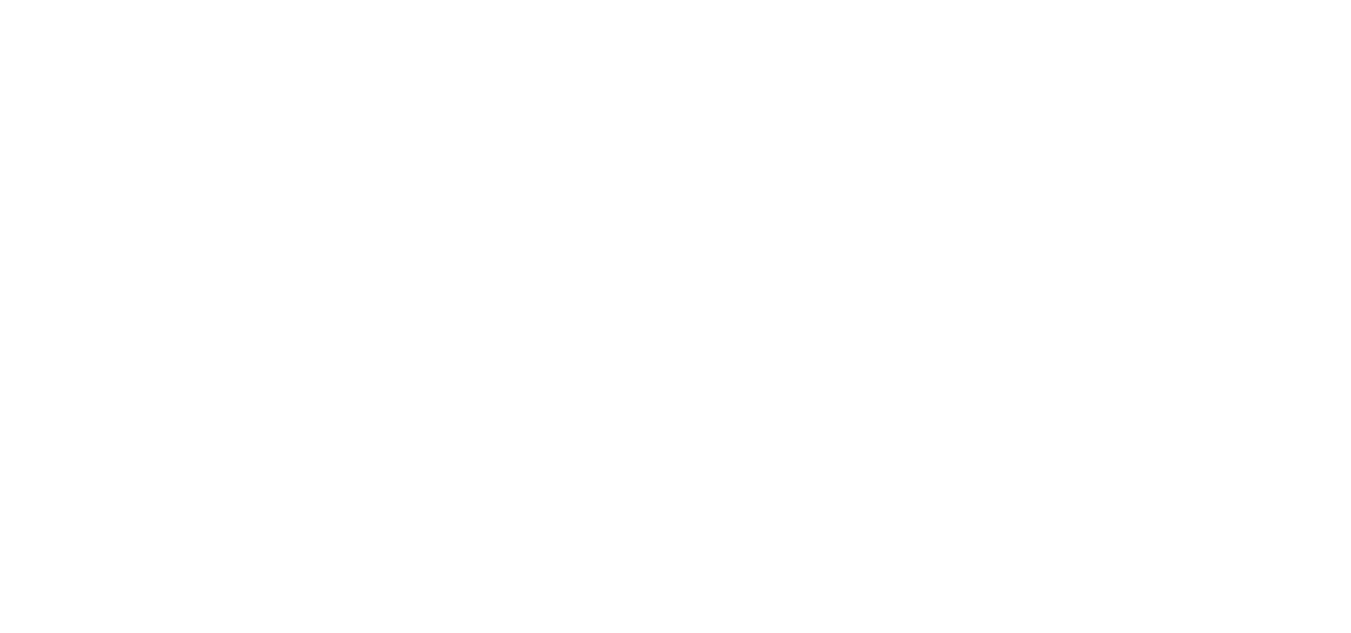 scroll, scrollTop: 0, scrollLeft: 0, axis: both 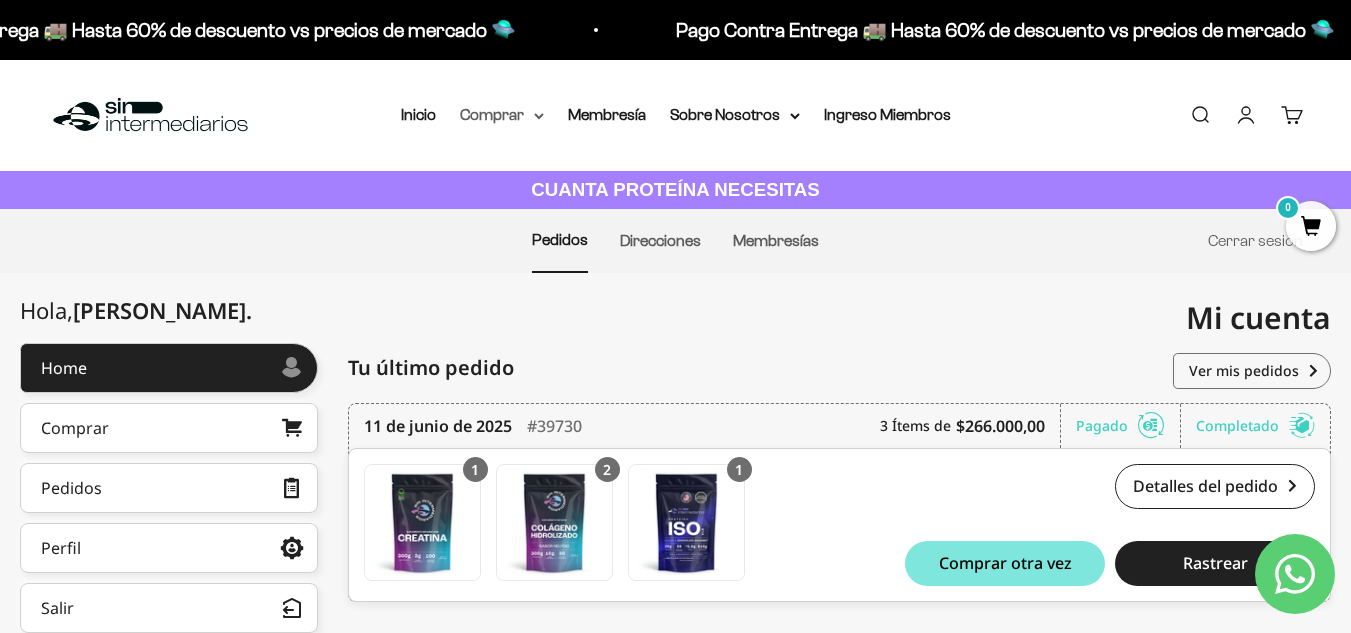 click on "Comprar" at bounding box center (502, 115) 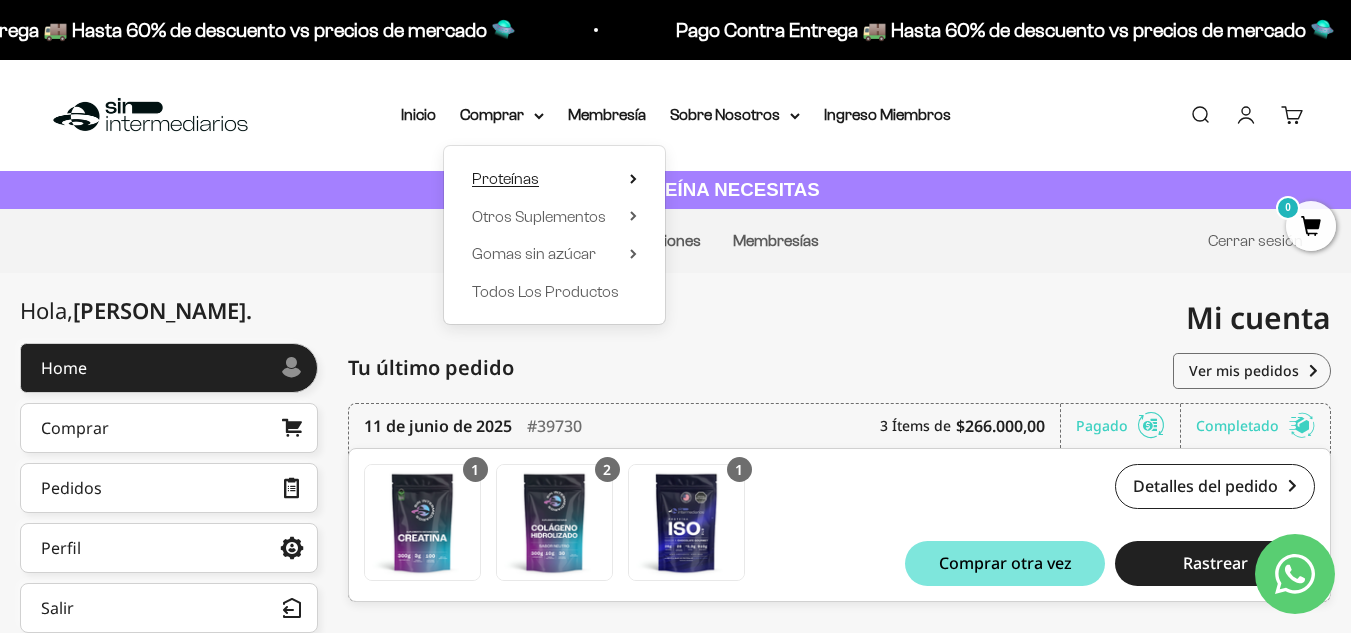 click on "Proteínas" at bounding box center [505, 178] 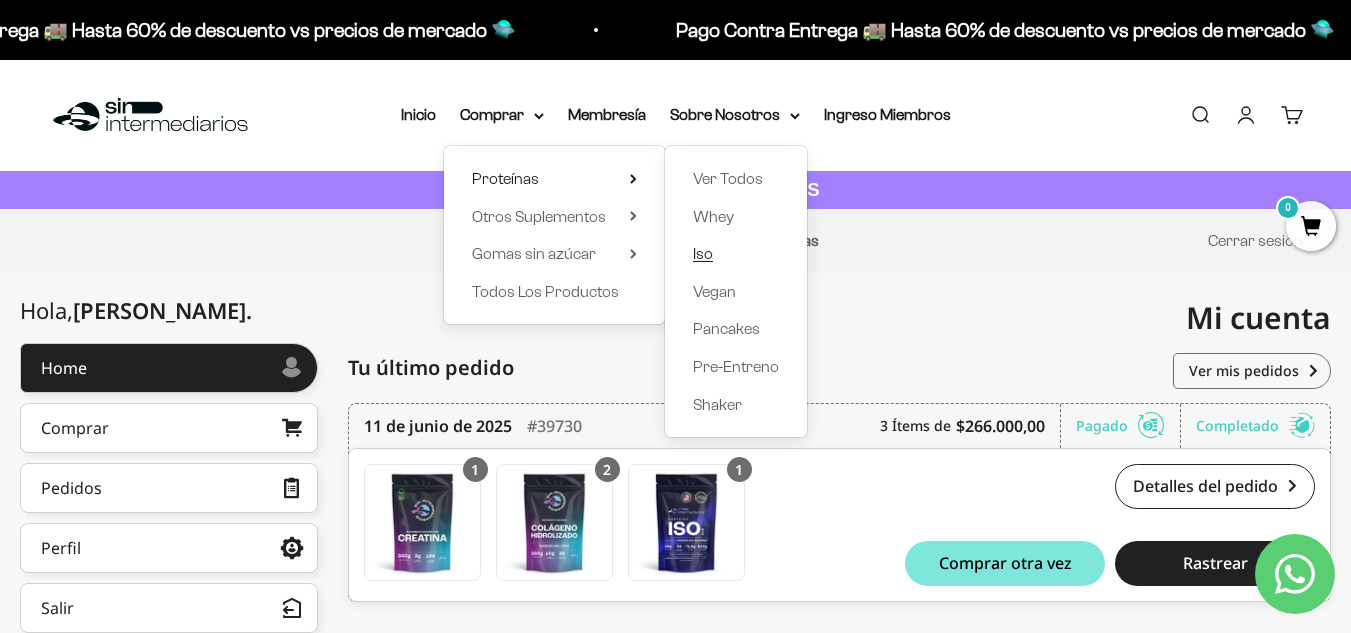 click on "Iso" at bounding box center [703, 253] 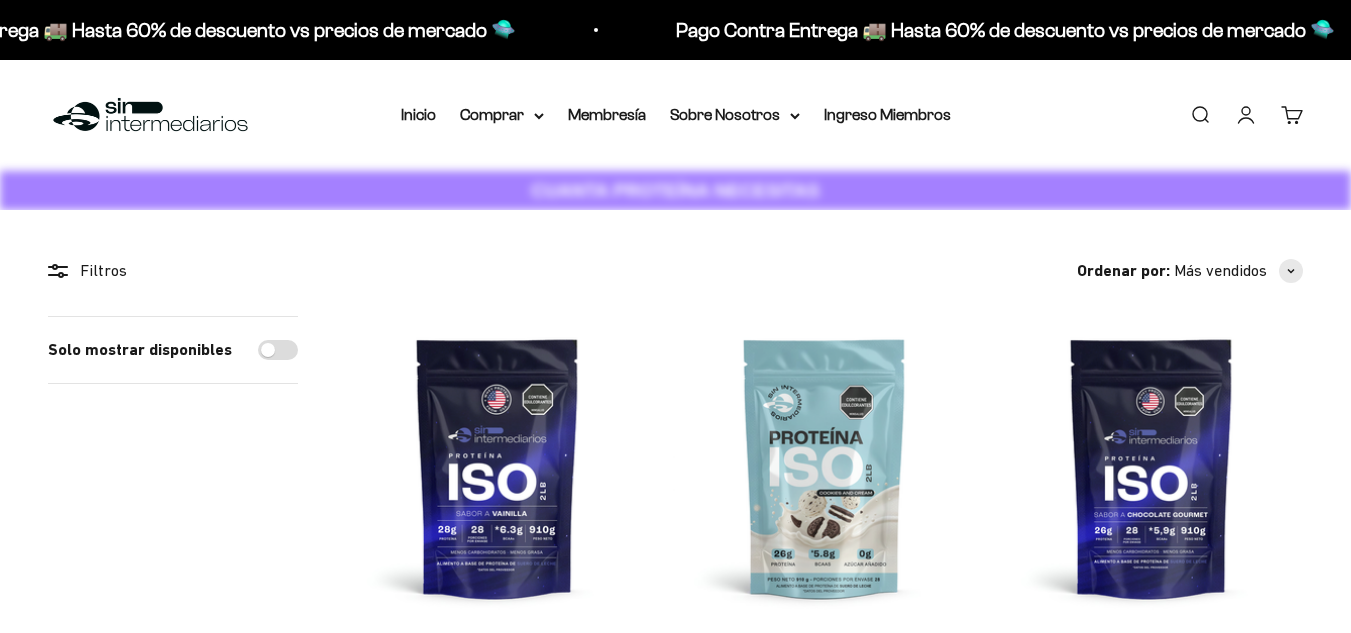 scroll, scrollTop: 0, scrollLeft: 0, axis: both 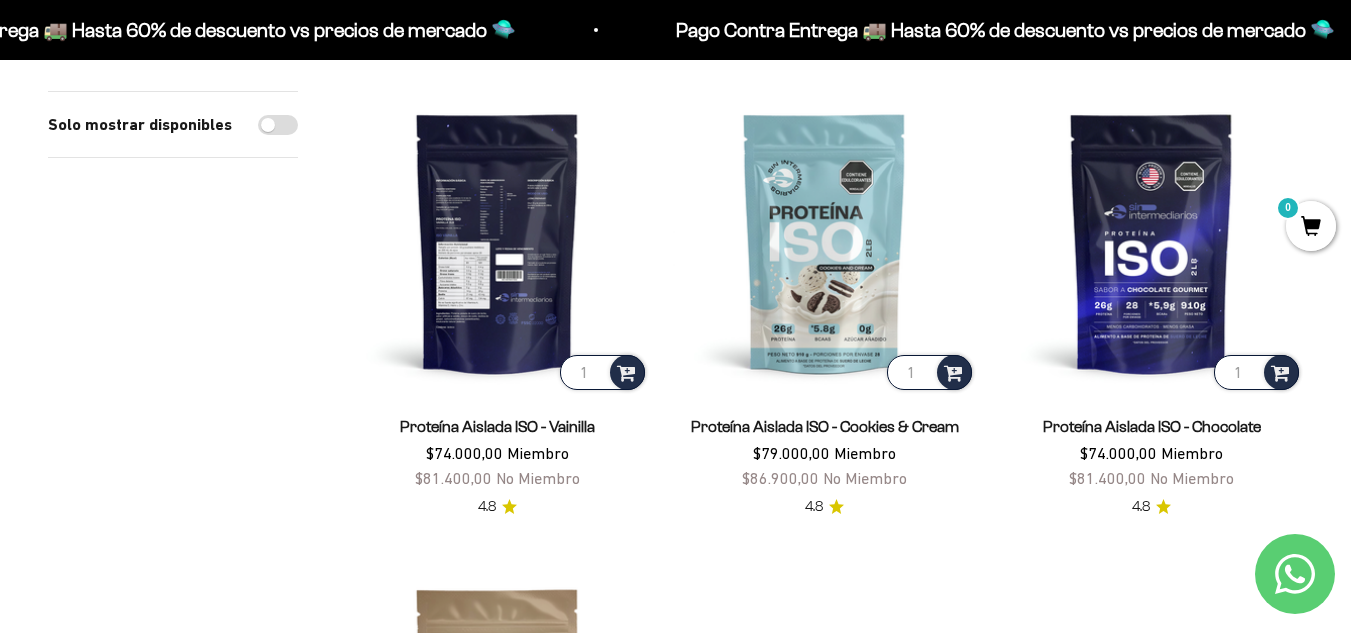 click at bounding box center [497, 242] 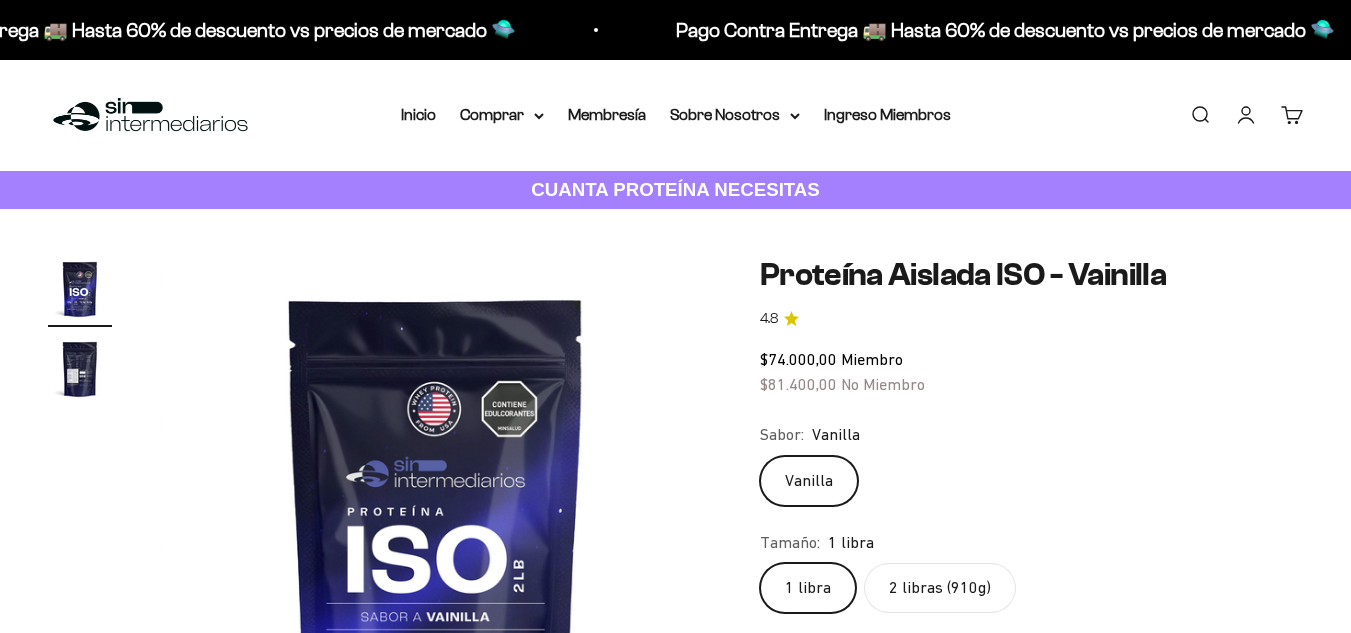 scroll, scrollTop: 0, scrollLeft: 0, axis: both 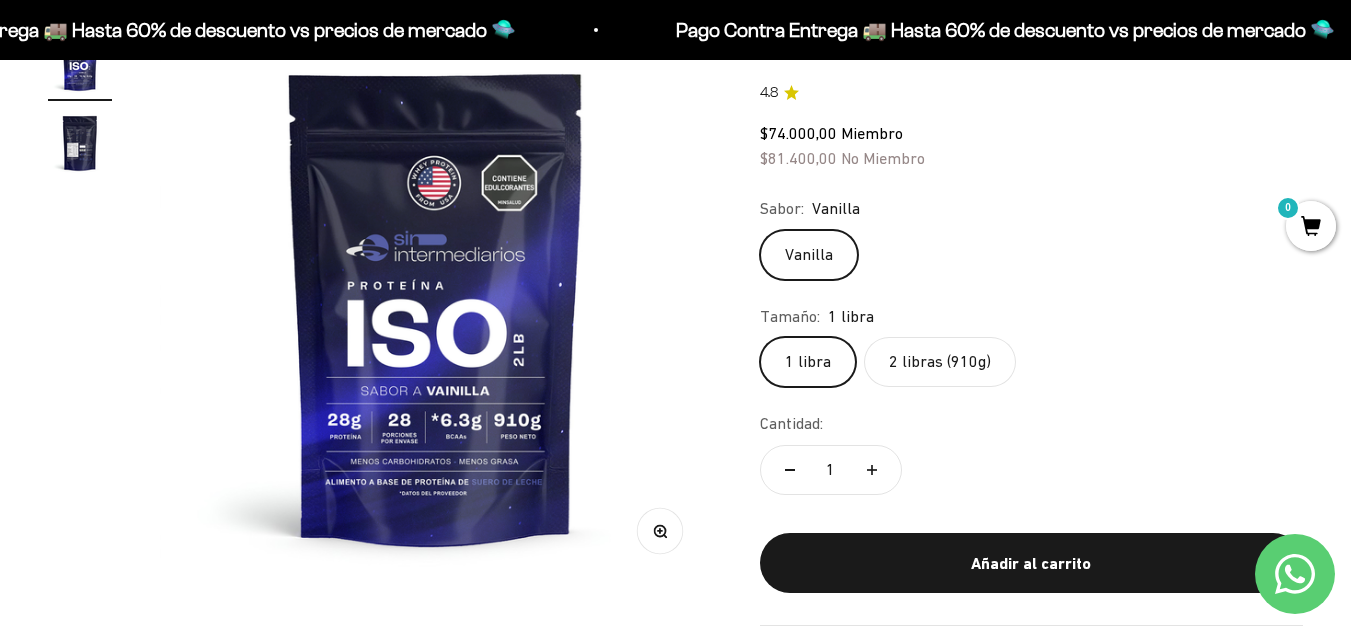 click on "2 libras (910g)" 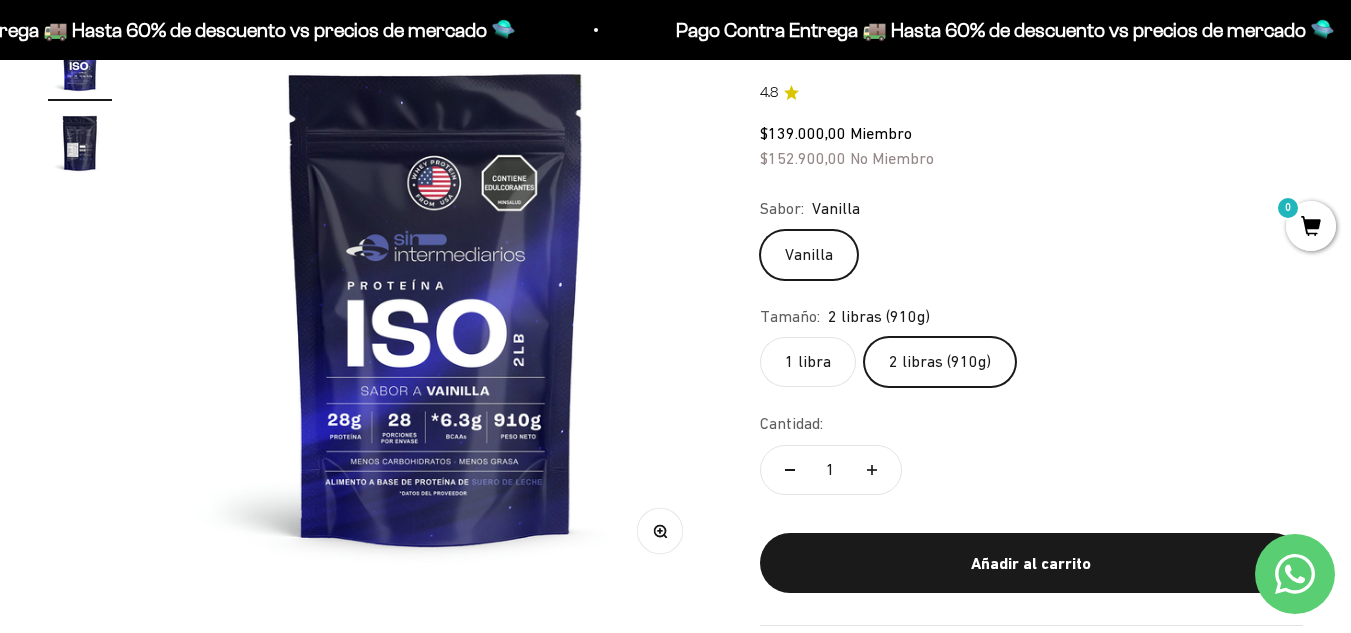 click on "1 libra" 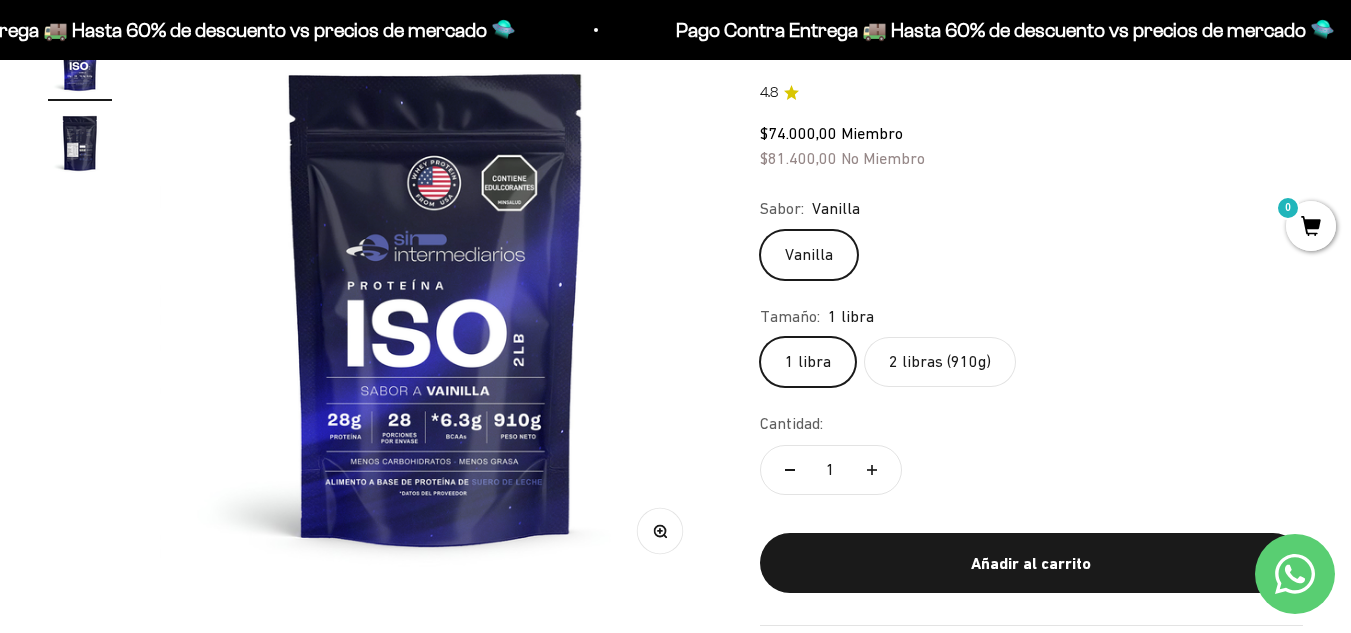 click on "2 libras (910g)" 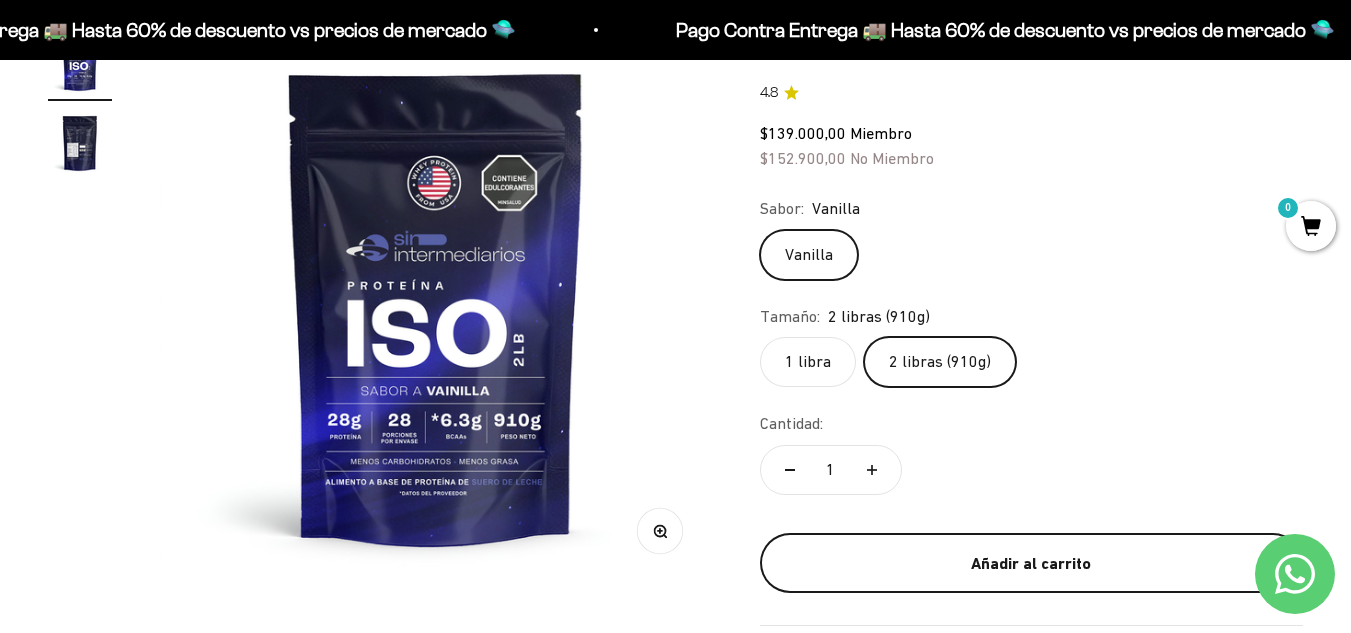 click on "Añadir al carrito" at bounding box center (1031, 564) 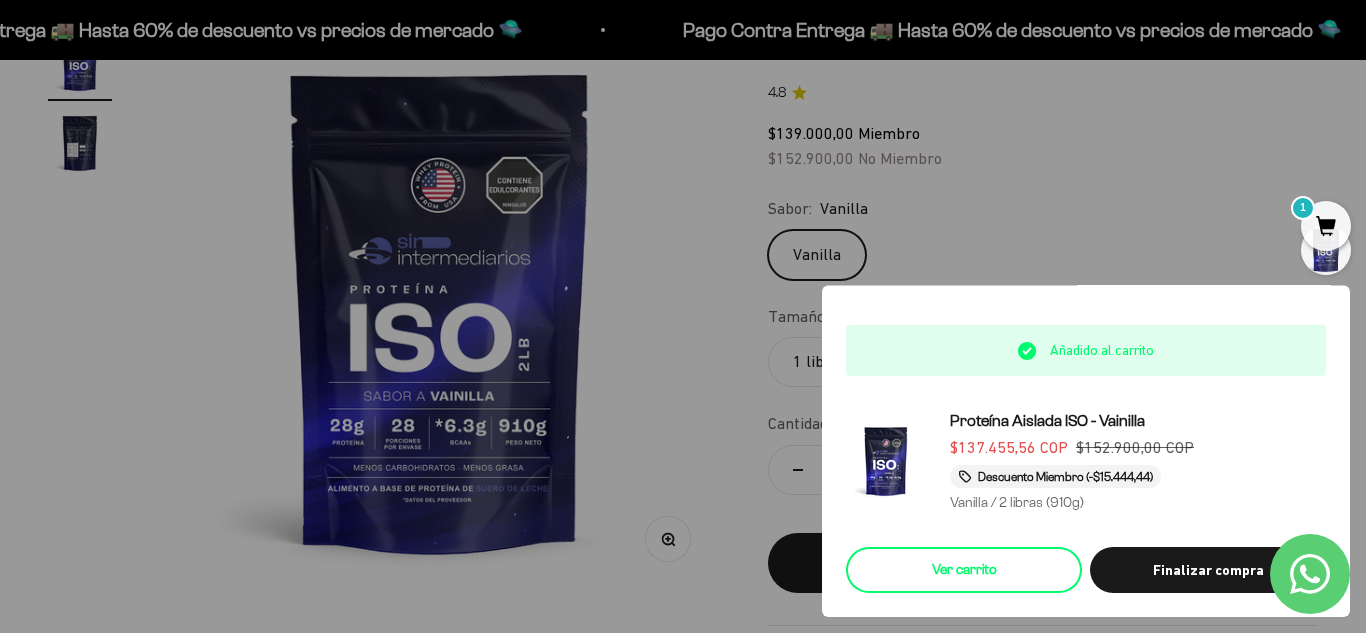 click on "Ver carrito" at bounding box center (964, 570) 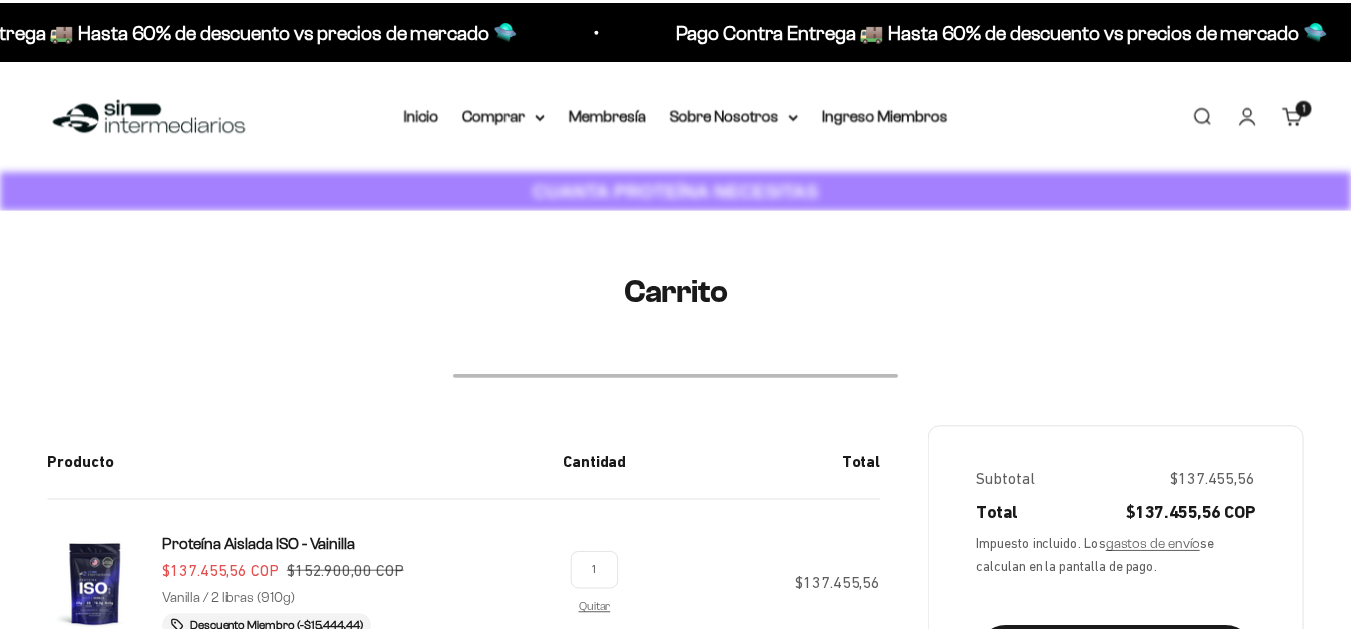 scroll, scrollTop: 0, scrollLeft: 0, axis: both 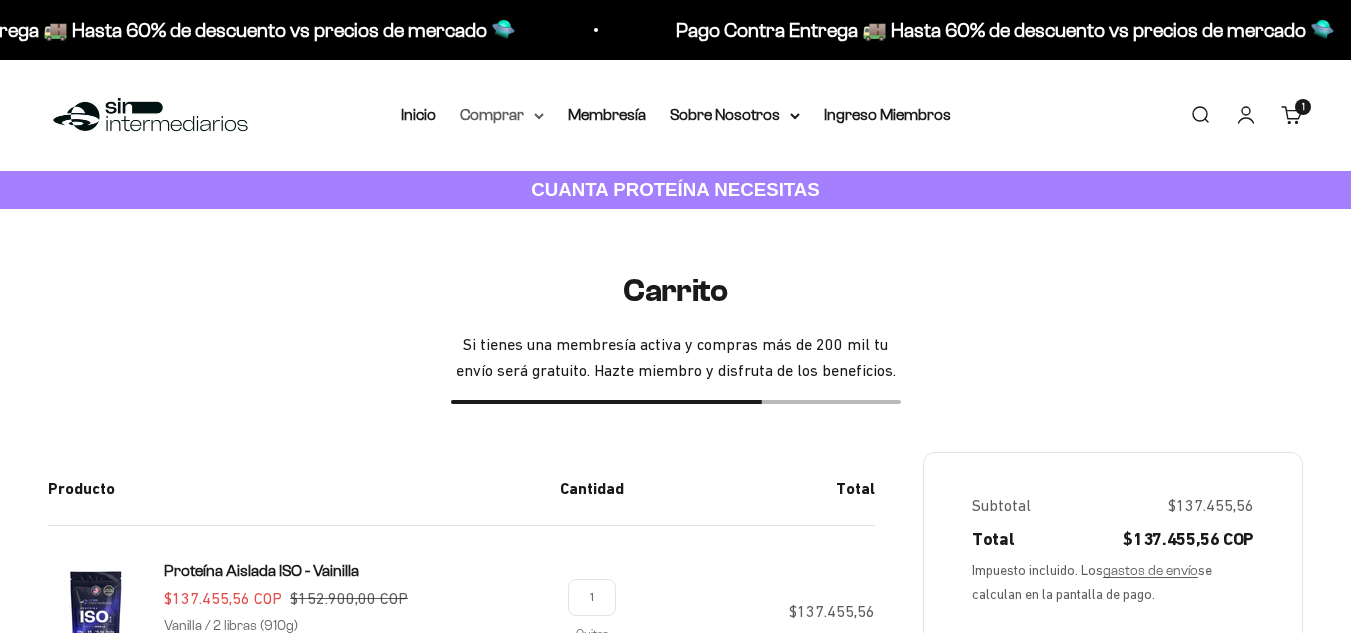 click 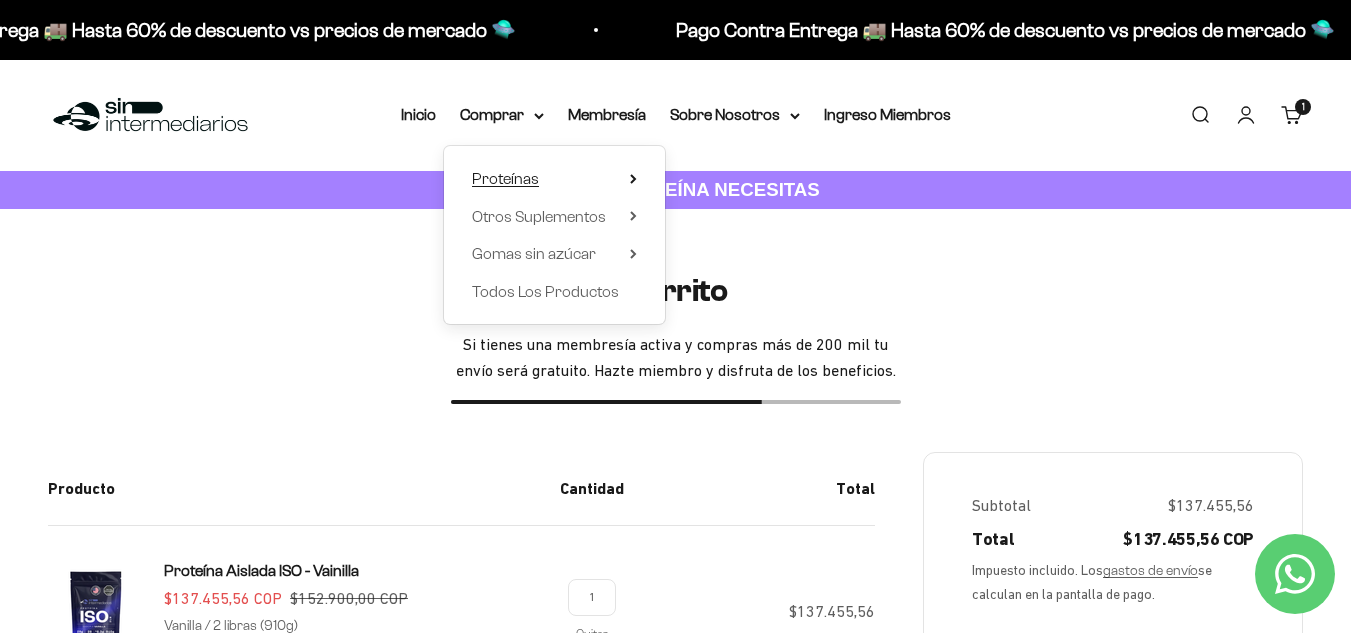 click on "Proteínas" at bounding box center (505, 178) 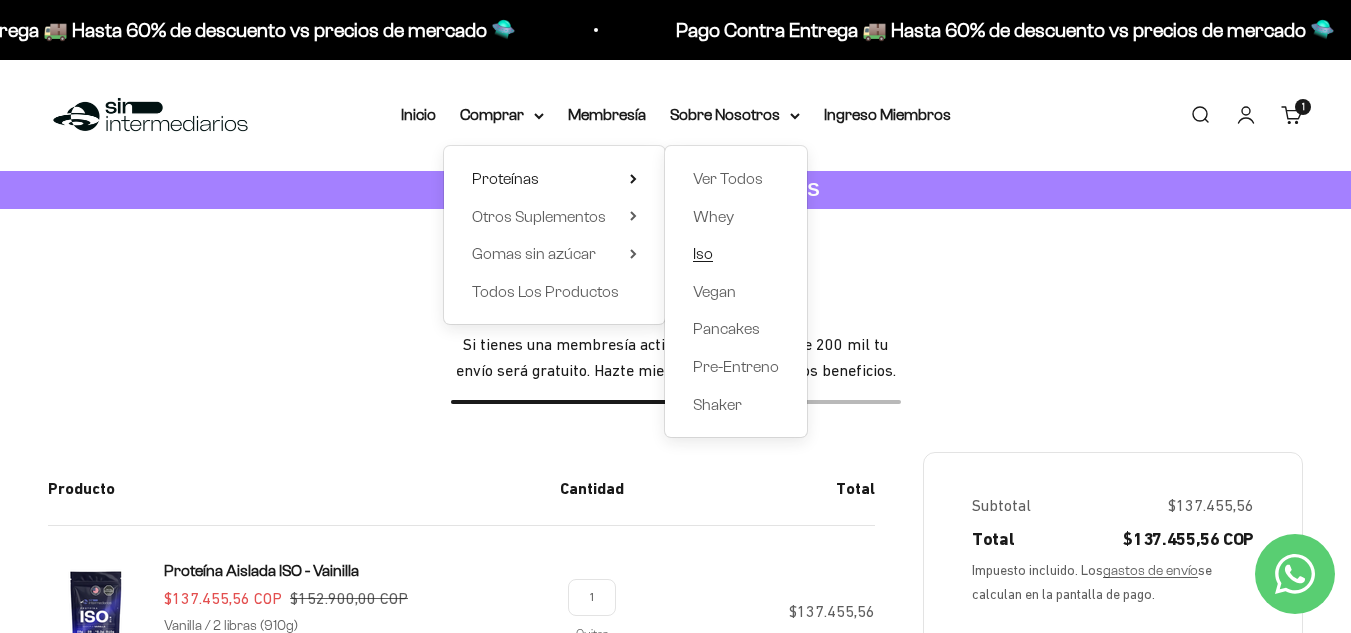 click on "Iso" at bounding box center [703, 253] 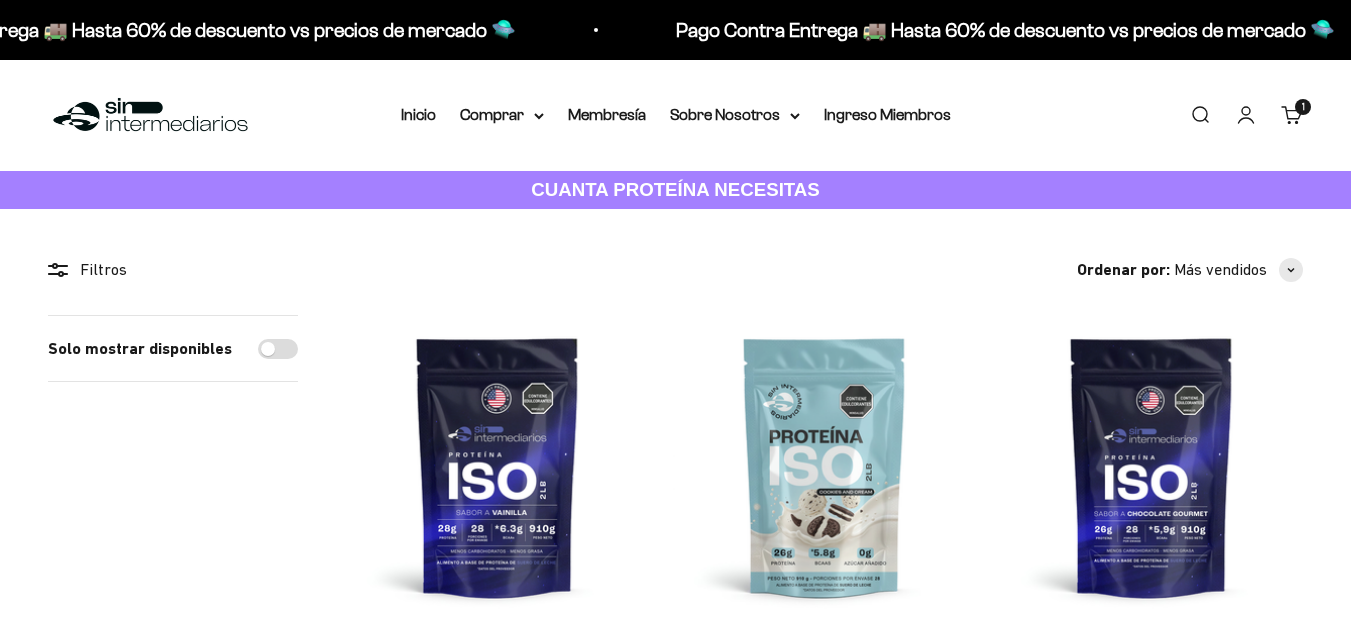 scroll, scrollTop: 0, scrollLeft: 0, axis: both 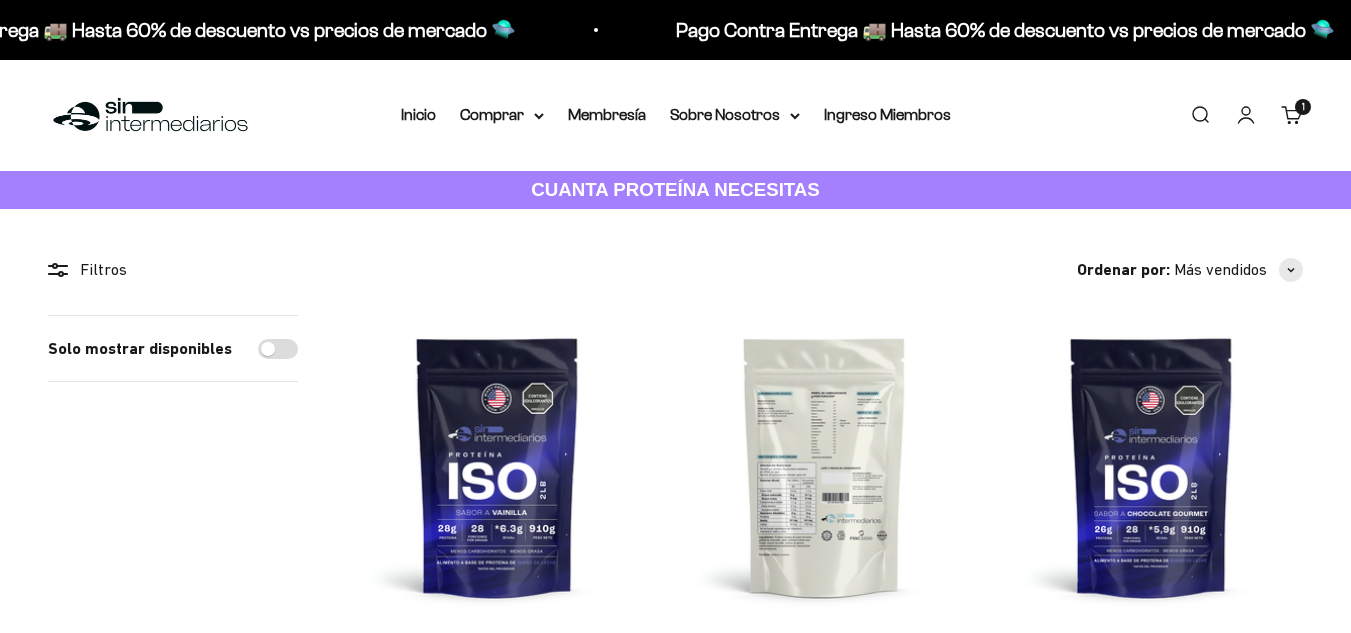 click at bounding box center [824, 466] 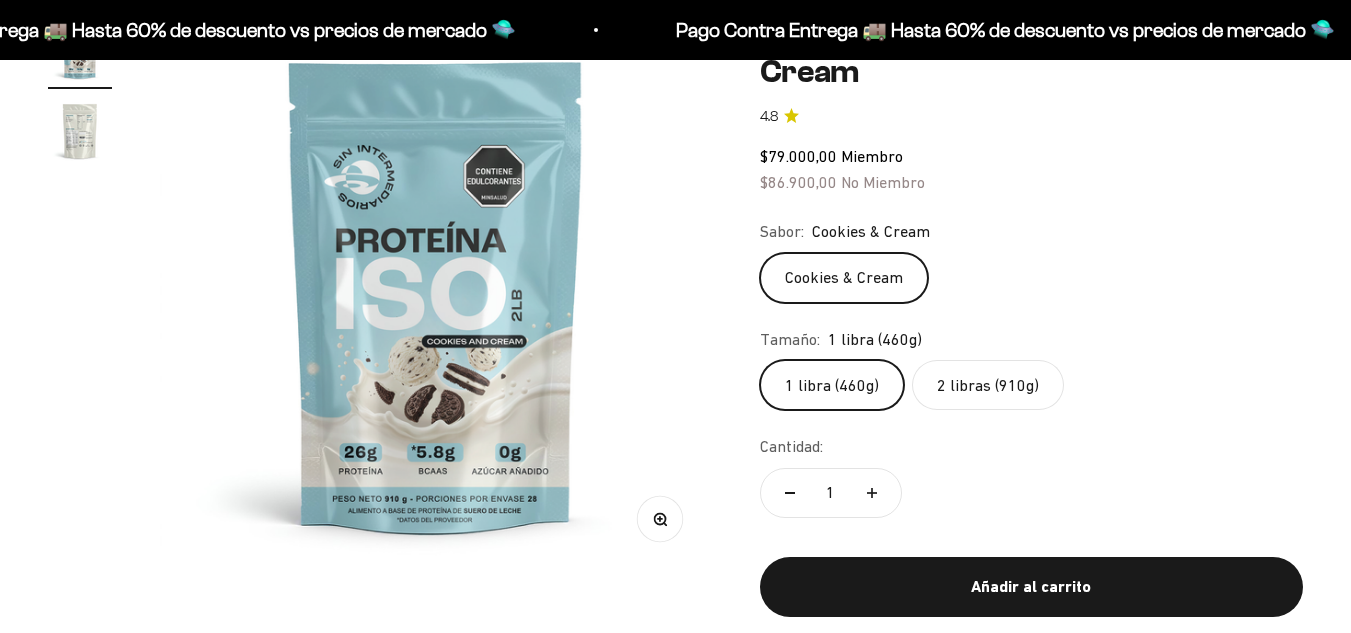 scroll, scrollTop: 298, scrollLeft: 0, axis: vertical 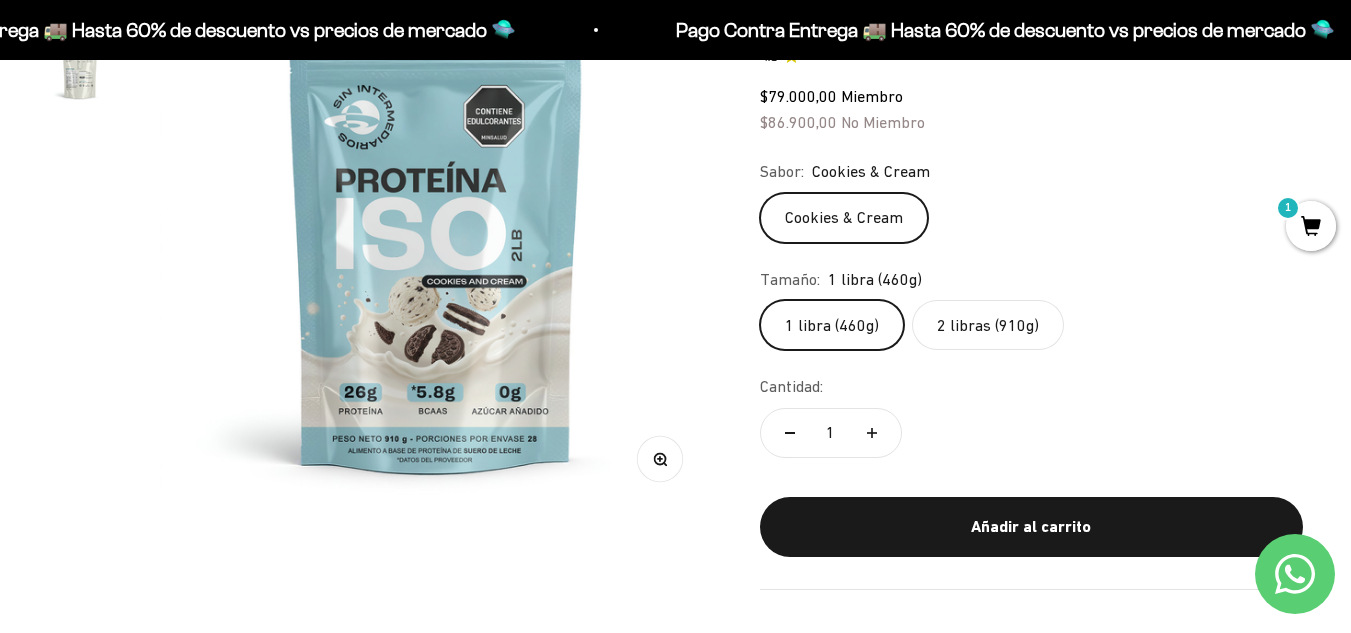 click on "2 libras (910g)" 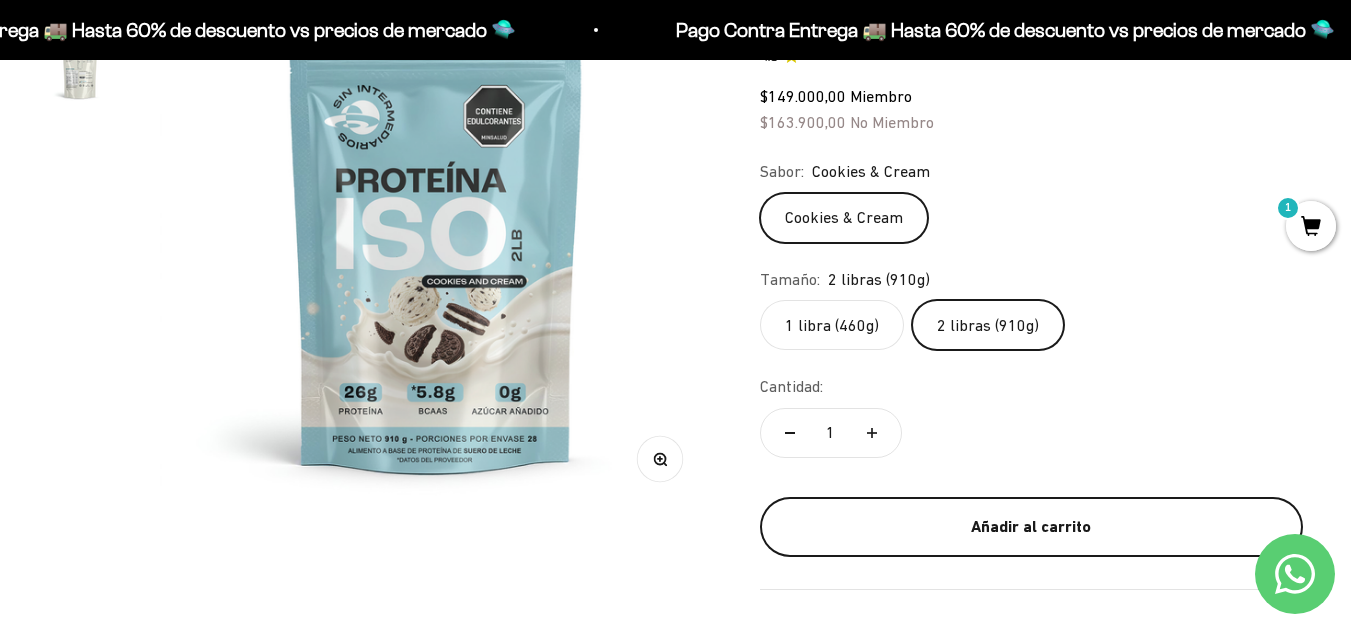 click on "Añadir al carrito" at bounding box center (1031, 527) 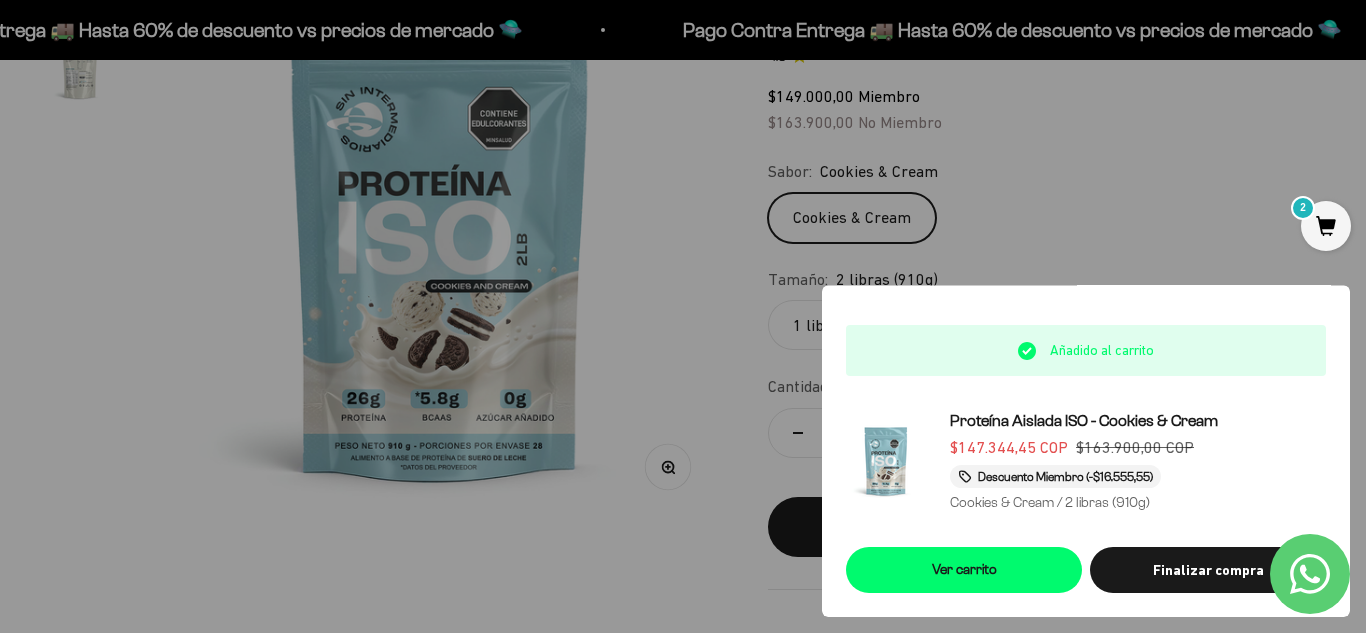 click at bounding box center (683, 316) 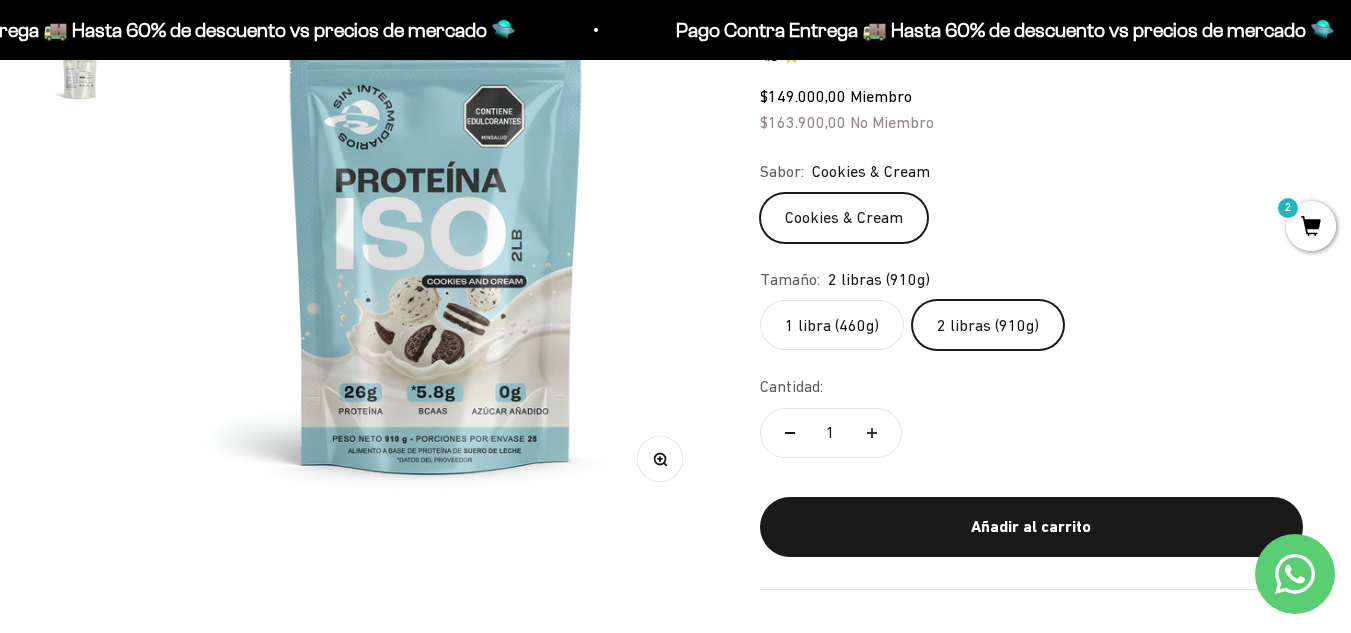 scroll, scrollTop: 0, scrollLeft: 0, axis: both 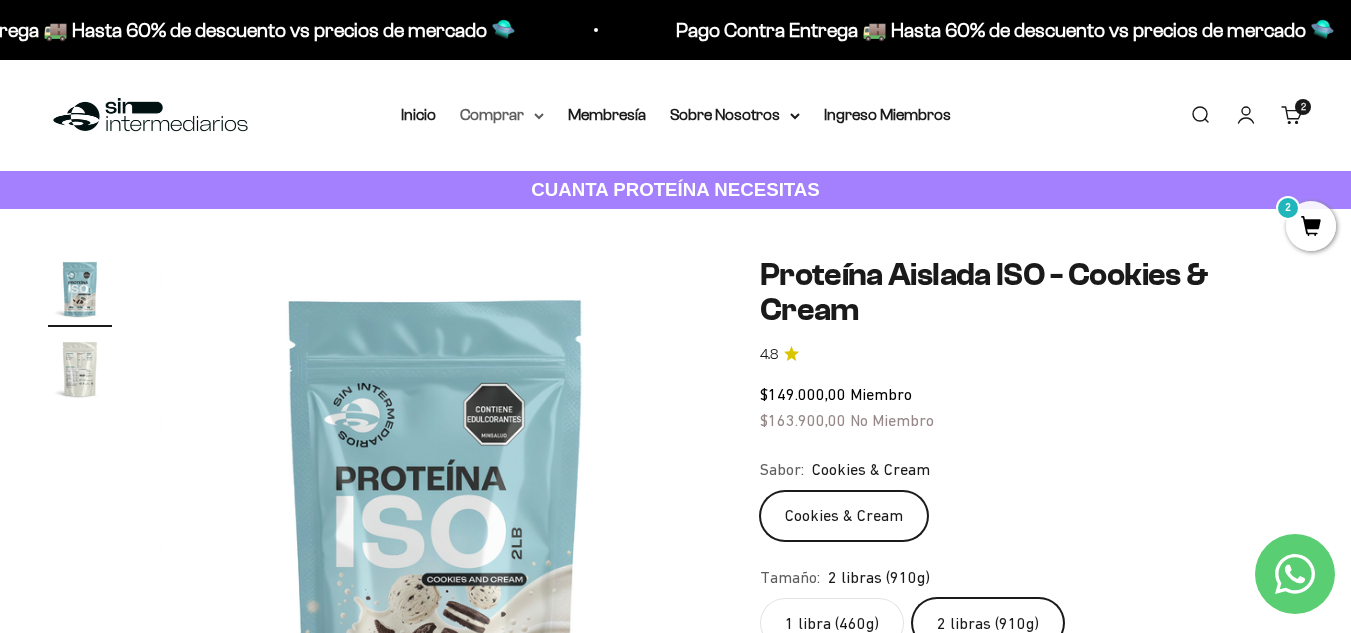 click on "Comprar" at bounding box center (502, 115) 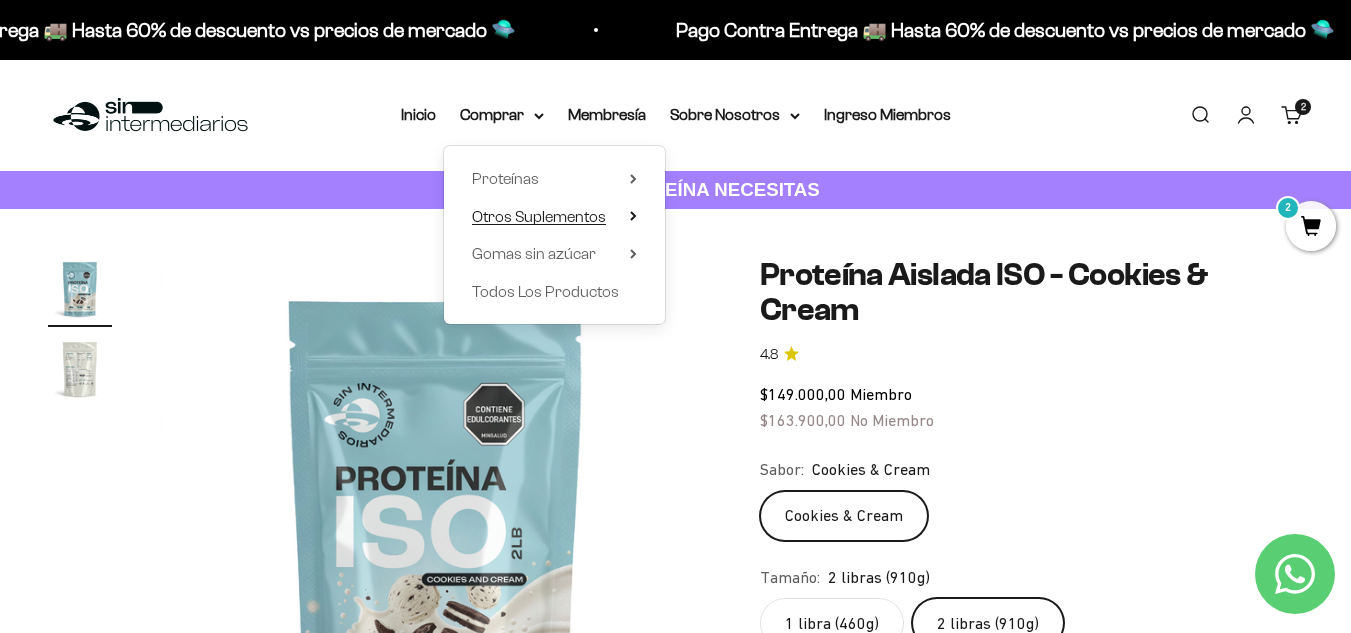 click on "Otros Suplementos" at bounding box center (554, 217) 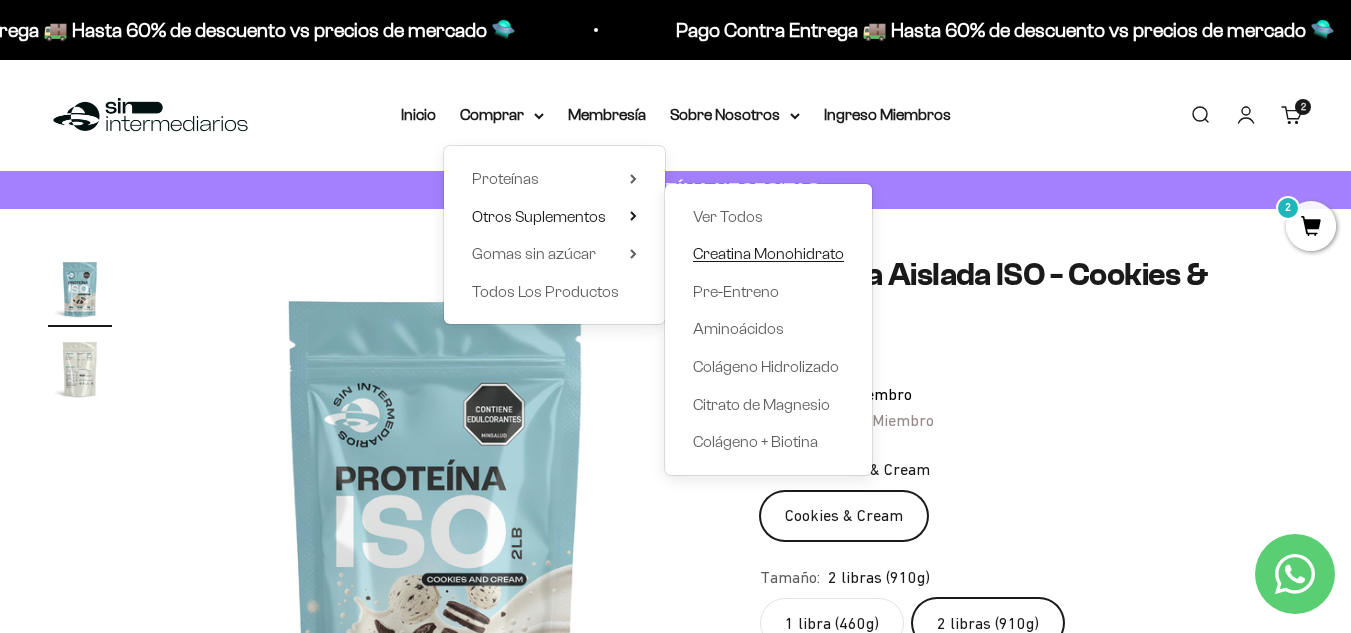 click on "Creatina Monohidrato" at bounding box center (768, 254) 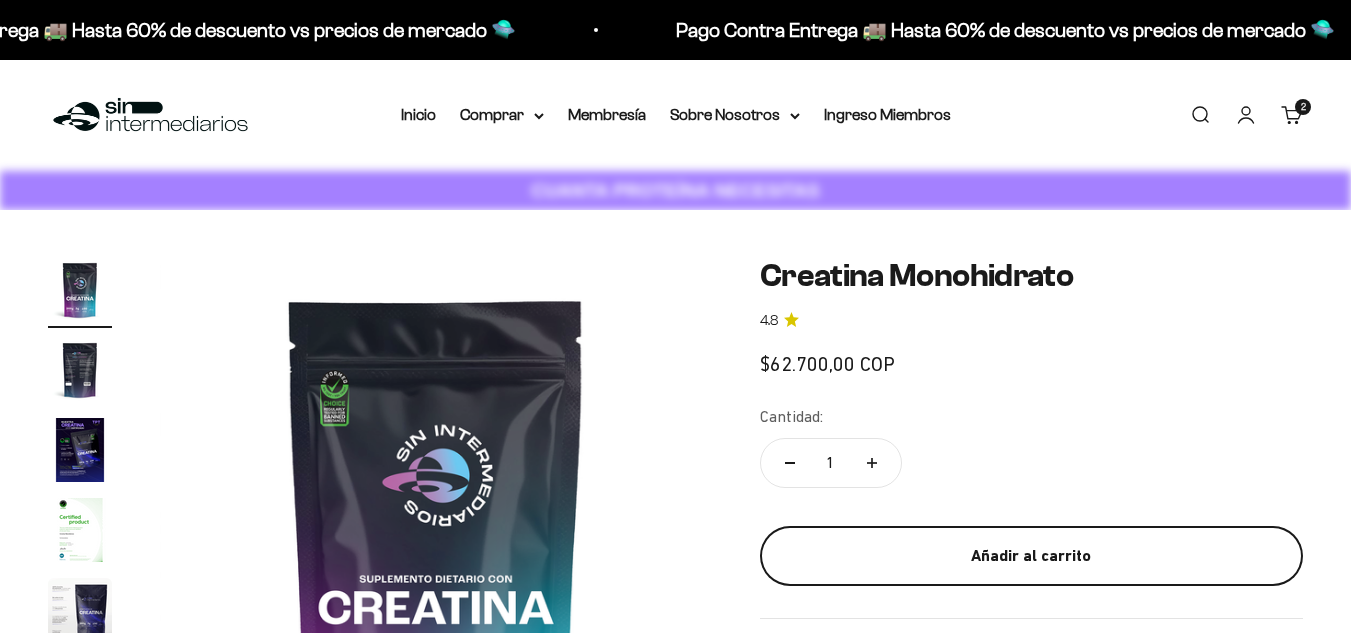 scroll, scrollTop: 0, scrollLeft: 0, axis: both 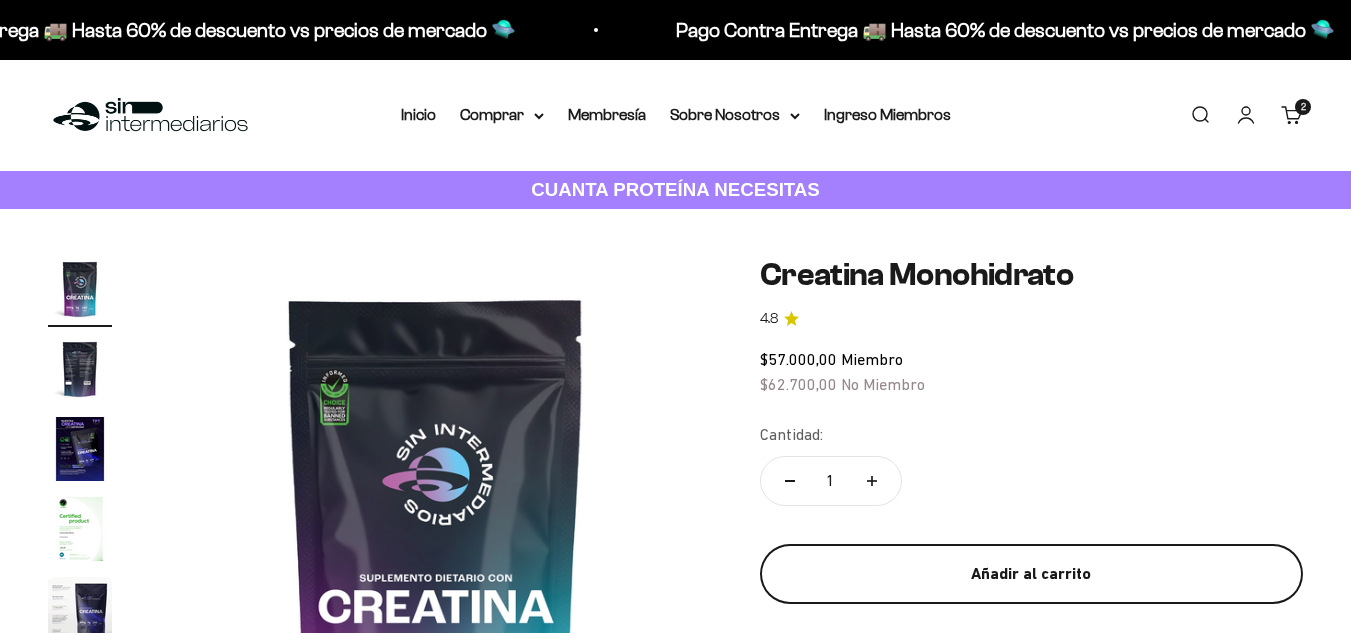 click on "Añadir al carrito" at bounding box center (1031, 574) 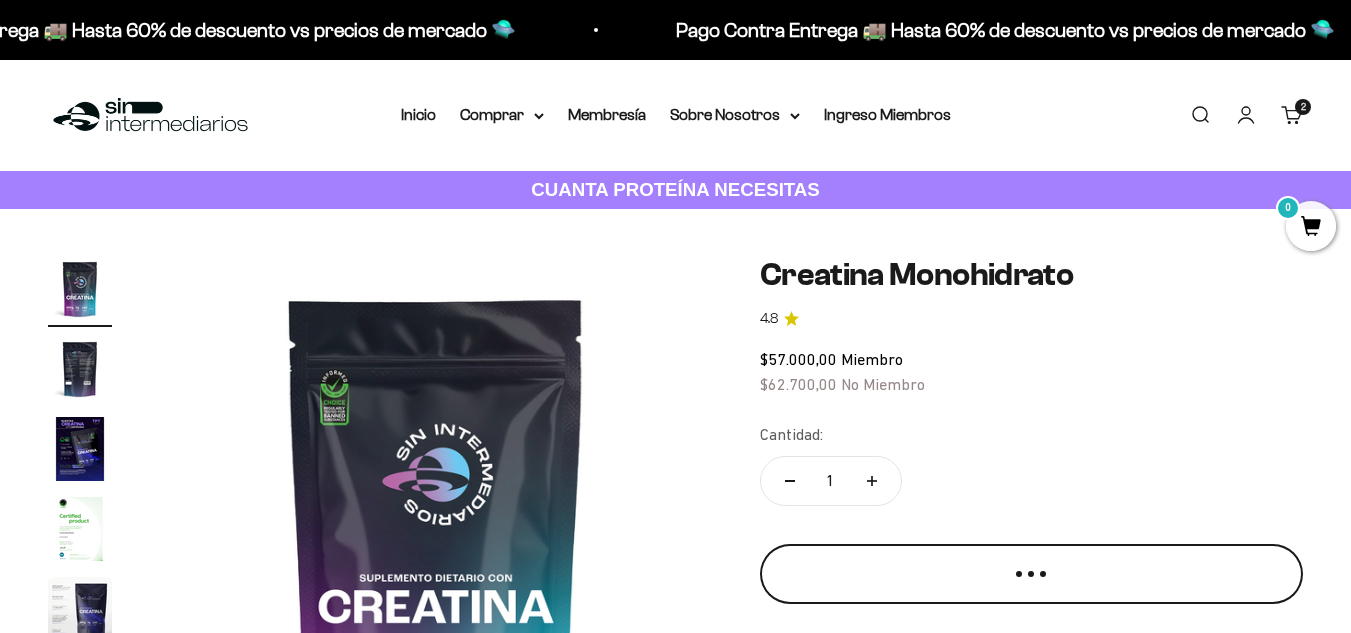 scroll, scrollTop: 0, scrollLeft: 0, axis: both 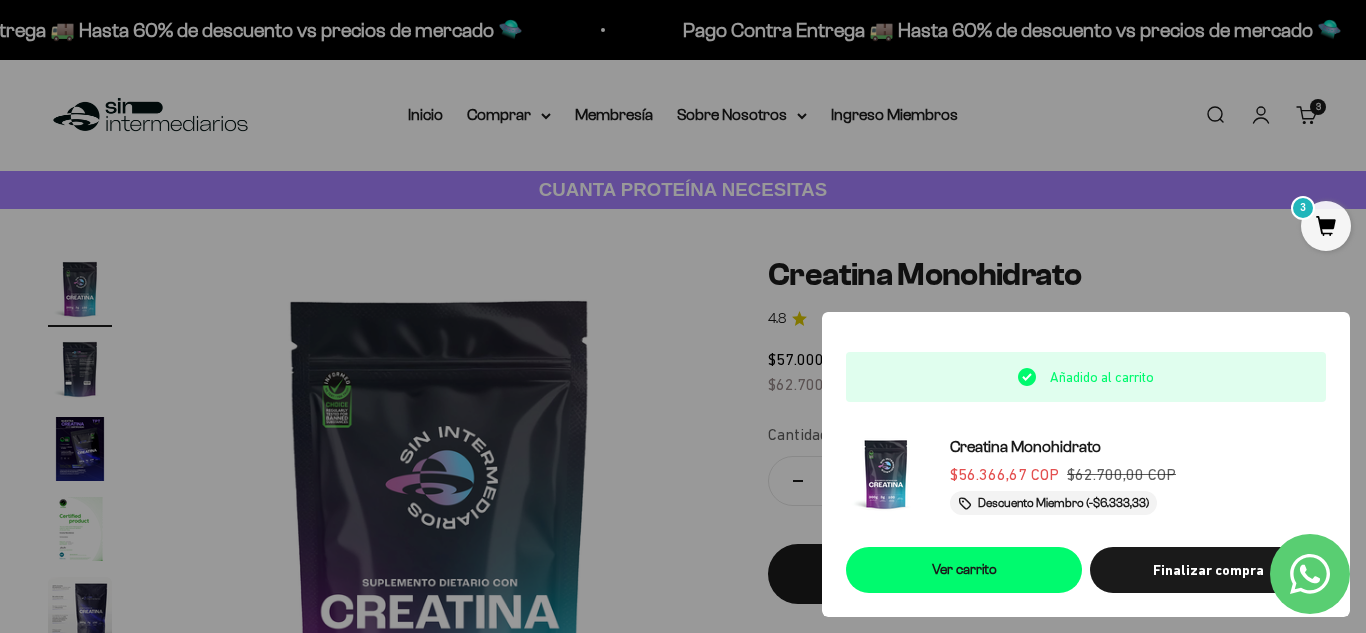 click at bounding box center [683, 316] 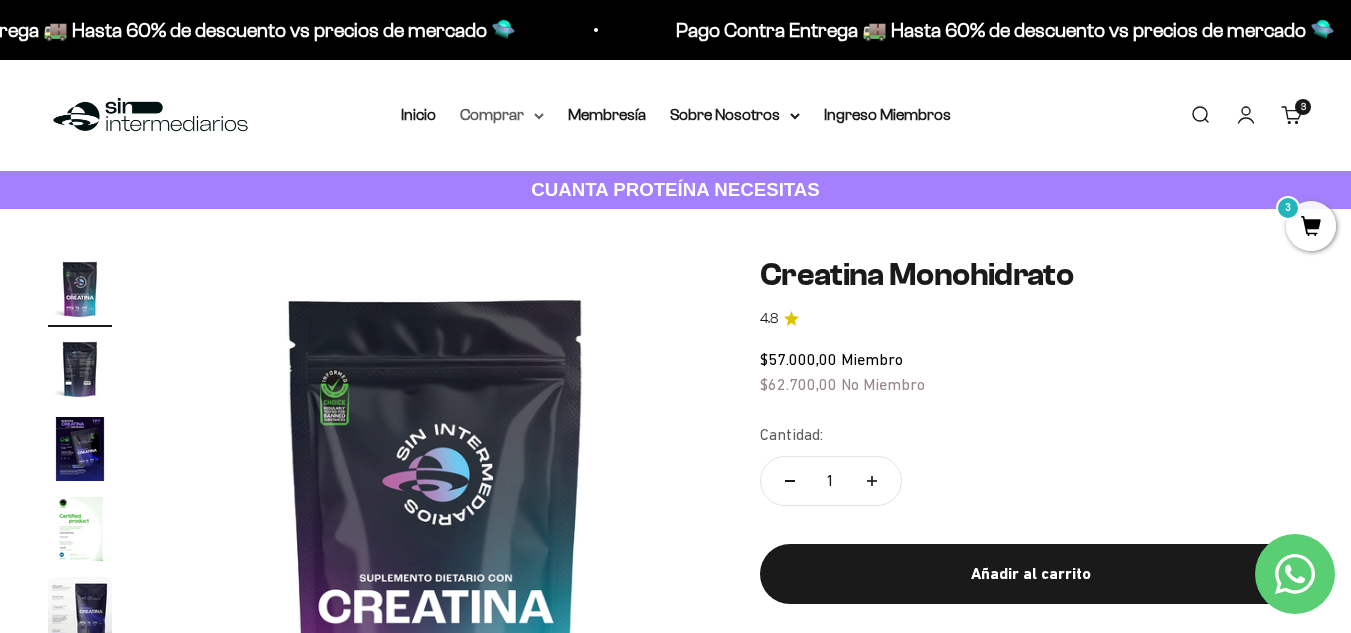 click 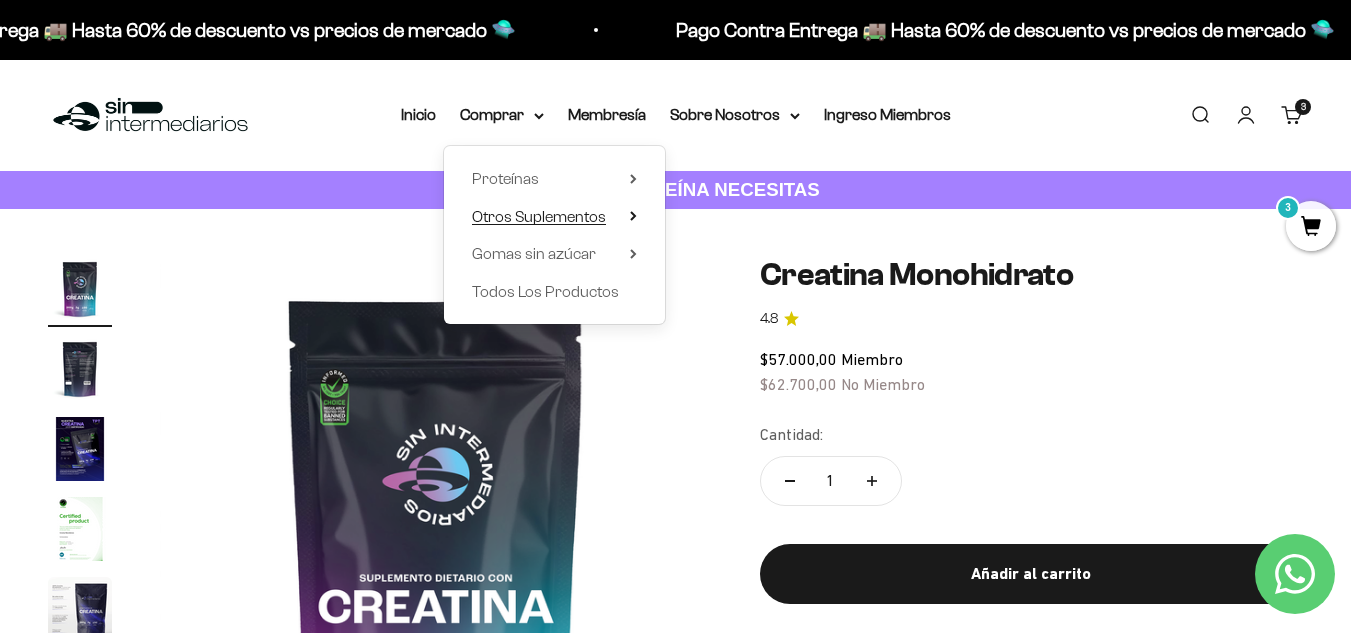 click 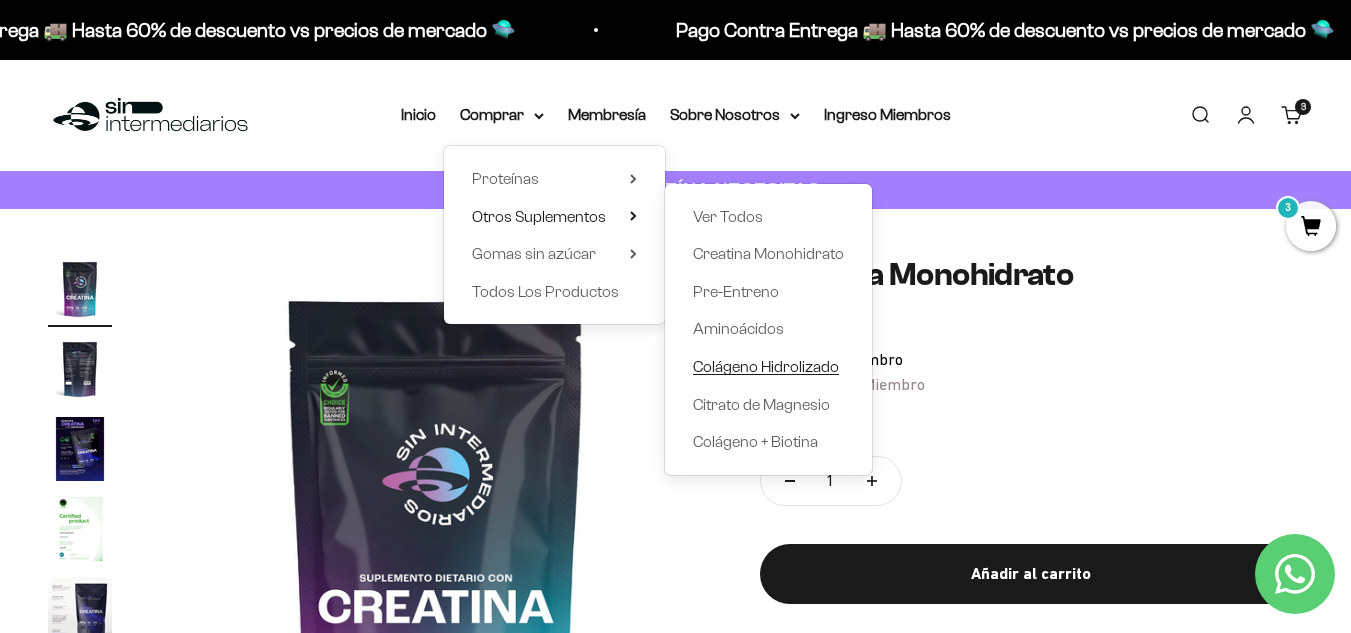 click on "Colágeno Hidrolizado" at bounding box center [766, 366] 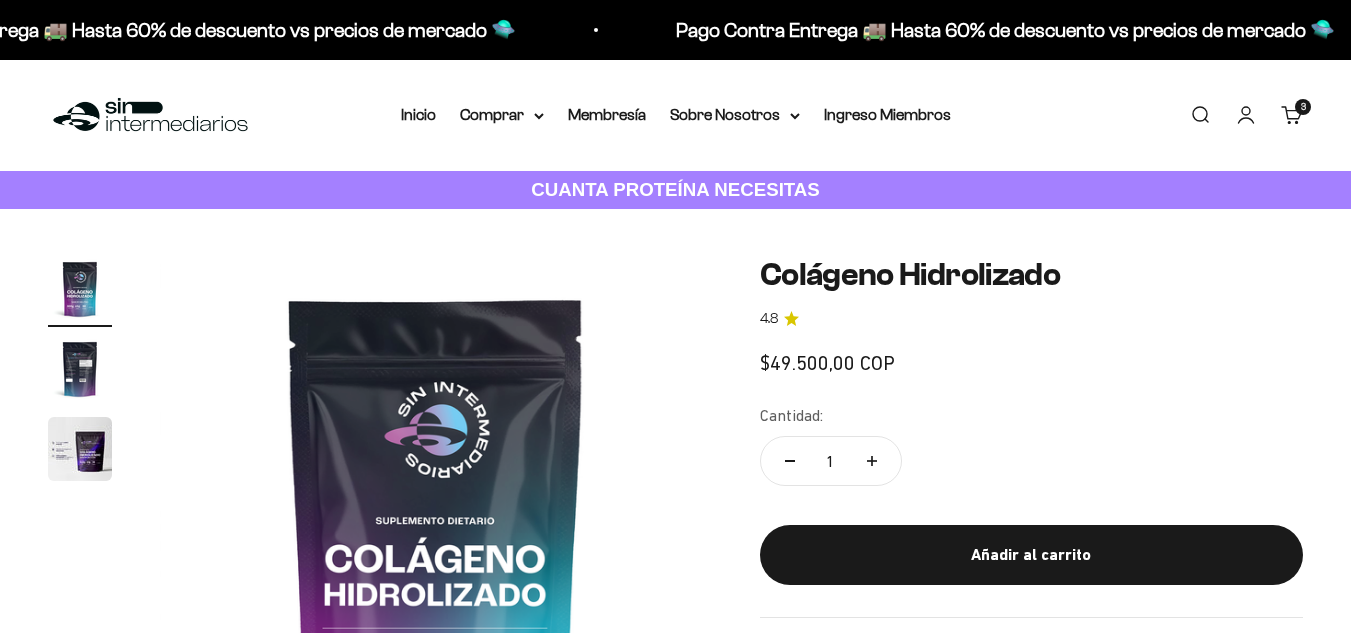 scroll, scrollTop: 0, scrollLeft: 0, axis: both 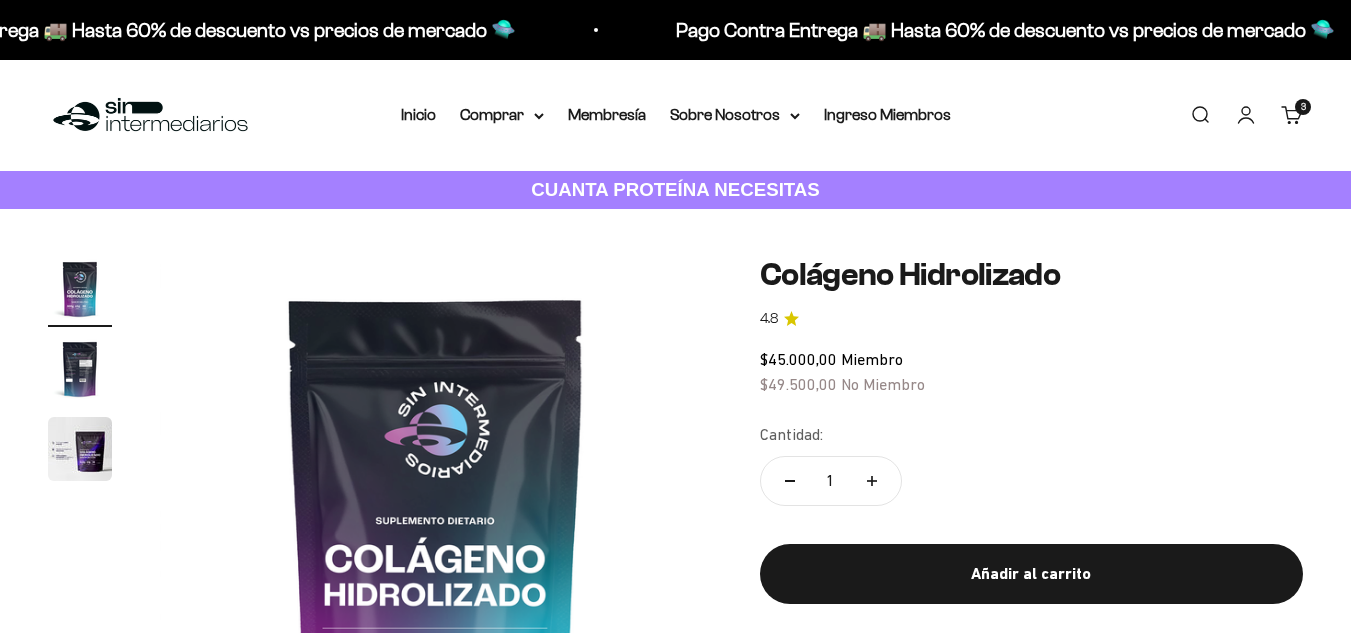 click 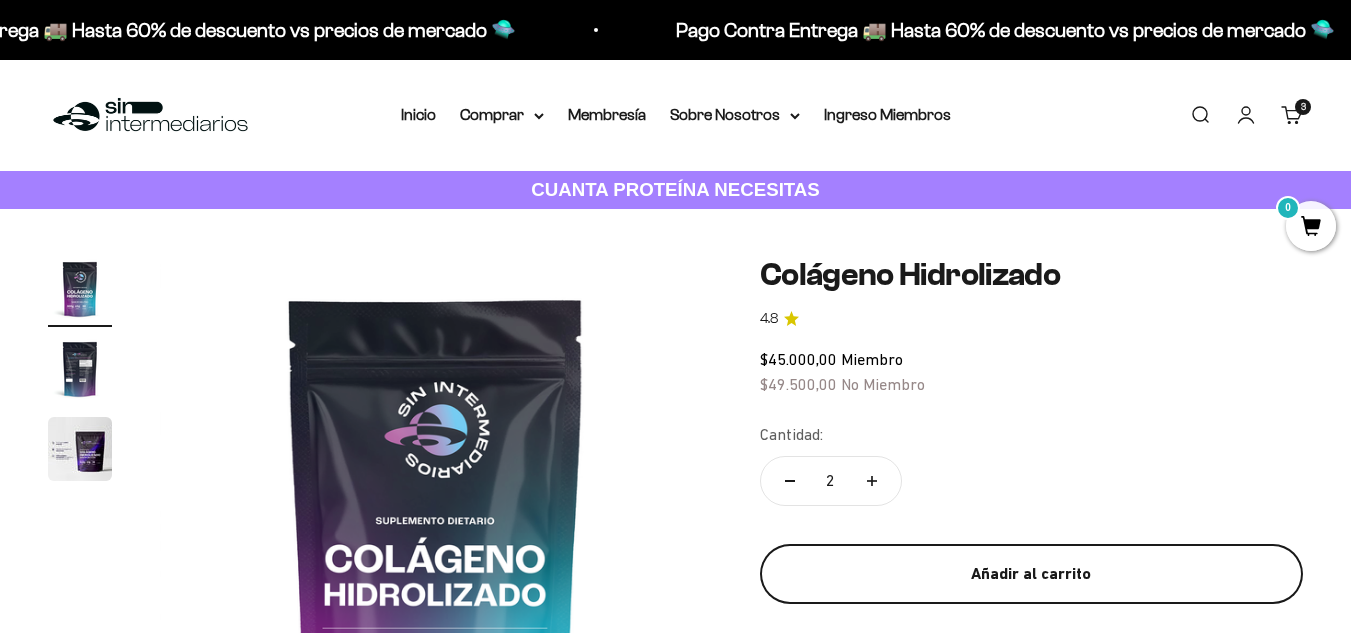 scroll, scrollTop: 0, scrollLeft: 0, axis: both 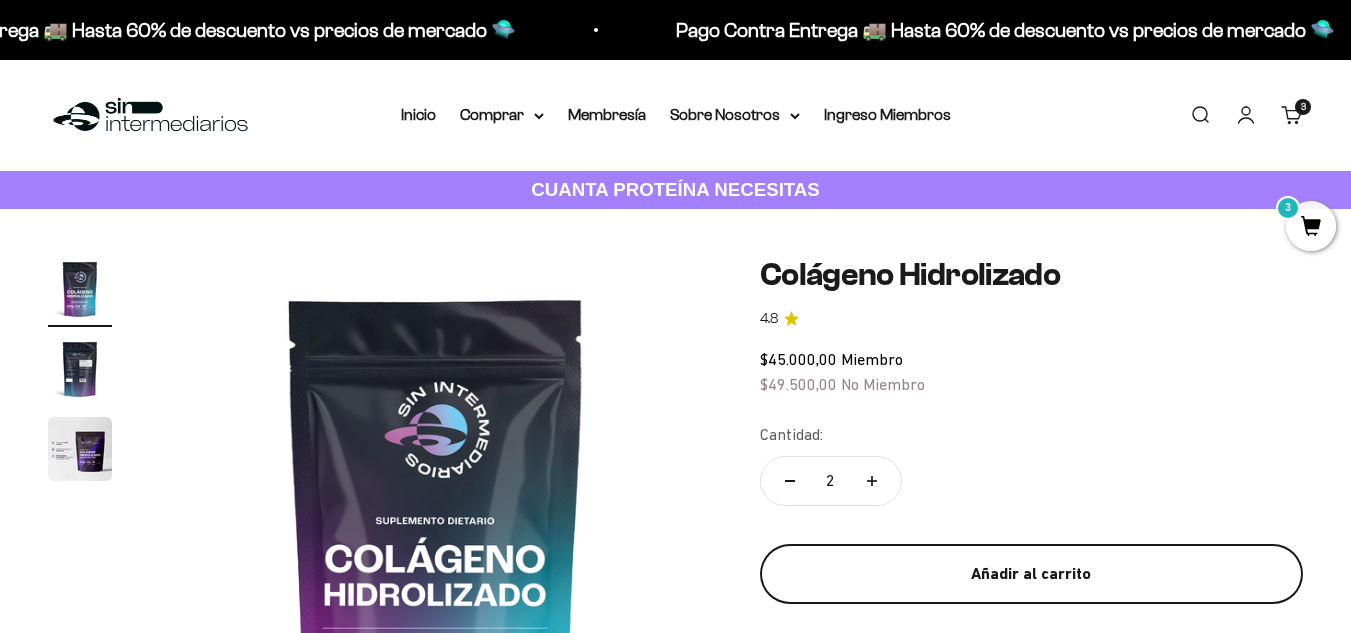 click on "Añadir al carrito" at bounding box center (1031, 574) 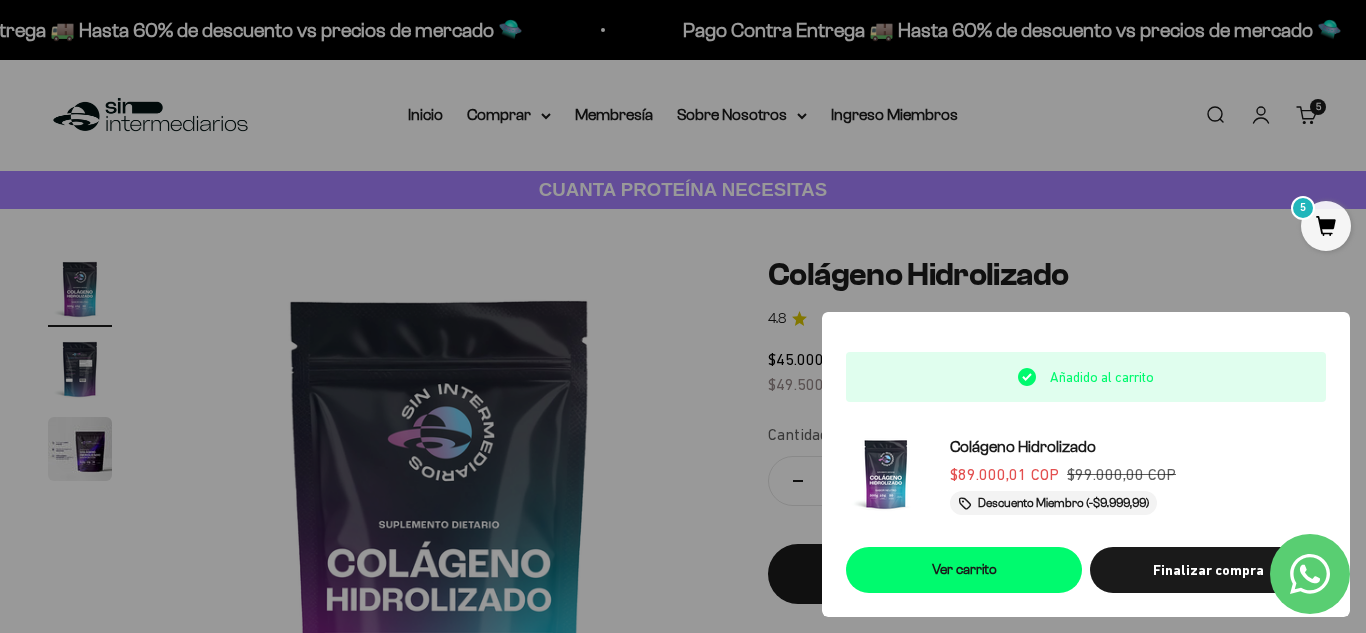 click at bounding box center (683, 316) 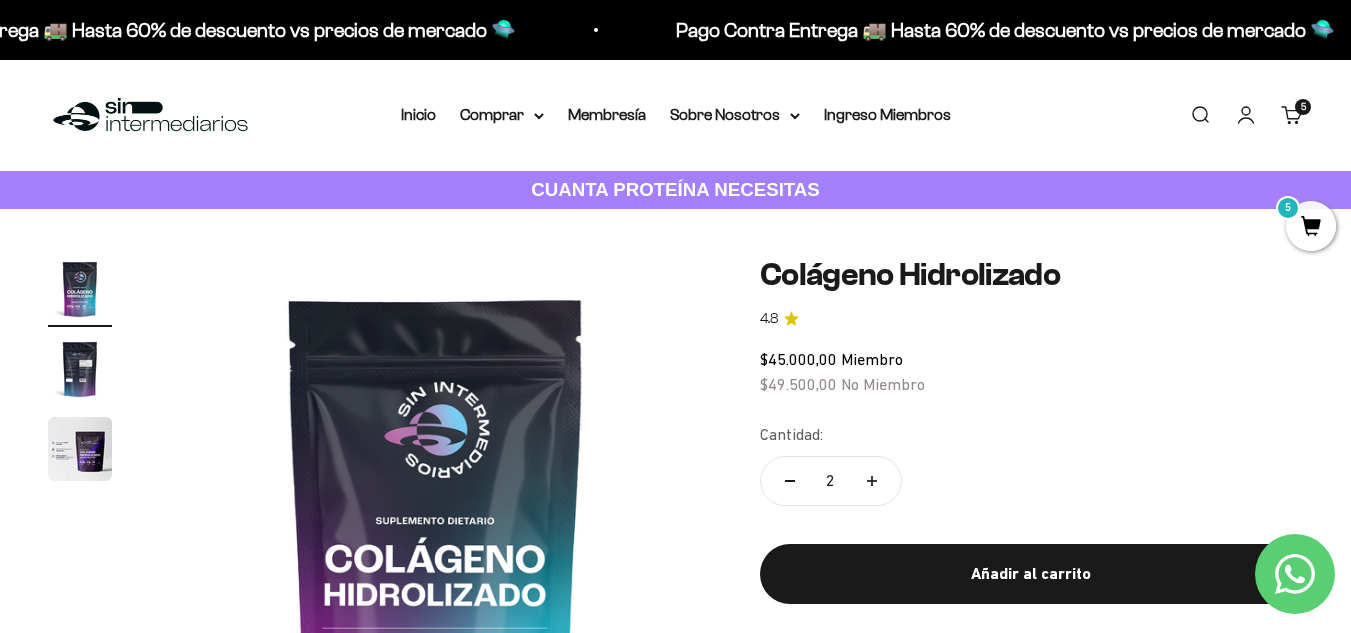 click on "5" at bounding box center [1311, 226] 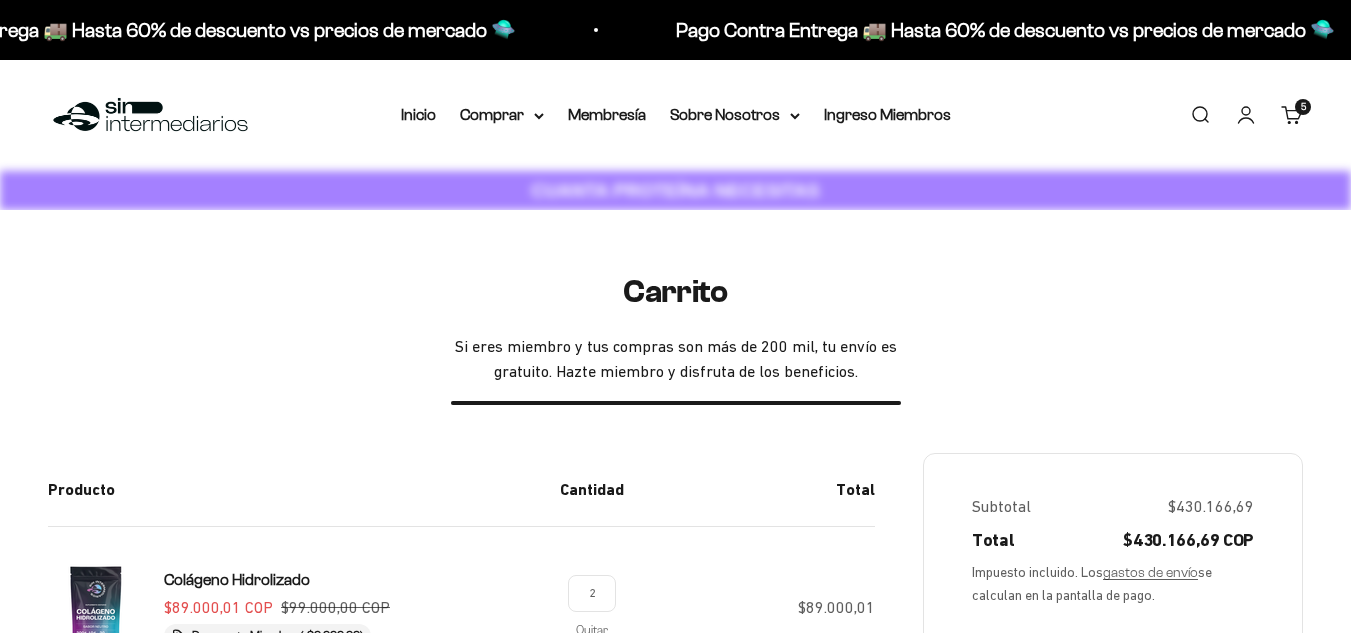 scroll, scrollTop: 0, scrollLeft: 0, axis: both 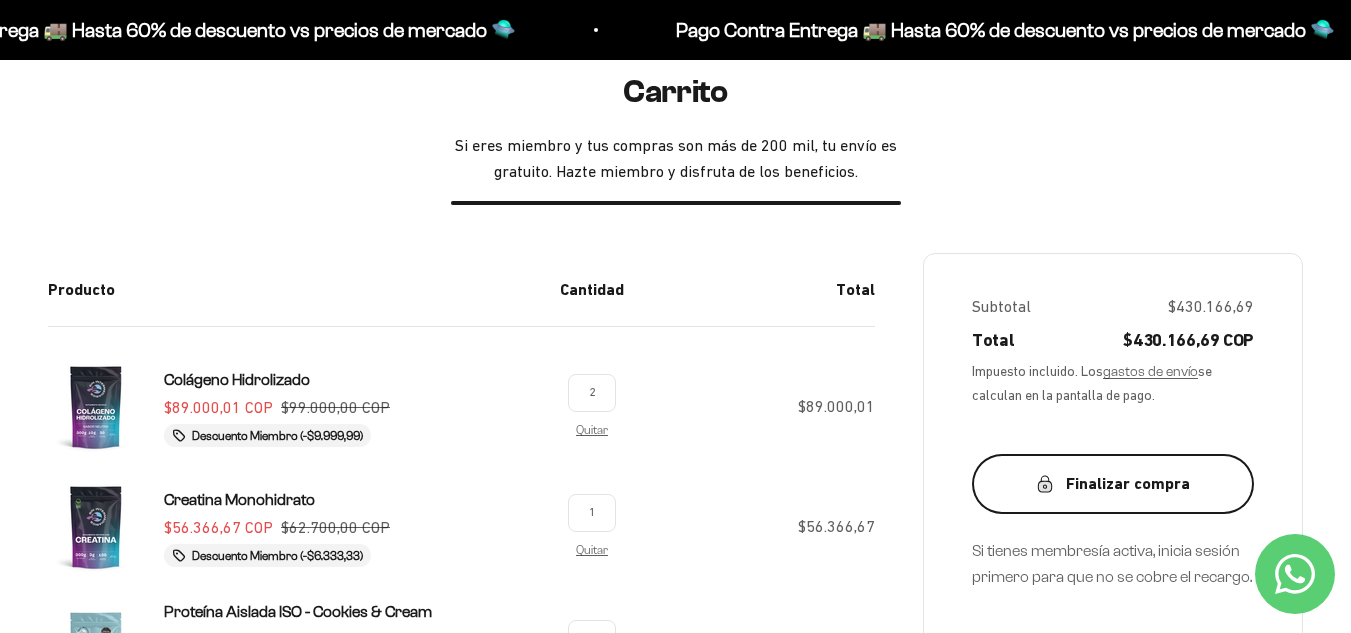 click on "Finalizar compra" at bounding box center (1113, 484) 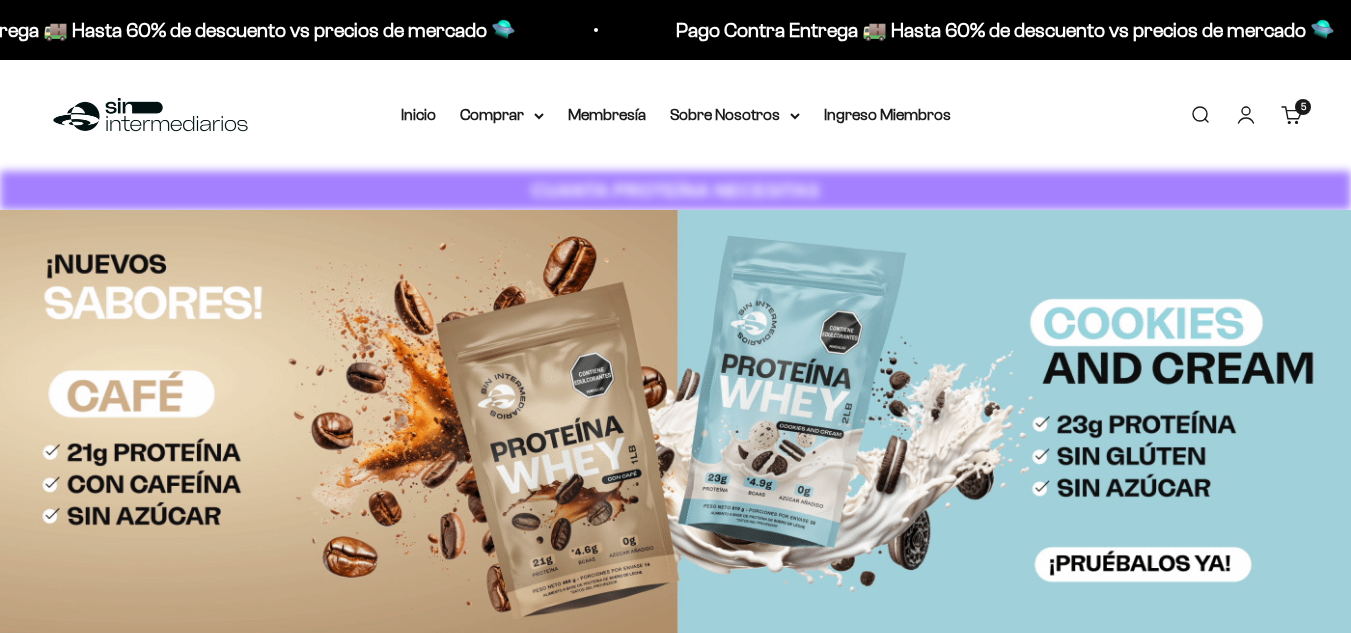 scroll, scrollTop: 0, scrollLeft: 0, axis: both 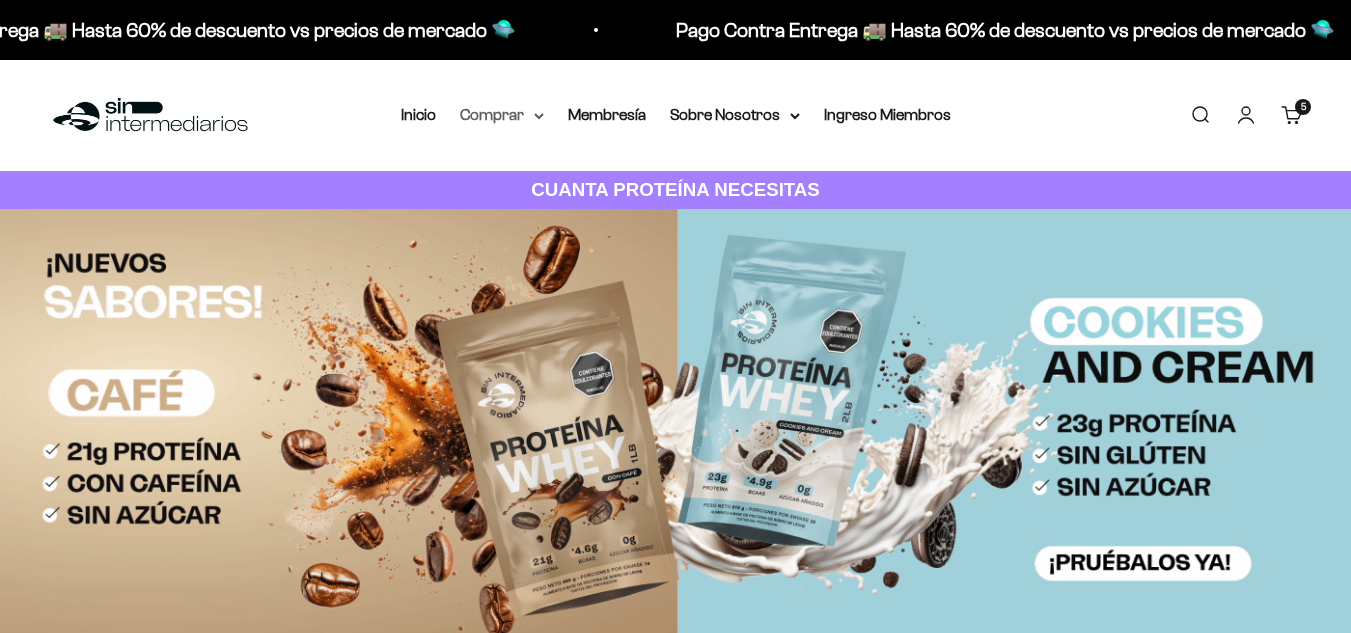 click on "Comprar" at bounding box center [502, 115] 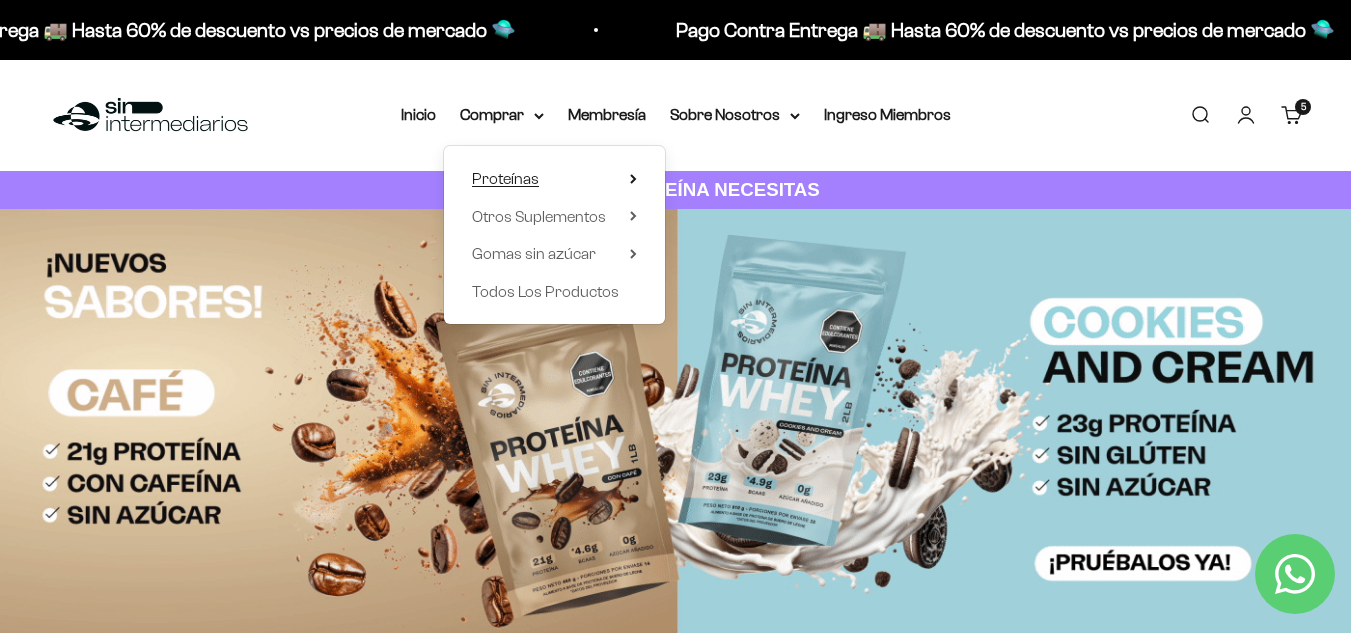 click on "Proteínas" at bounding box center [554, 179] 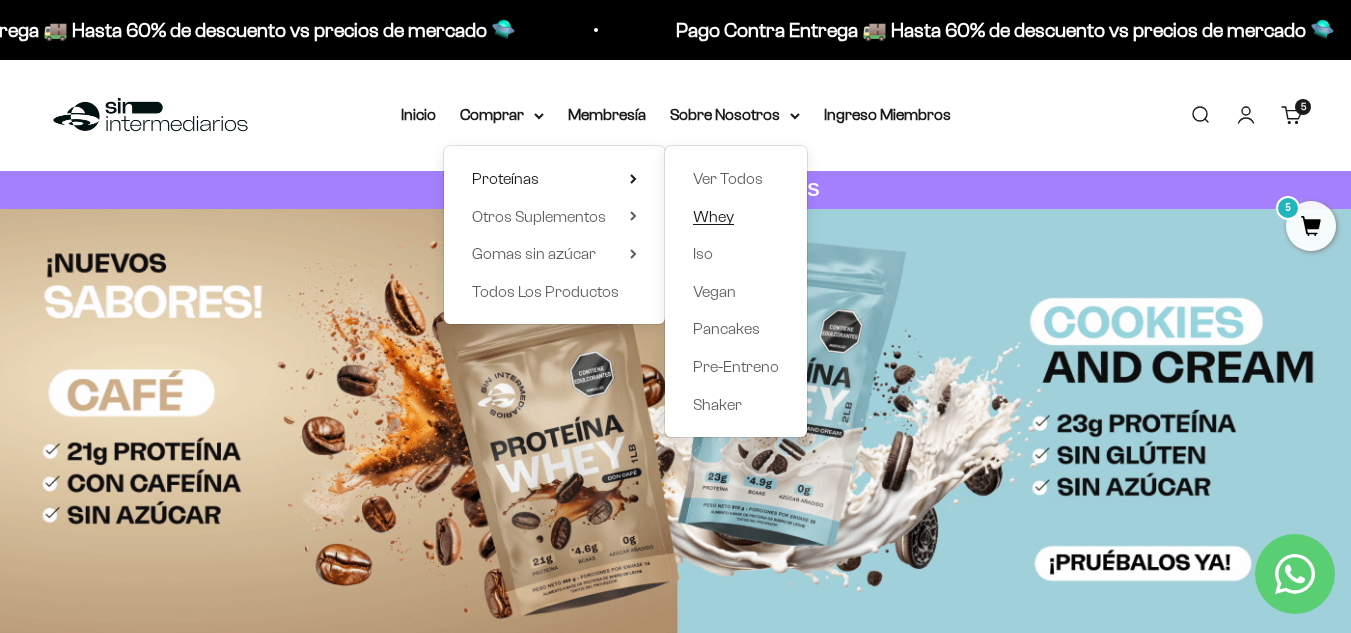 click on "Whey" at bounding box center [713, 216] 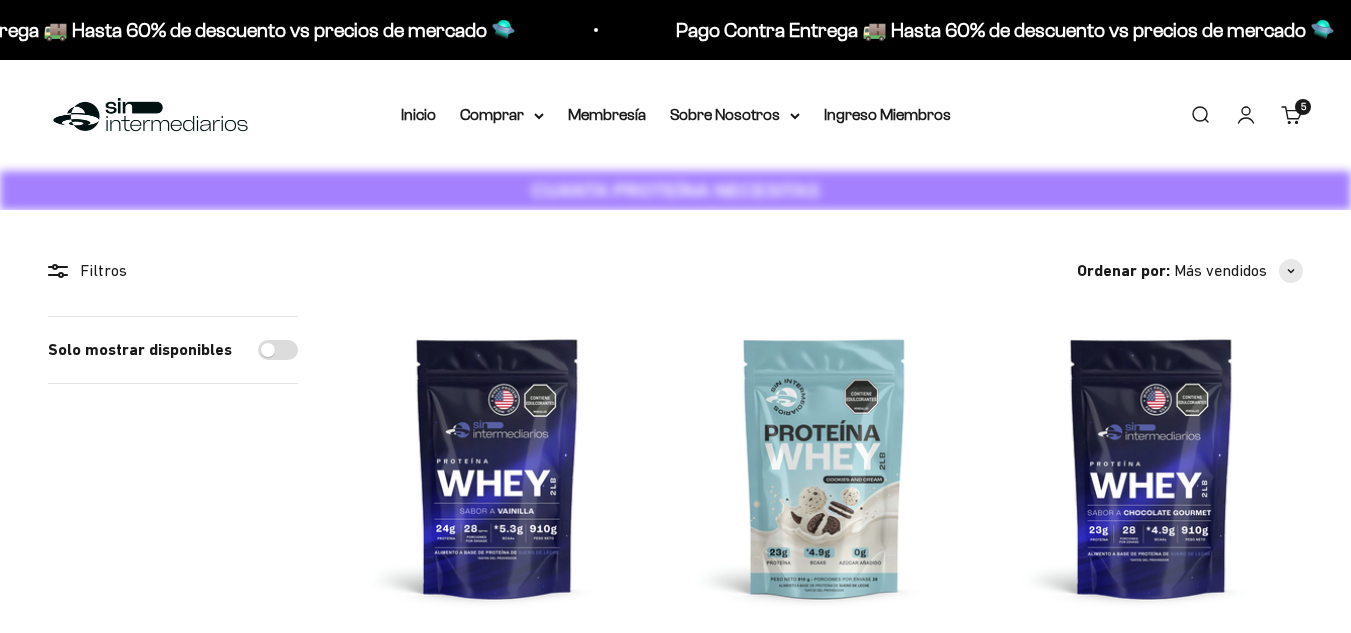 scroll, scrollTop: 0, scrollLeft: 0, axis: both 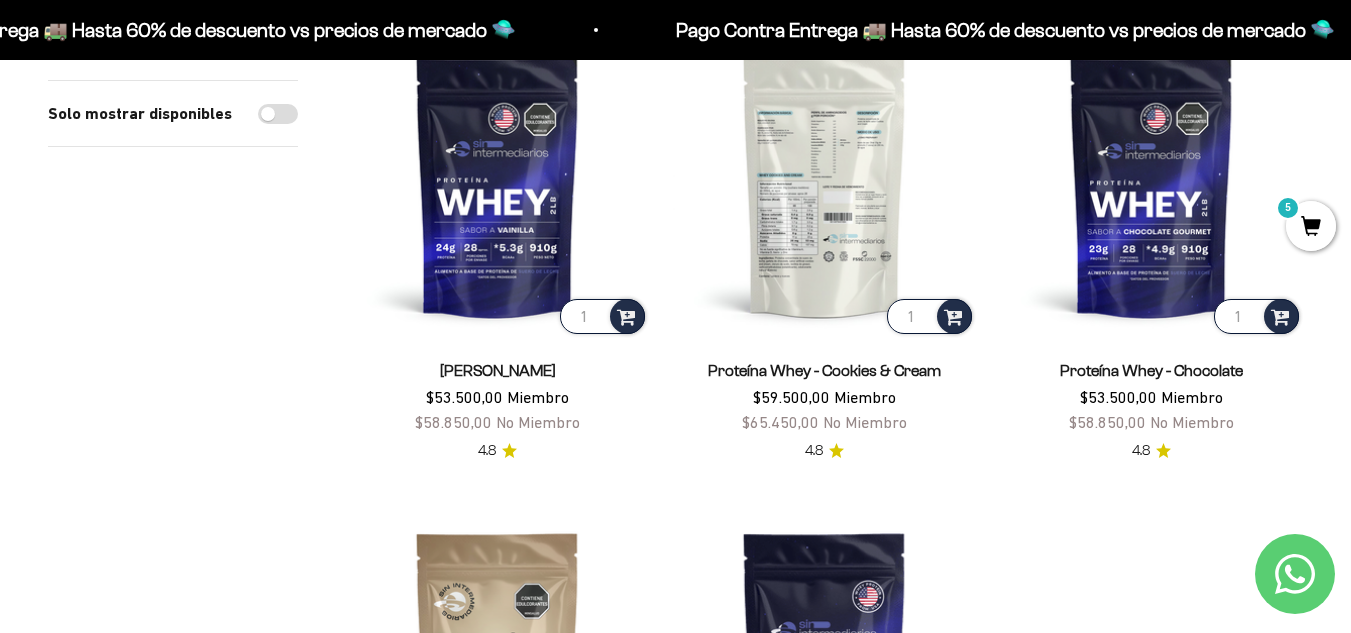 click at bounding box center [824, 186] 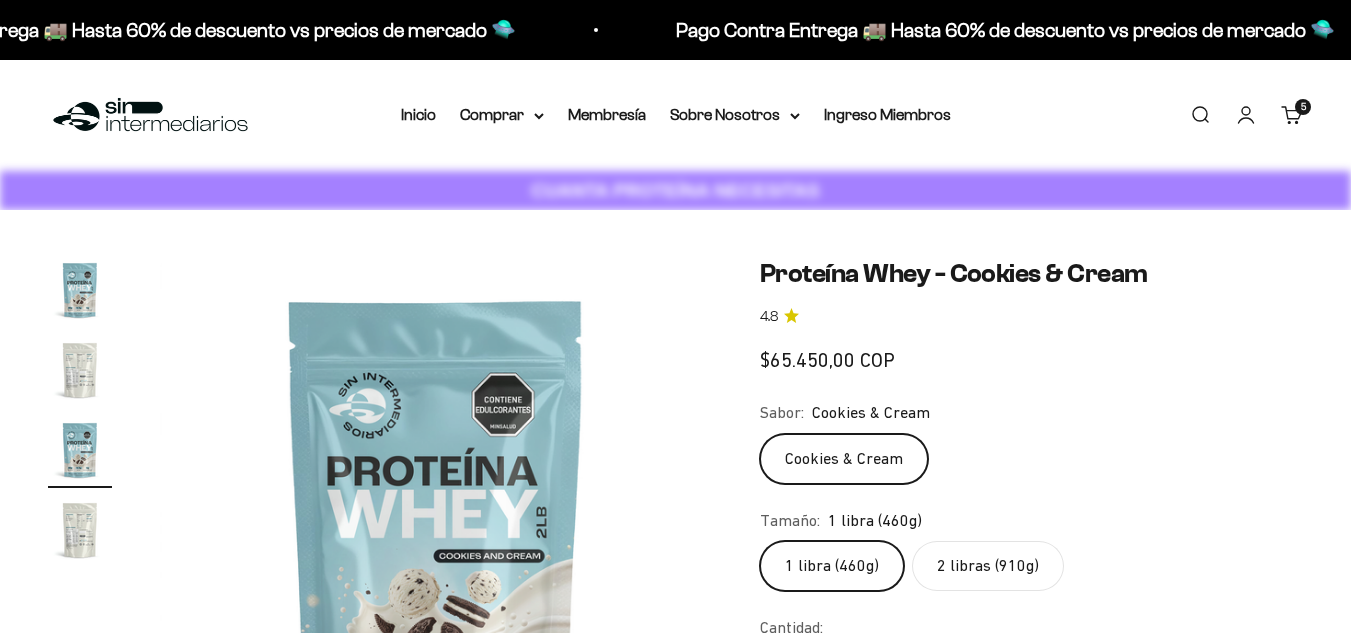scroll, scrollTop: 0, scrollLeft: 0, axis: both 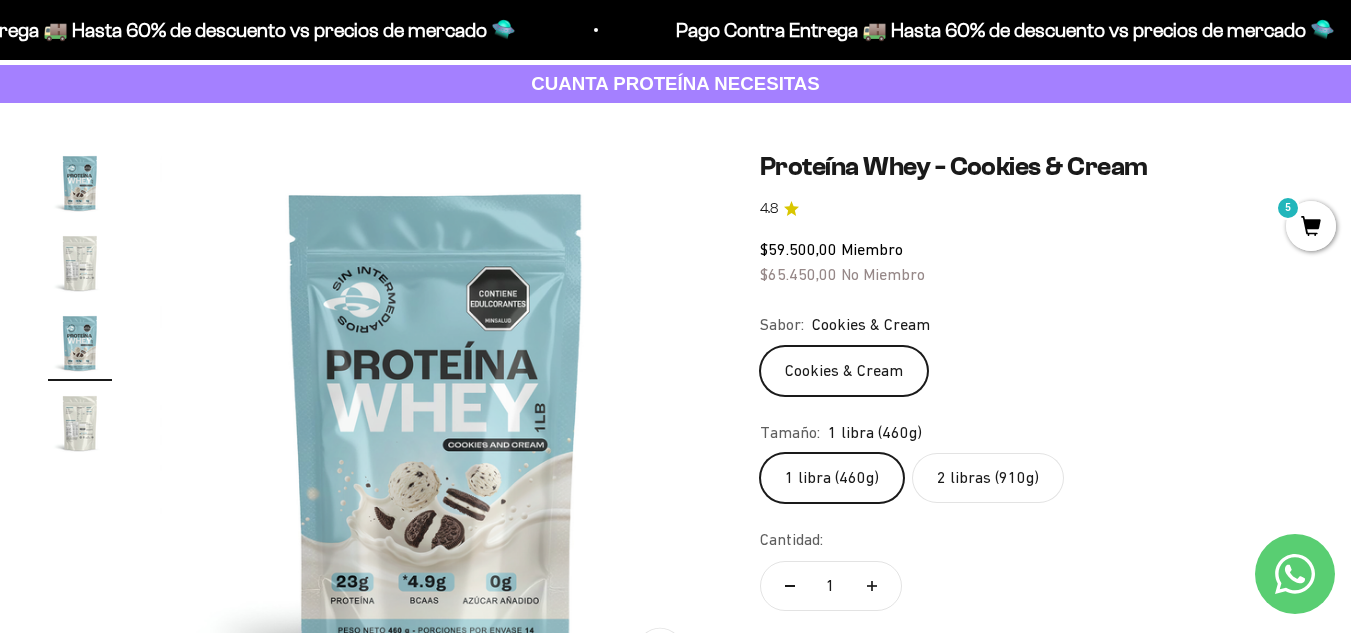 click on "2 libras (910g)" 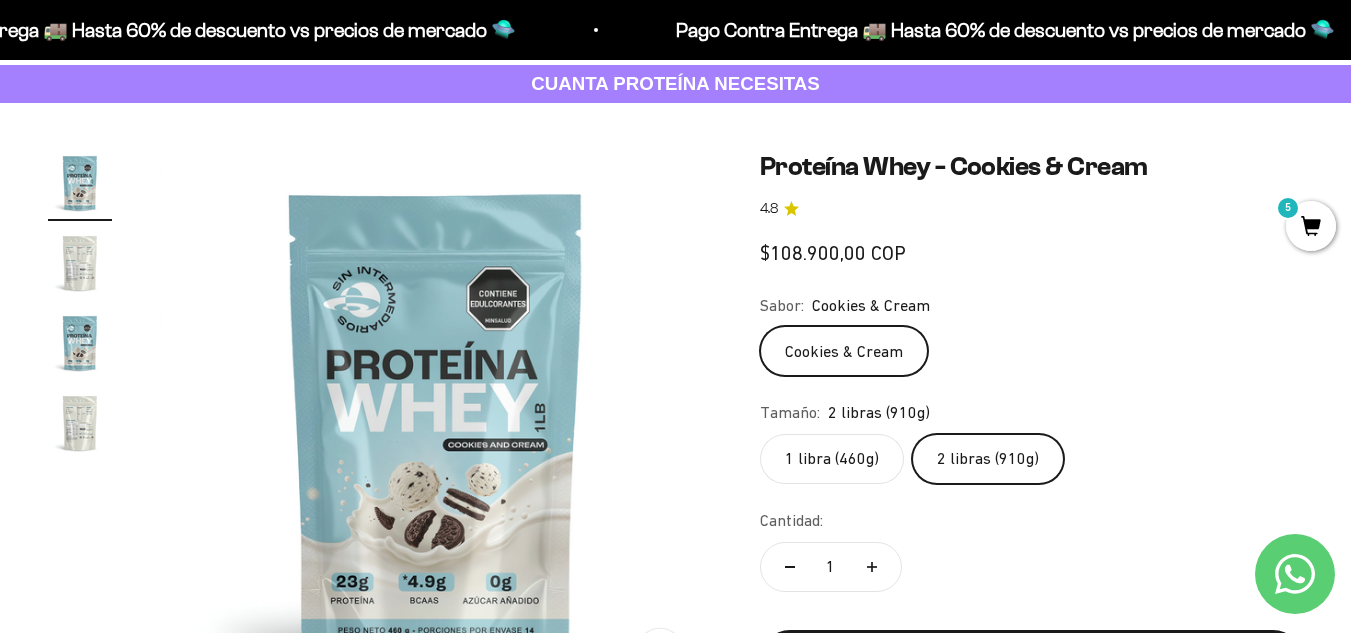 scroll, scrollTop: 0, scrollLeft: 0, axis: both 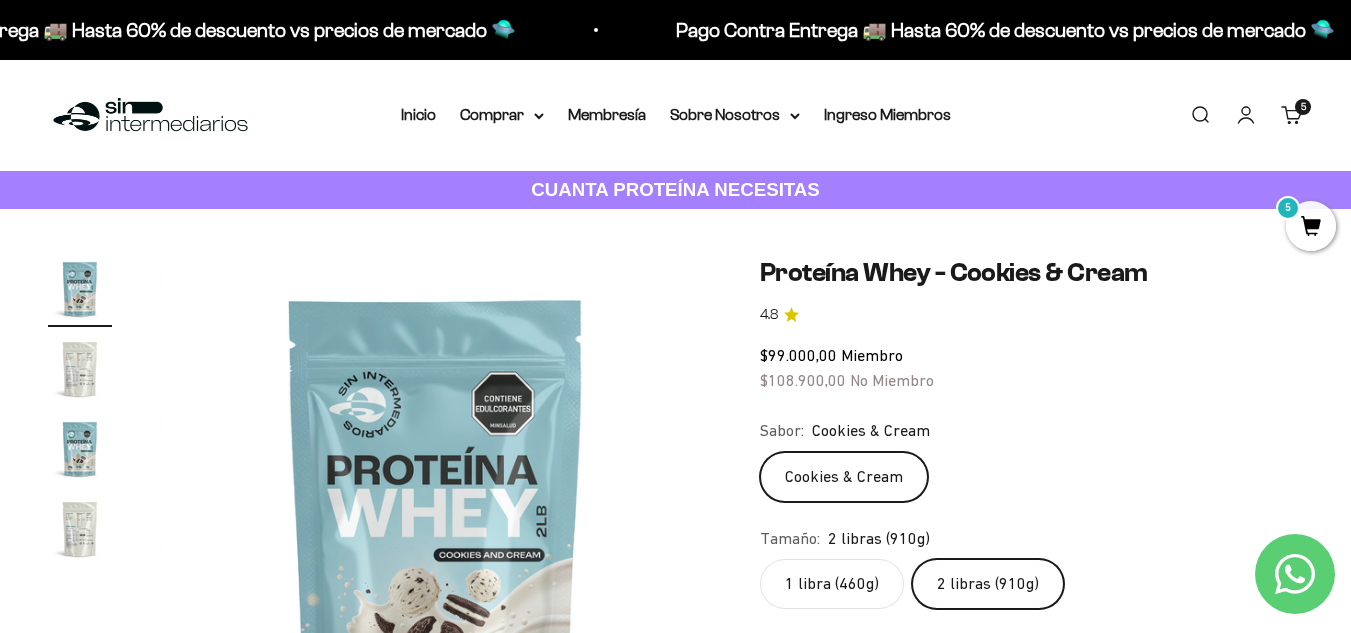 click at bounding box center [80, 369] 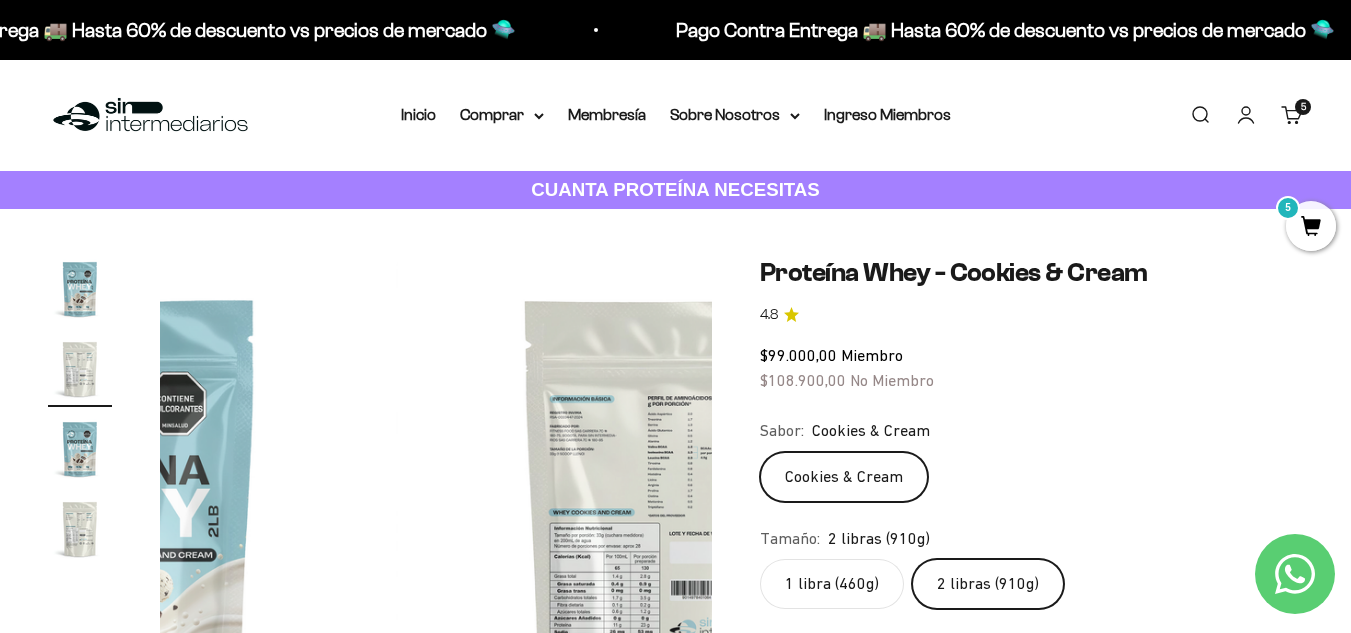 scroll, scrollTop: 0, scrollLeft: 564, axis: horizontal 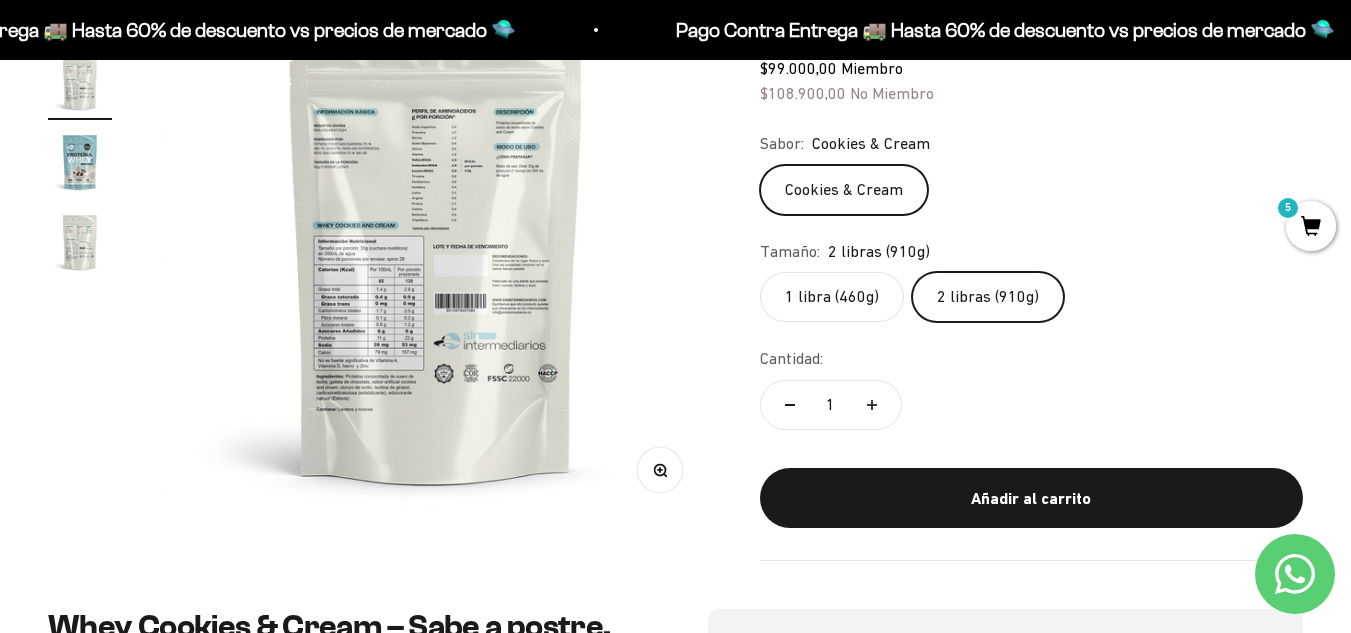 click at bounding box center [436, 246] 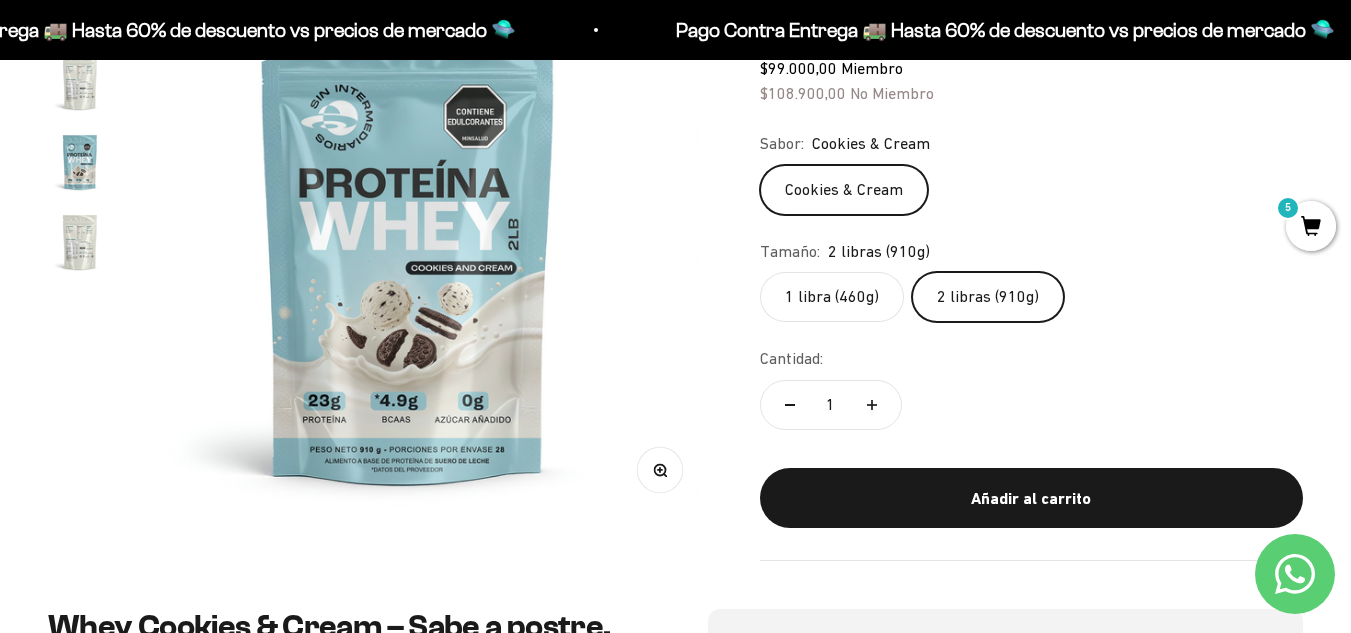 scroll, scrollTop: 0, scrollLeft: 0, axis: both 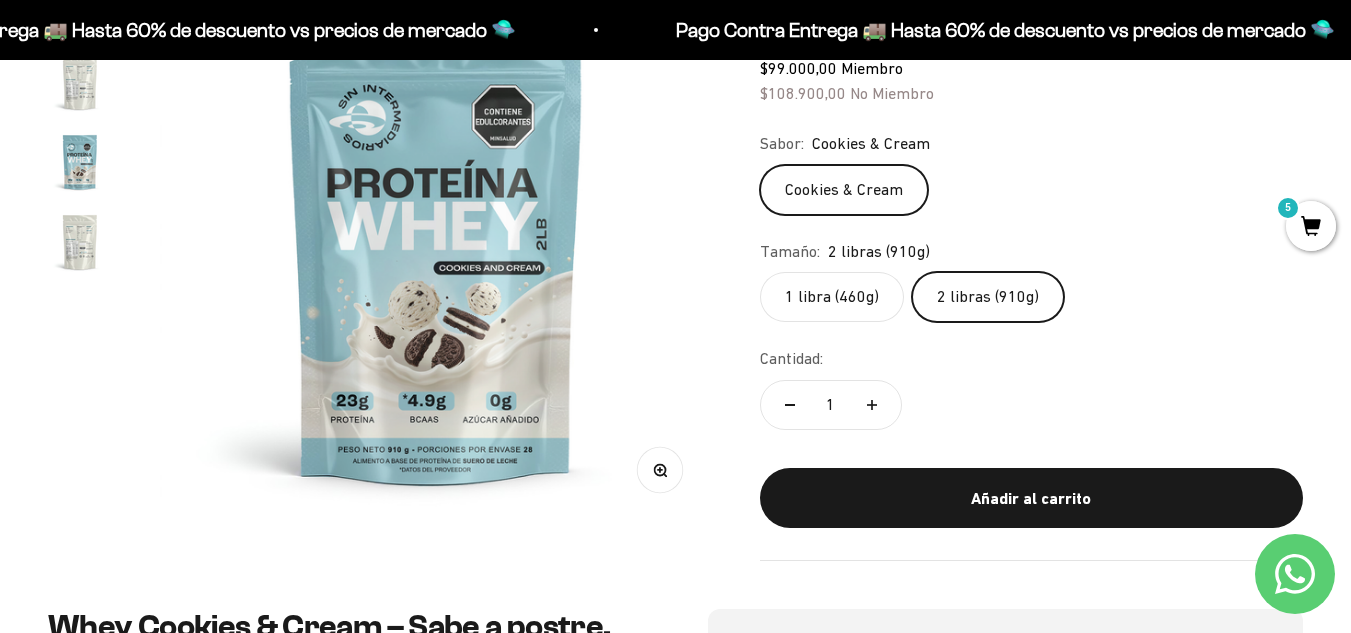 click at bounding box center (436, 246) 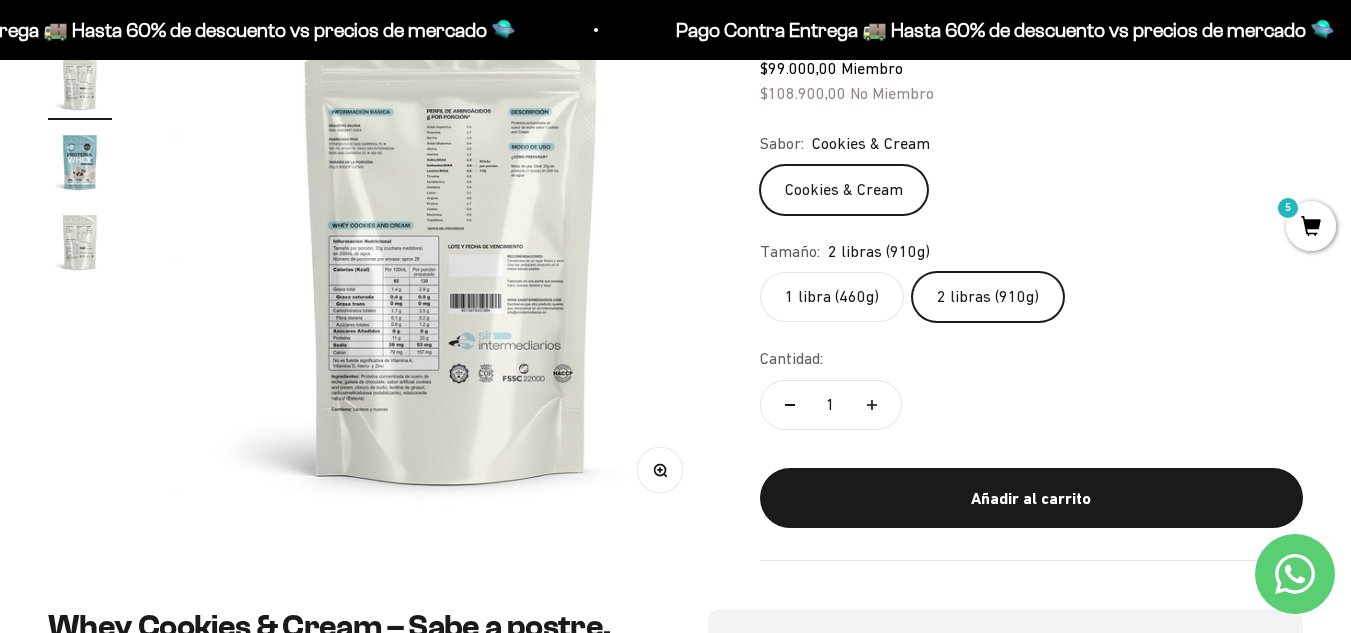 scroll, scrollTop: 0, scrollLeft: 564, axis: horizontal 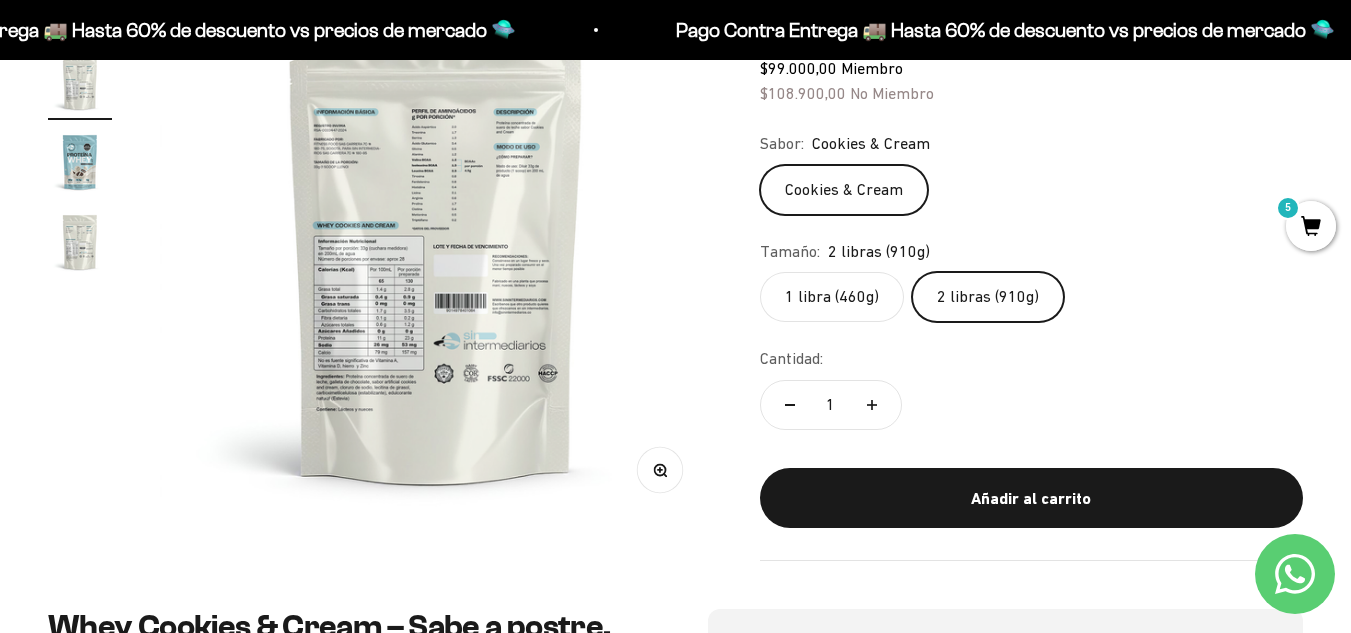click 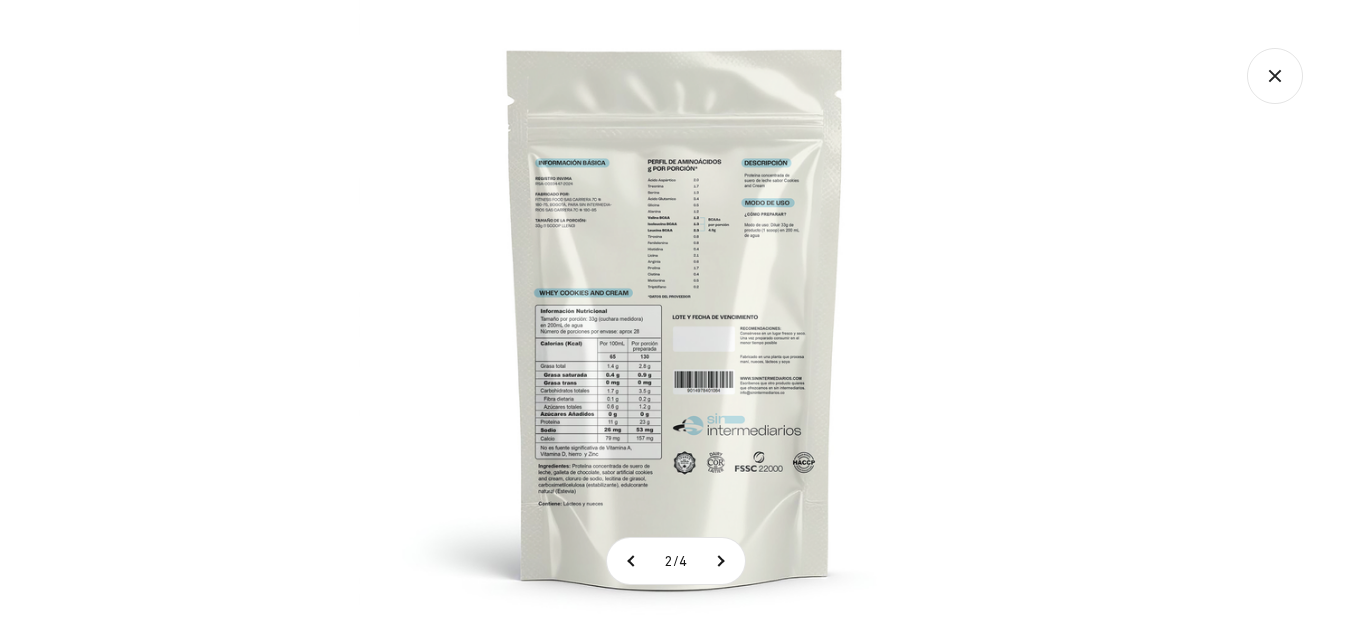 click at bounding box center (675, 316) 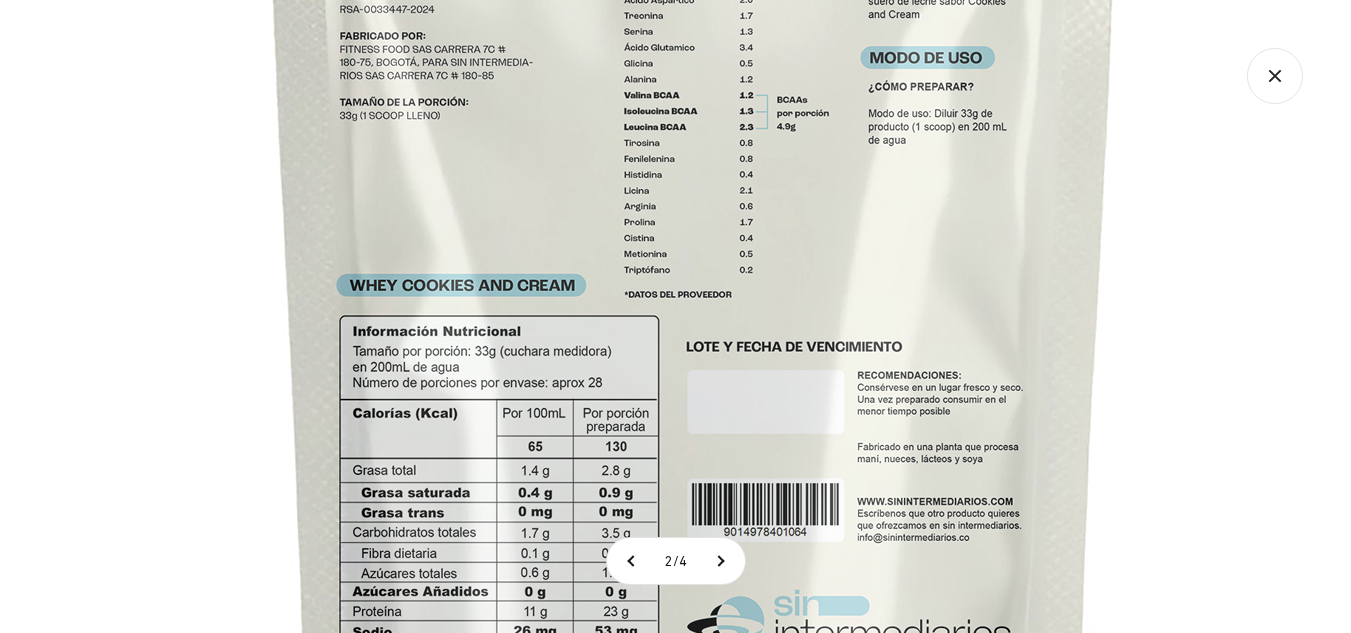 click at bounding box center (694, 345) 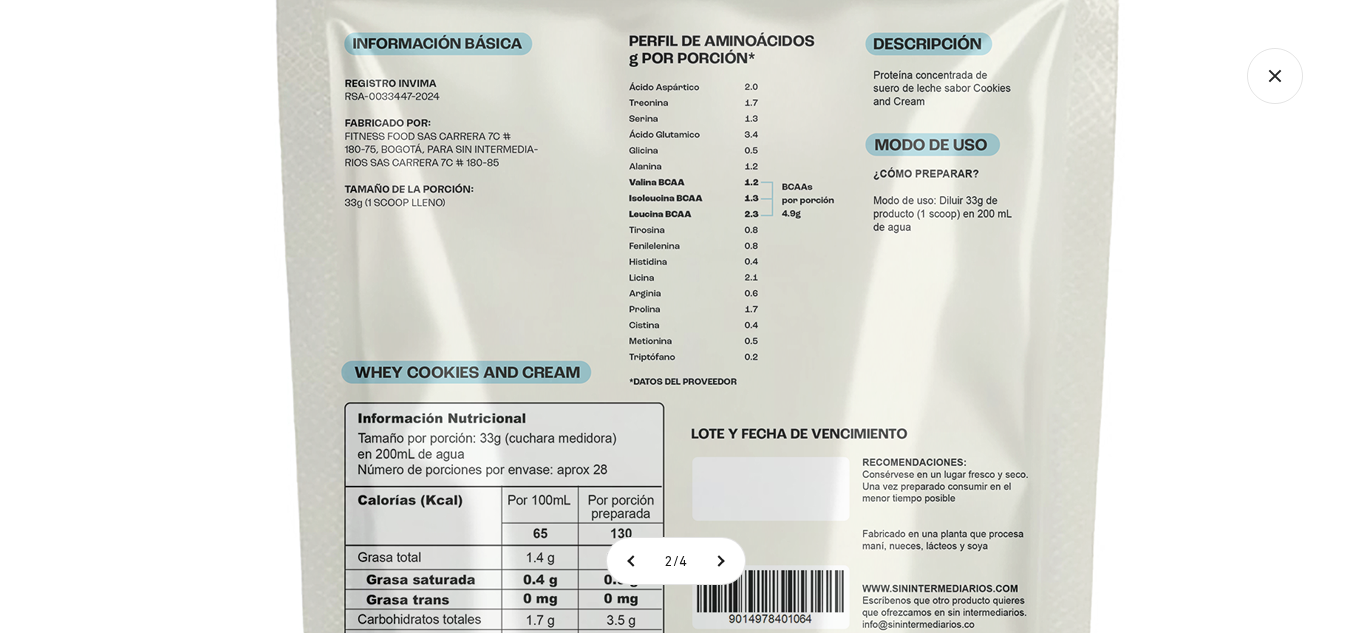click at bounding box center [699, 432] 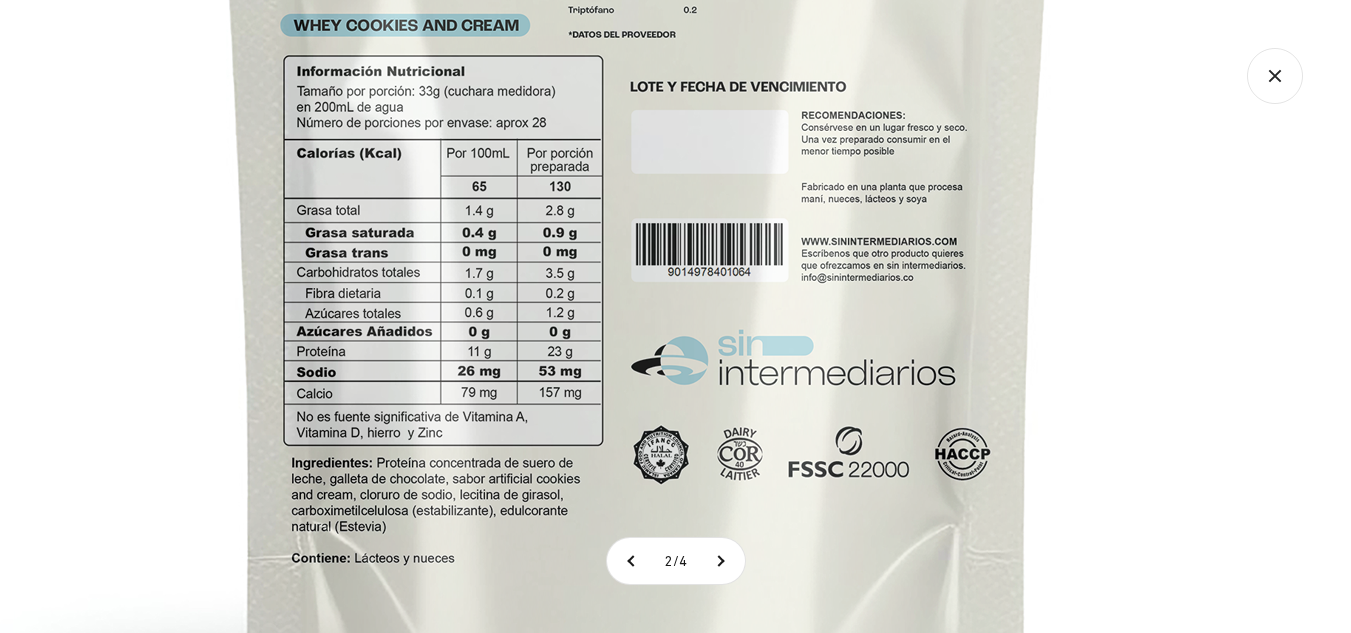 click at bounding box center [638, 85] 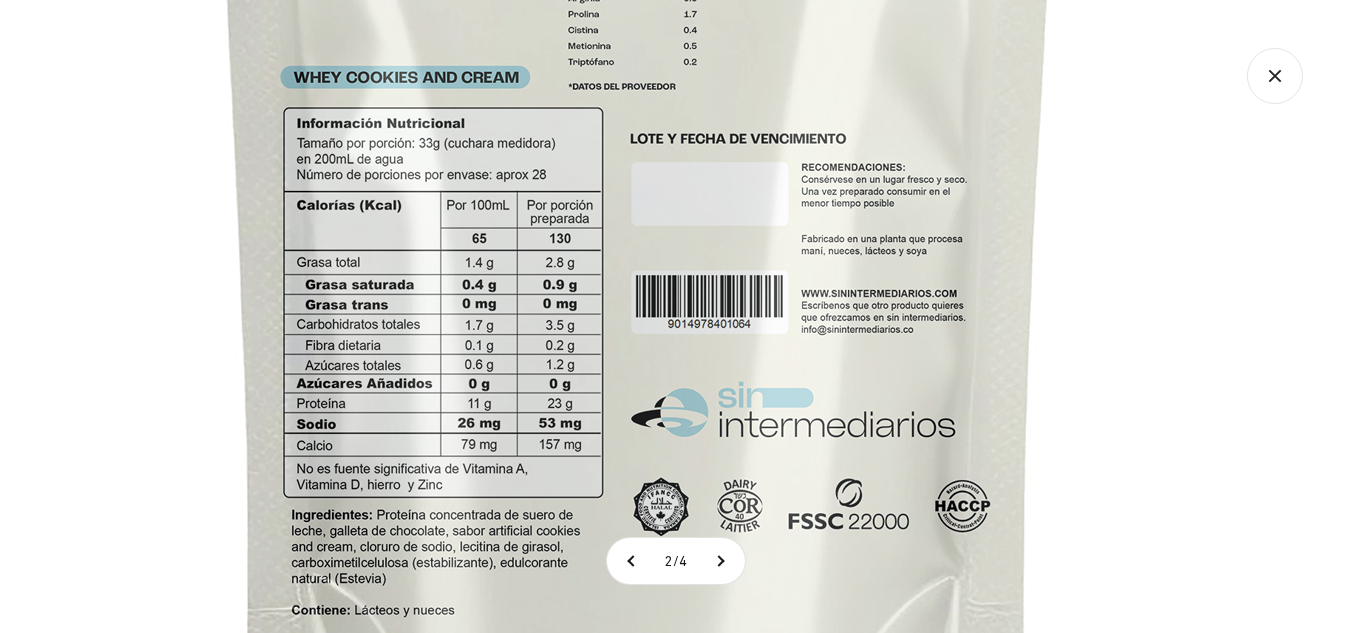 click at bounding box center [638, 137] 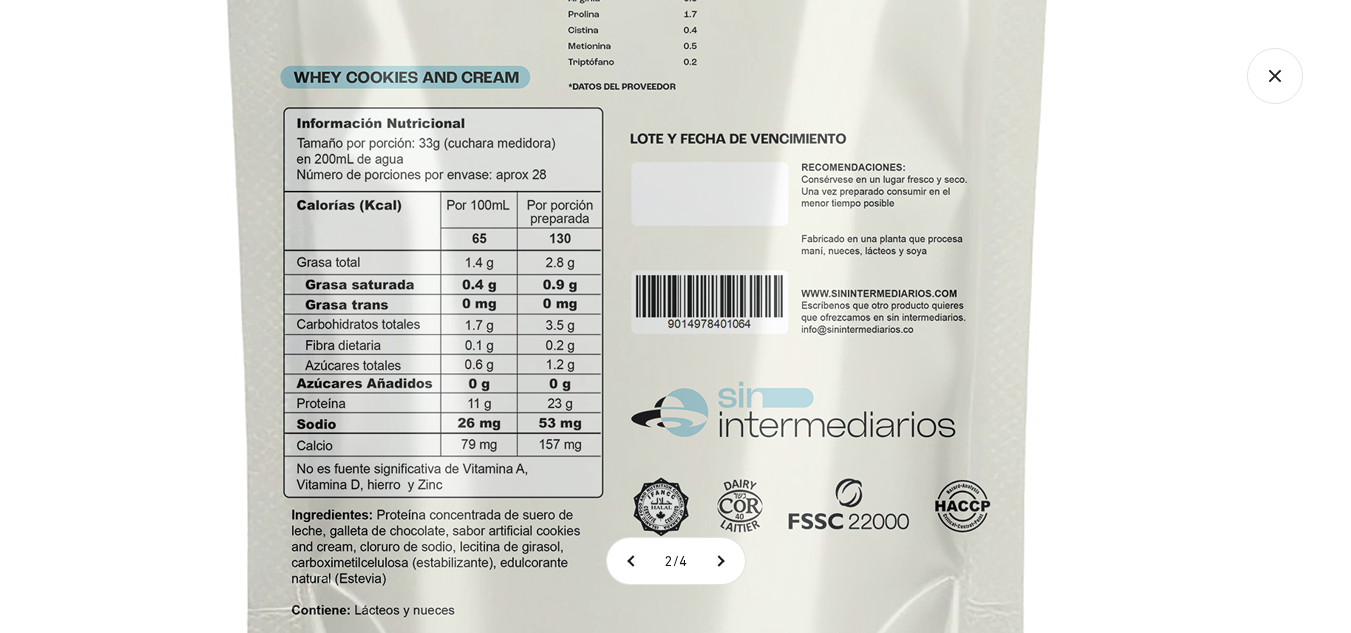 click 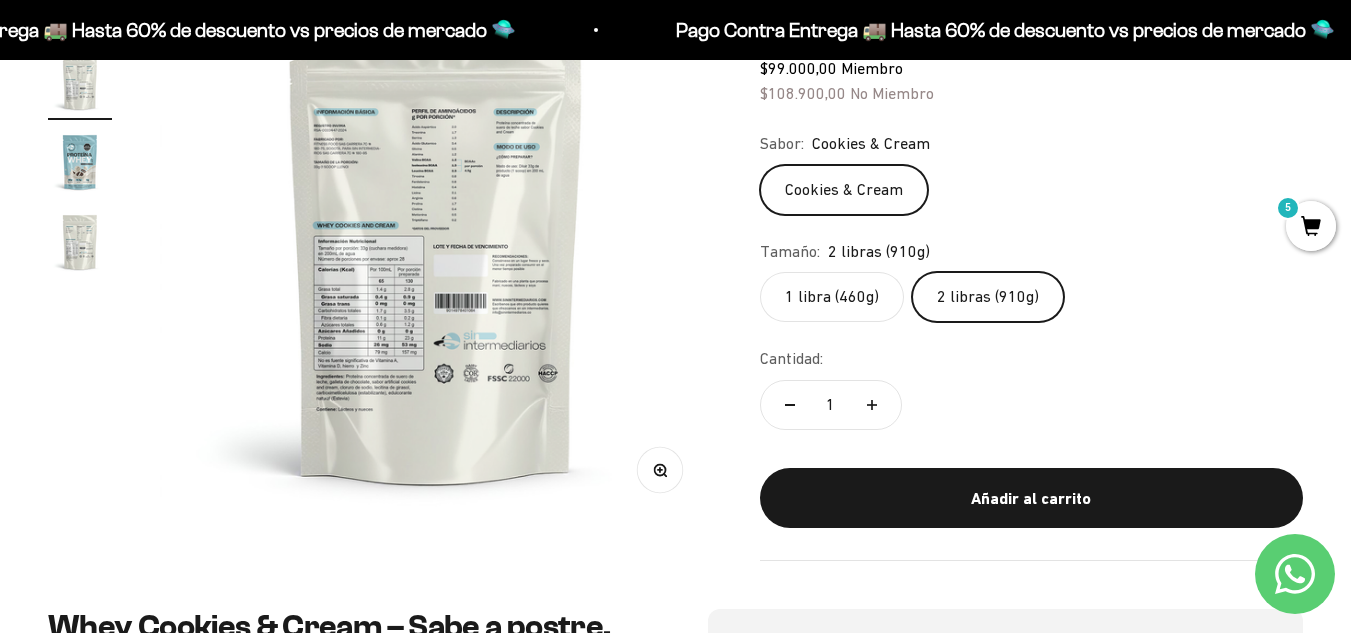 click at bounding box center (80, 162) 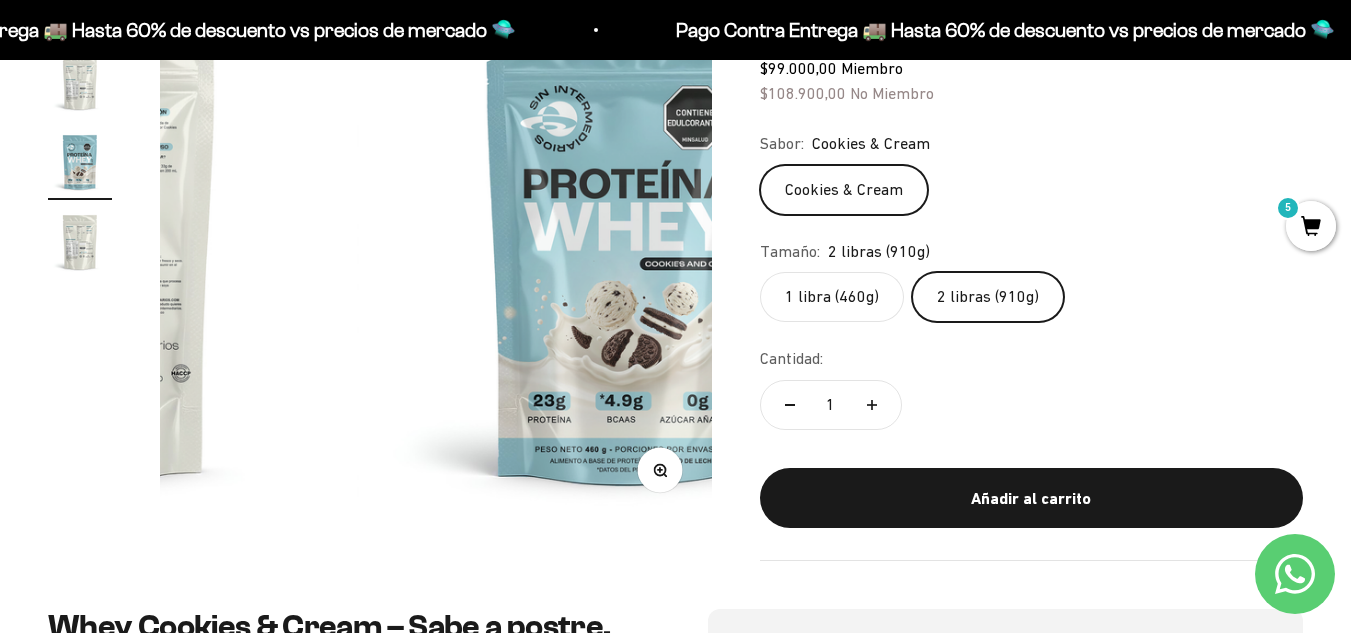 scroll, scrollTop: 0, scrollLeft: 1128, axis: horizontal 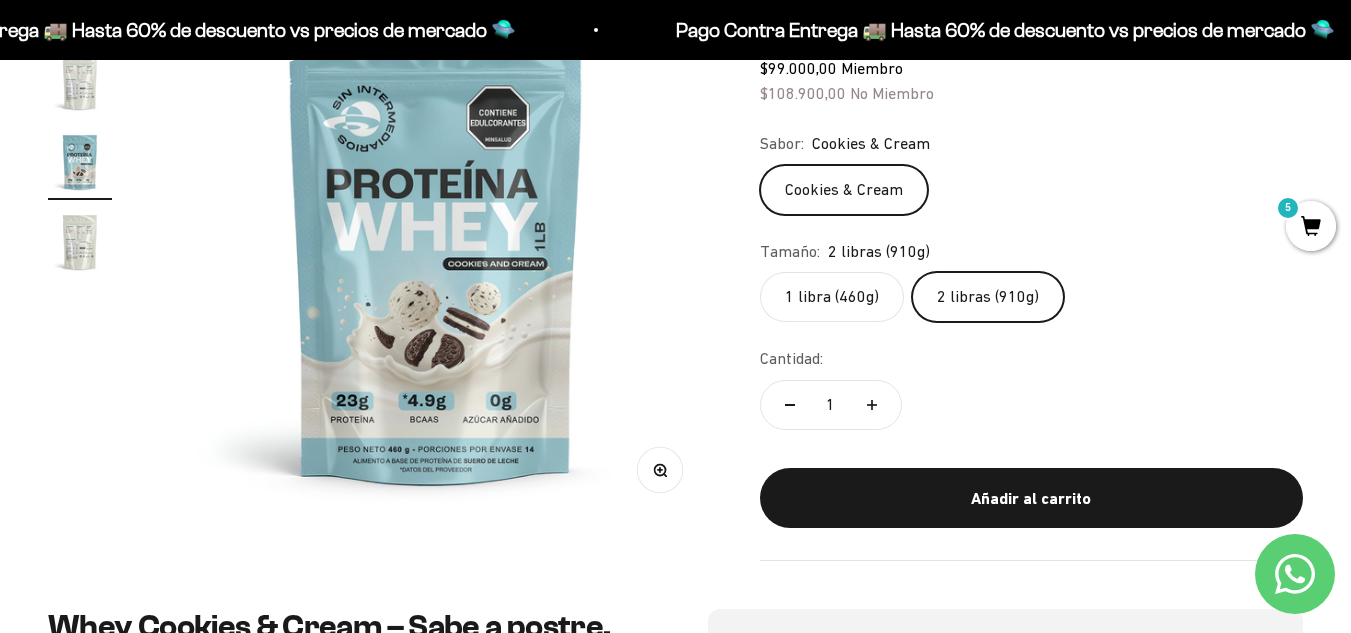 click at bounding box center (80, 242) 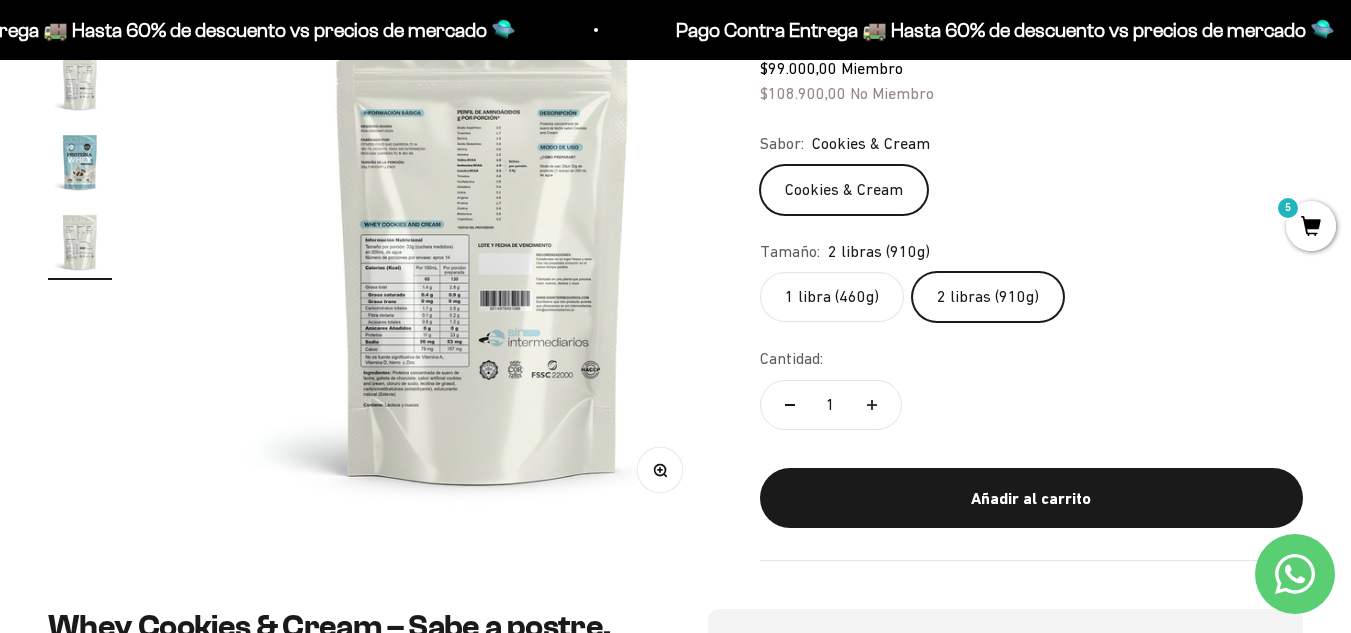 scroll, scrollTop: 0, scrollLeft: 1691, axis: horizontal 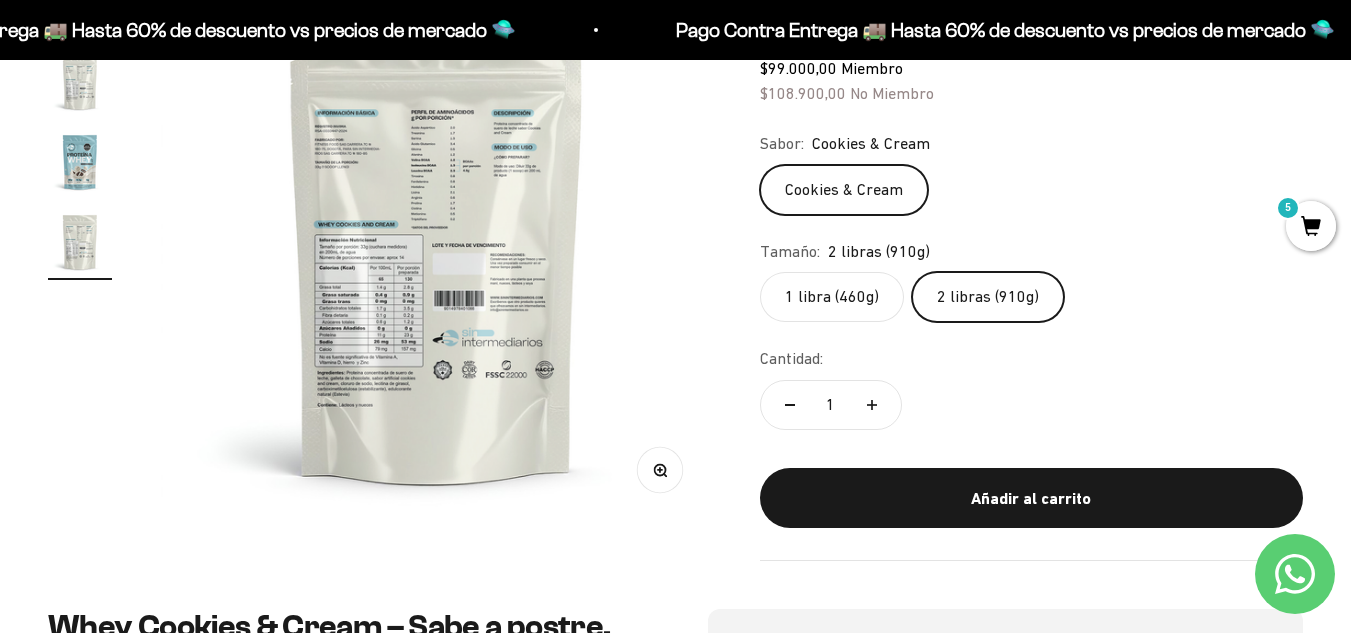 click at bounding box center [80, 82] 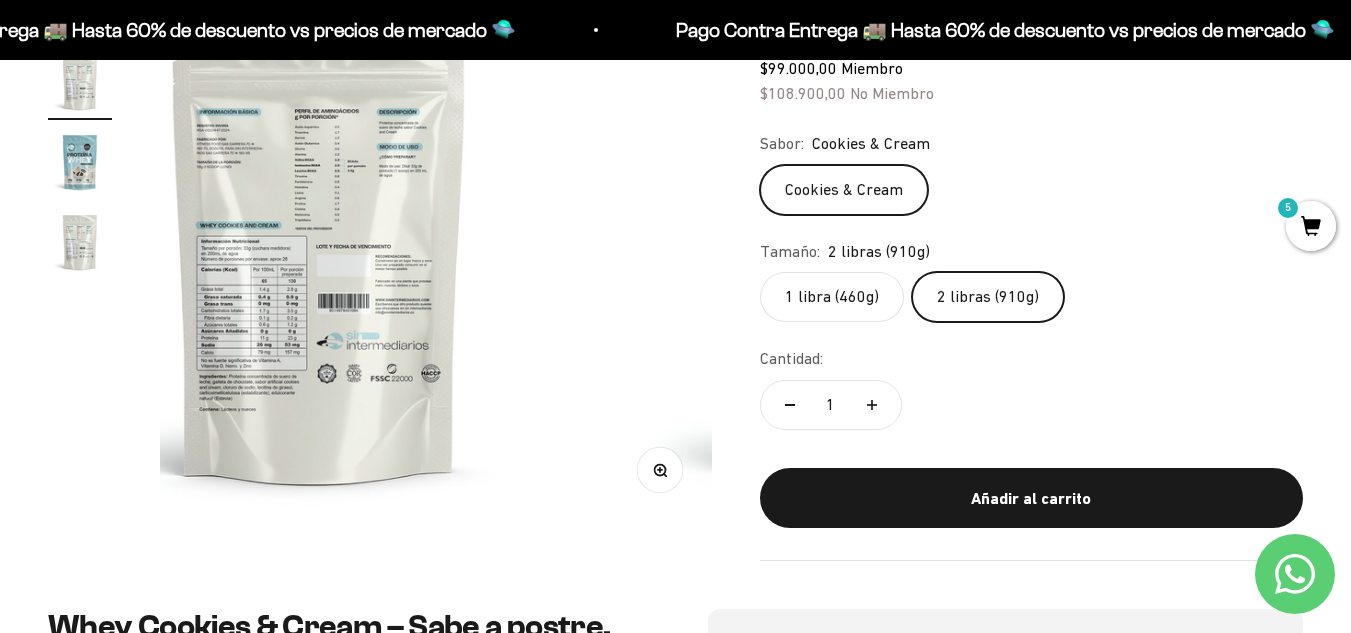 scroll, scrollTop: 0, scrollLeft: 564, axis: horizontal 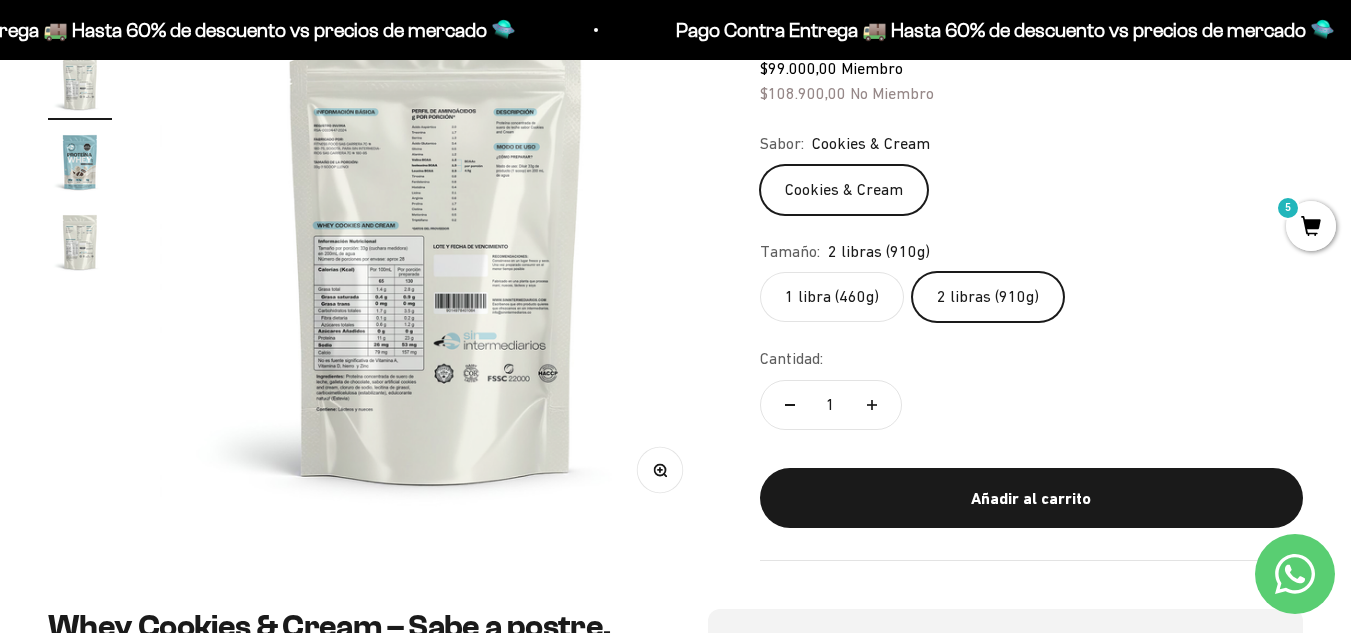 click at bounding box center [436, 246] 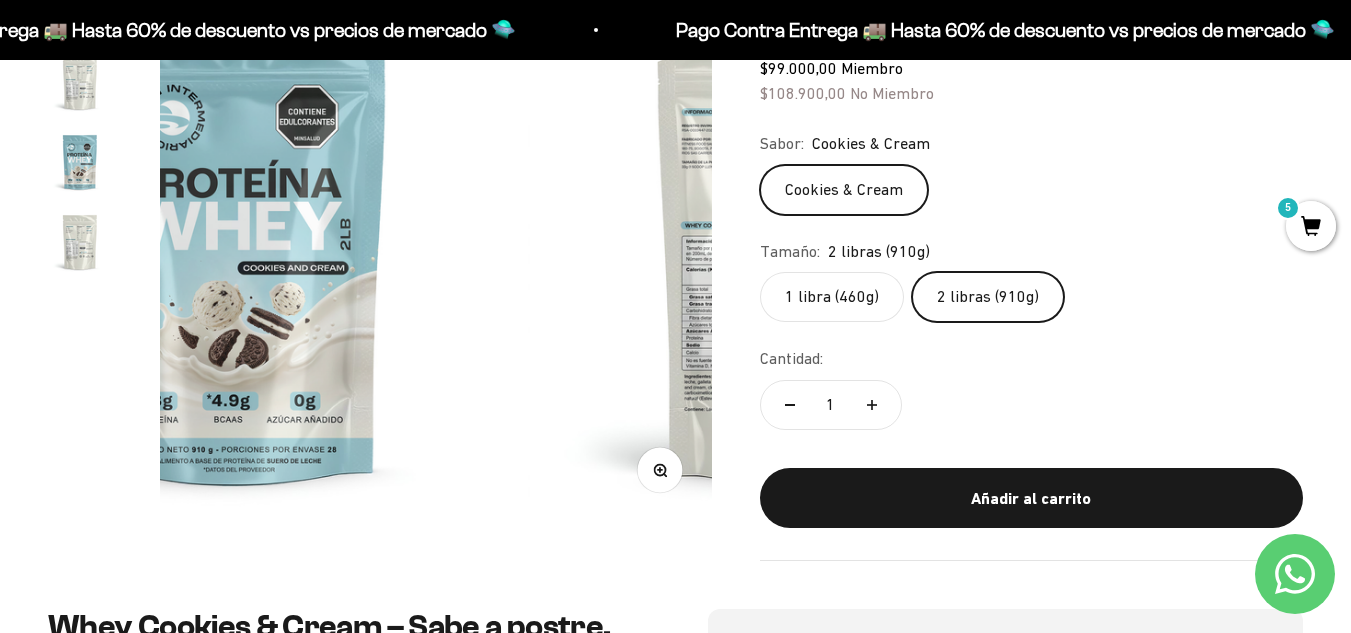 scroll, scrollTop: 0, scrollLeft: 0, axis: both 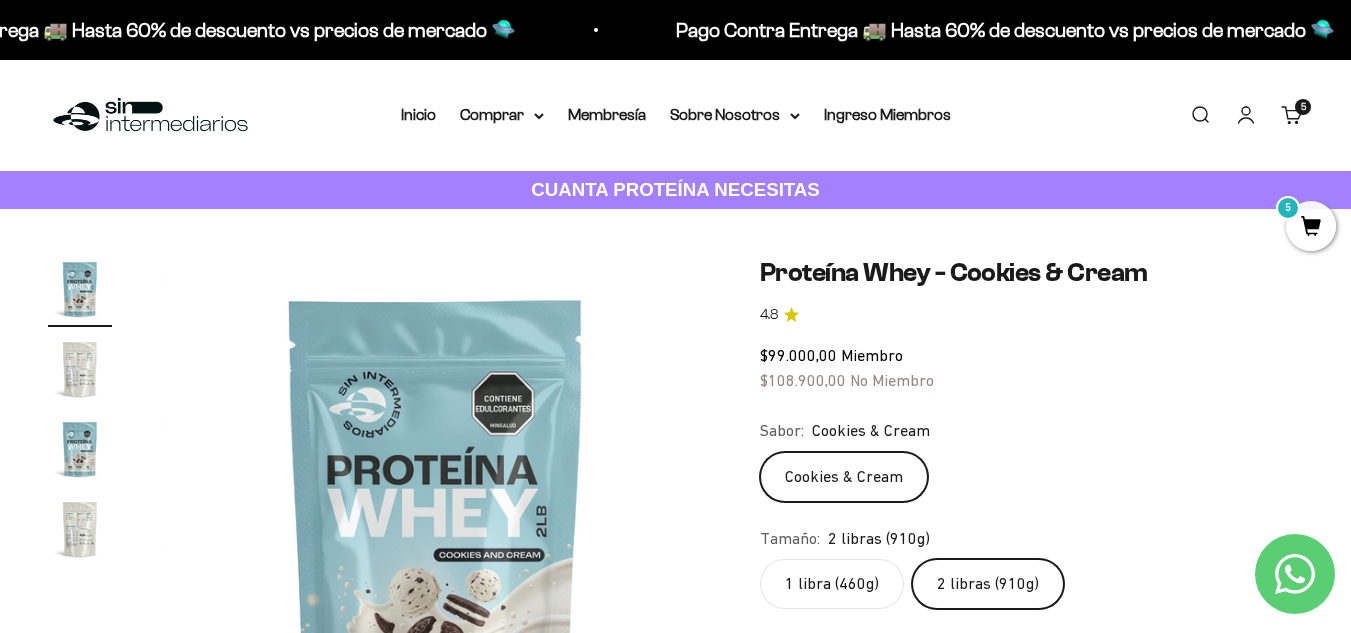 click on "Inicio
Comprar
Proteínas
Ver Todos
Whey
Iso
Vegan" at bounding box center [676, 115] 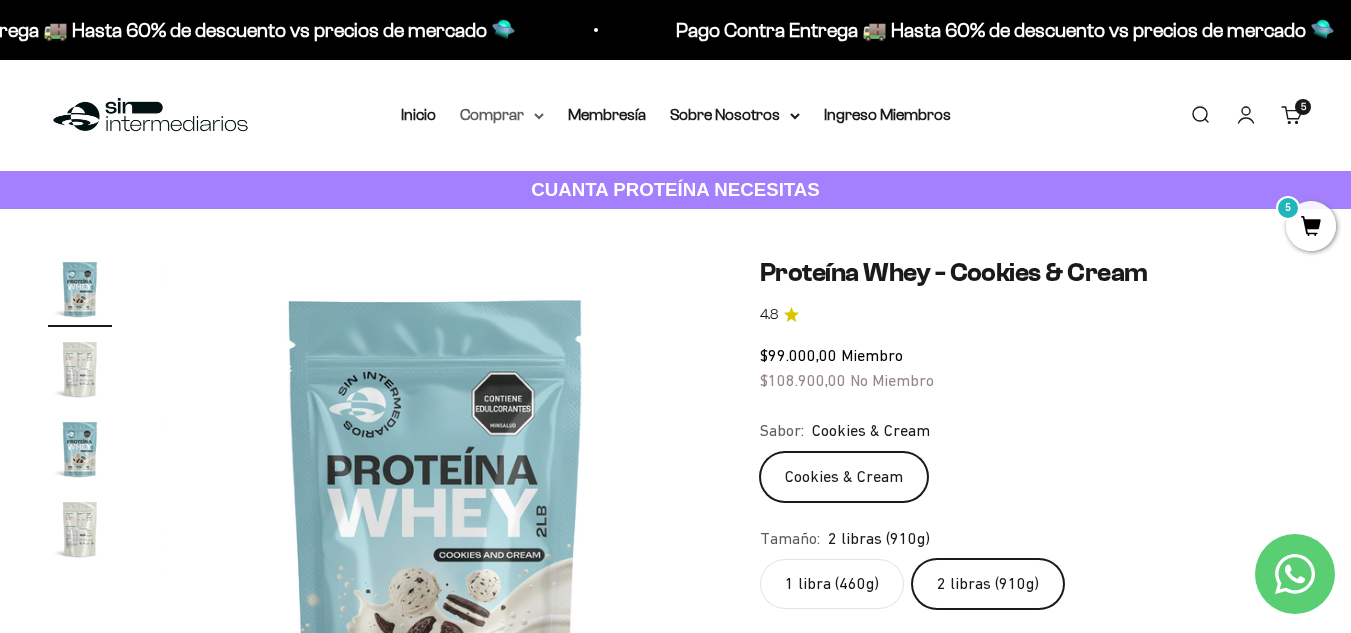 click 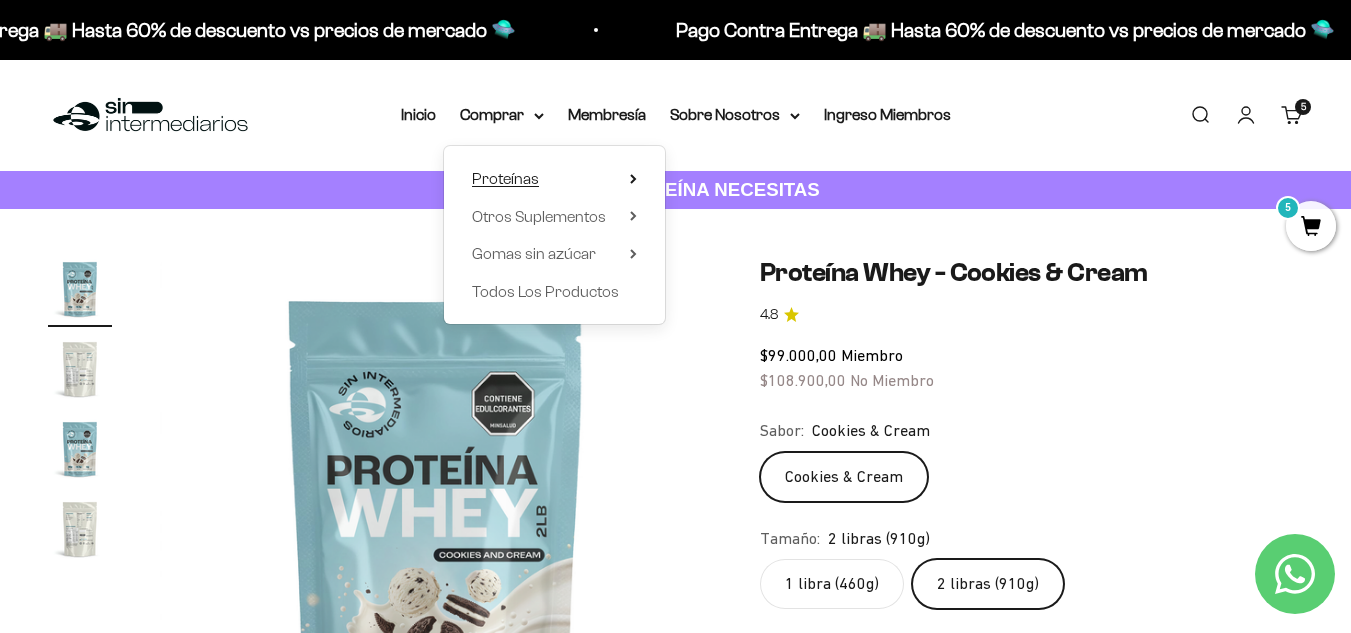 click on "Proteínas" at bounding box center [554, 179] 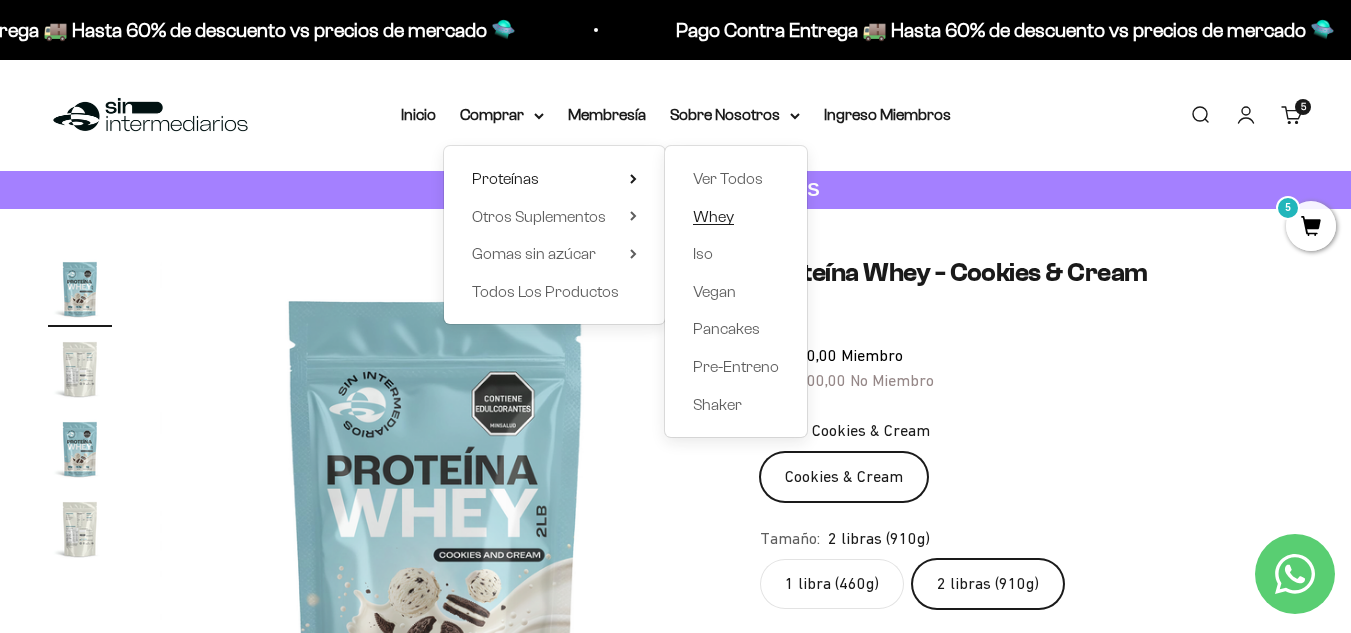 click on "Whey" at bounding box center [713, 216] 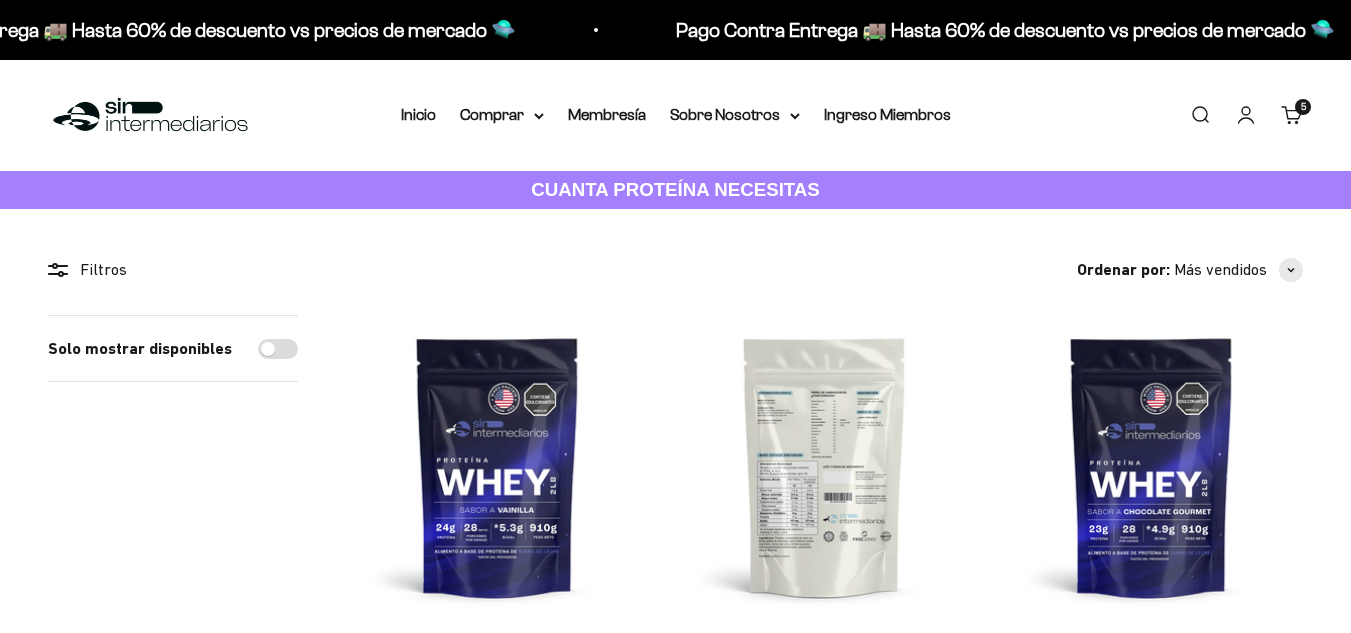 scroll, scrollTop: 0, scrollLeft: 0, axis: both 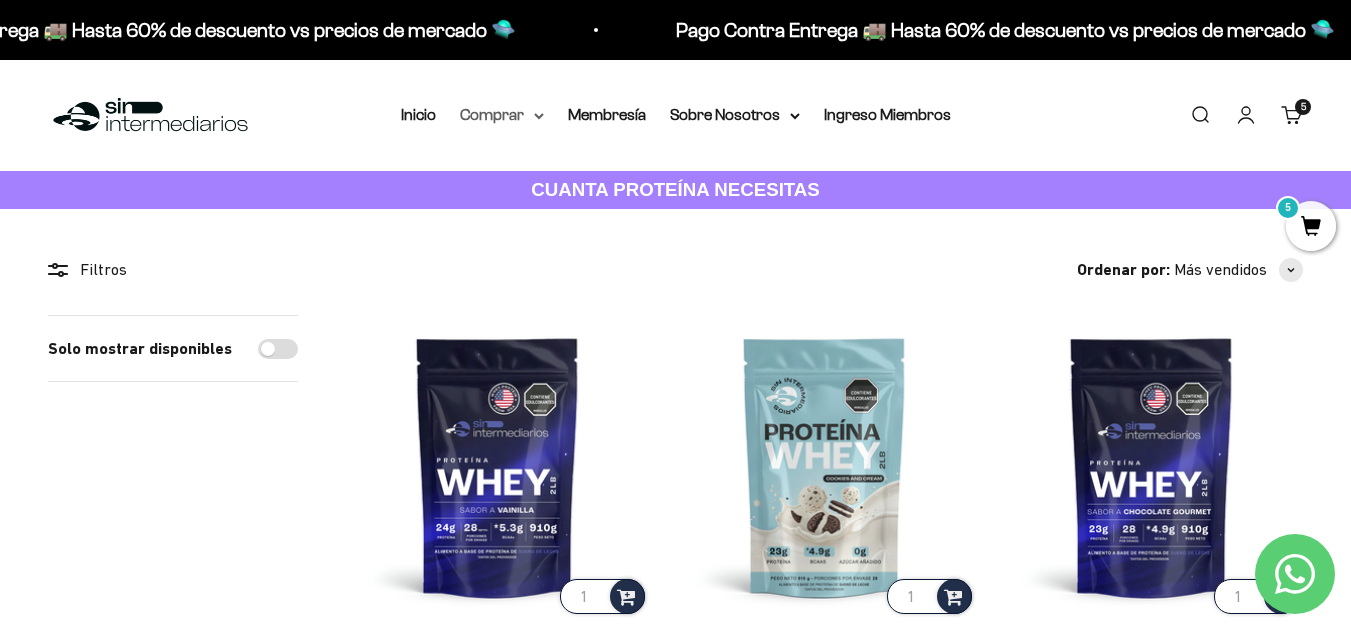 click on "Comprar" at bounding box center [502, 115] 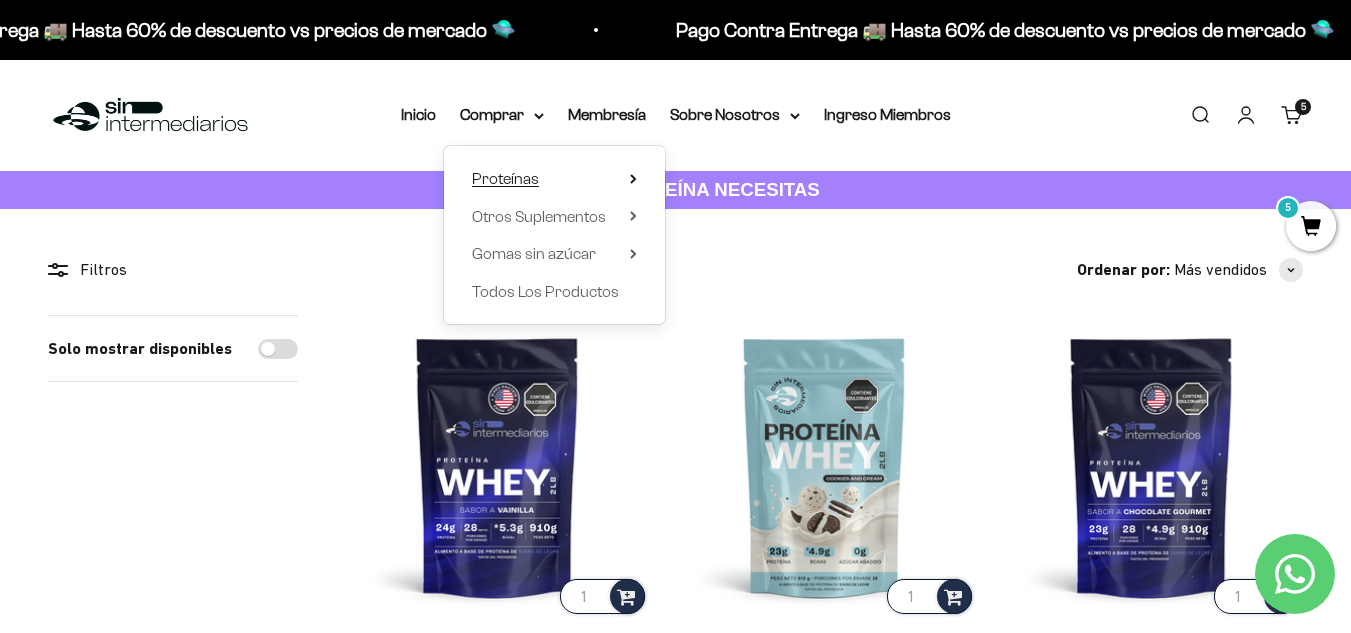 click on "Proteínas" at bounding box center (554, 179) 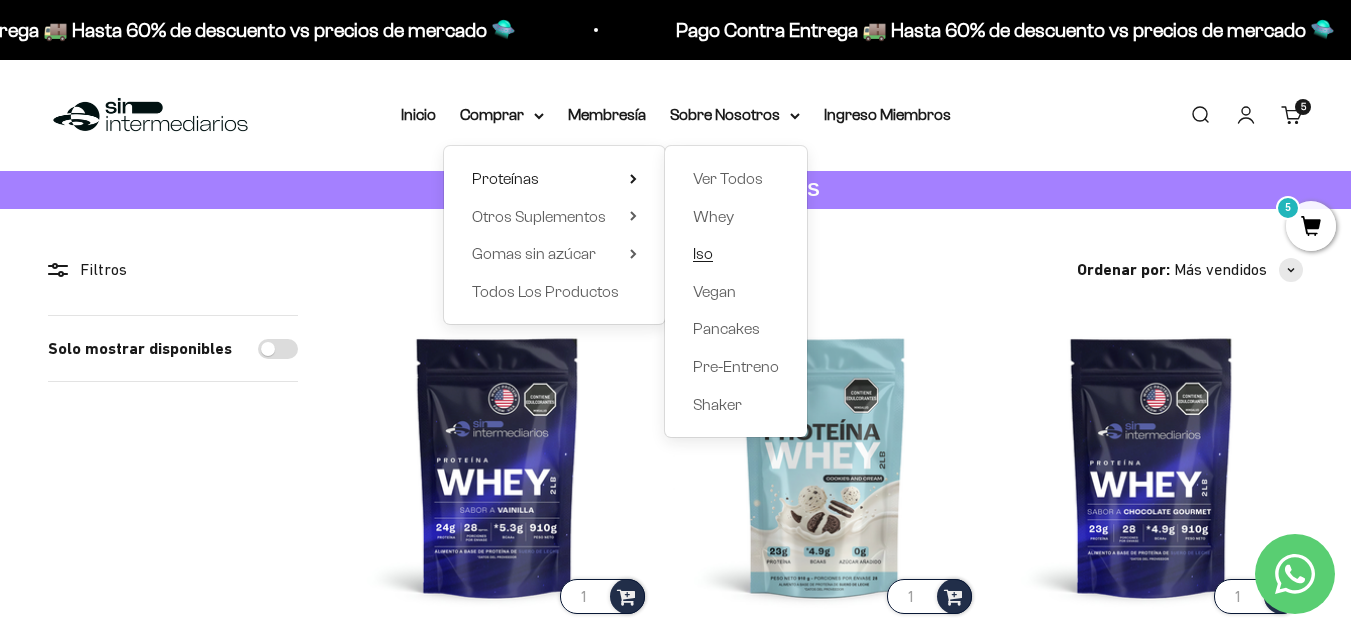 click on "Iso" at bounding box center [703, 253] 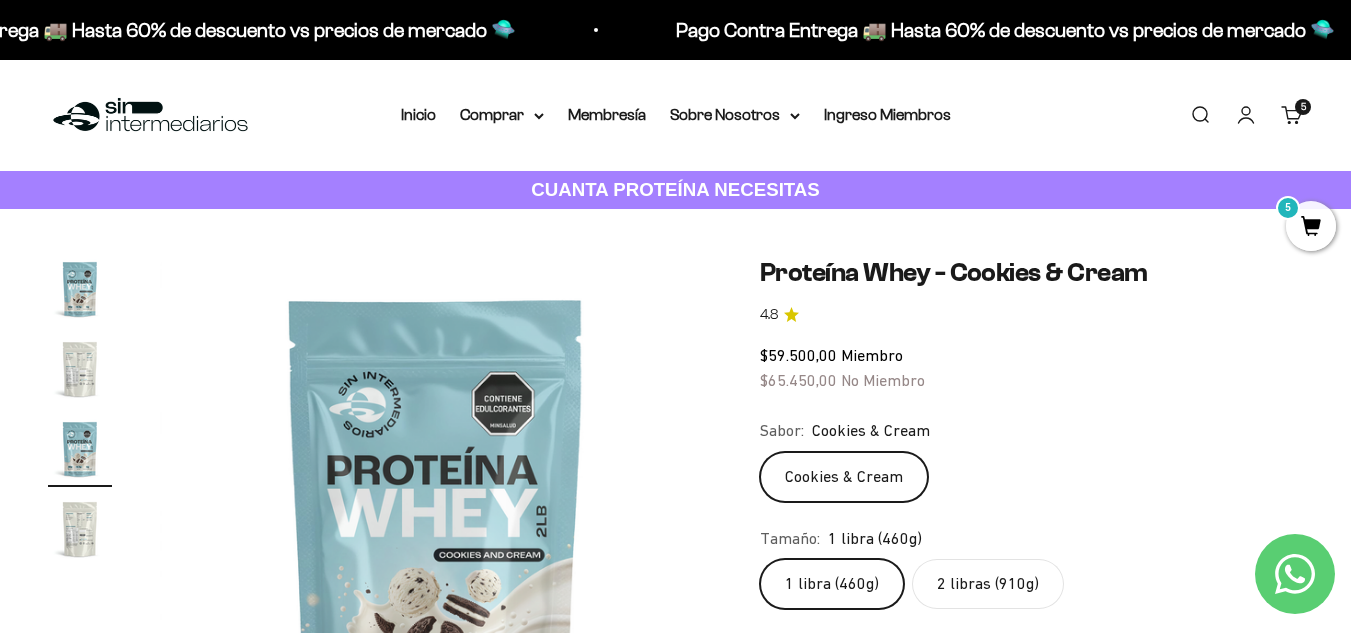 scroll, scrollTop: 0, scrollLeft: 0, axis: both 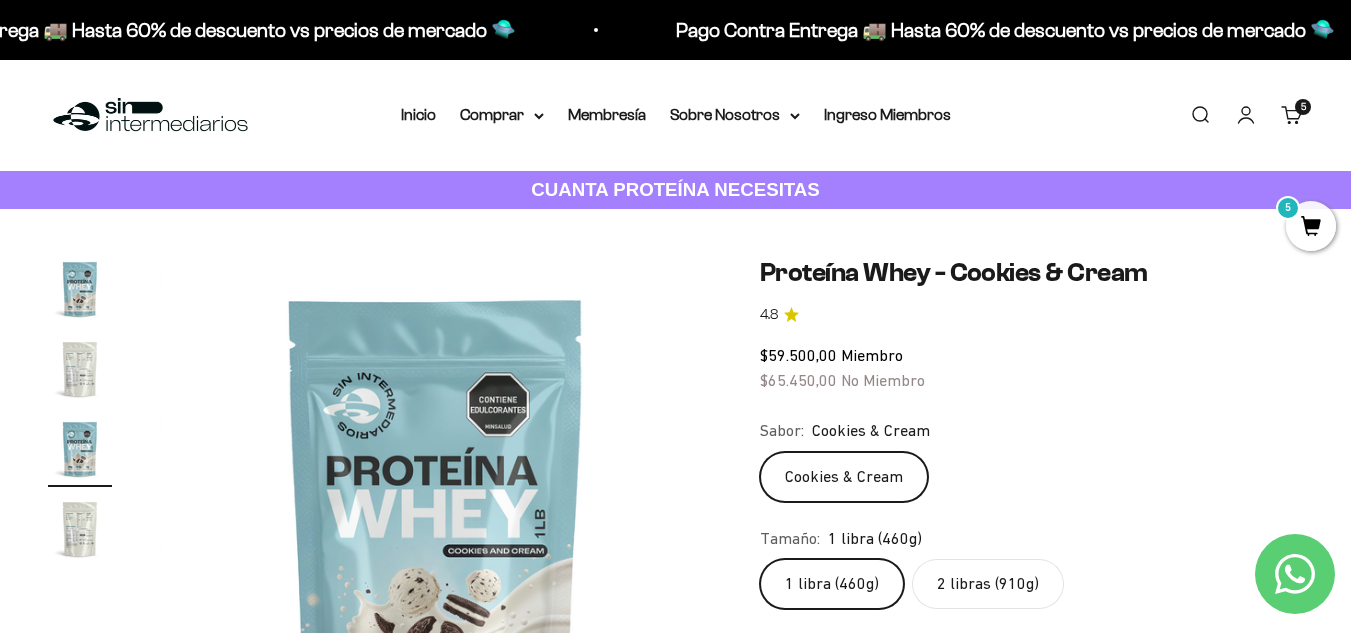 click at bounding box center (80, 369) 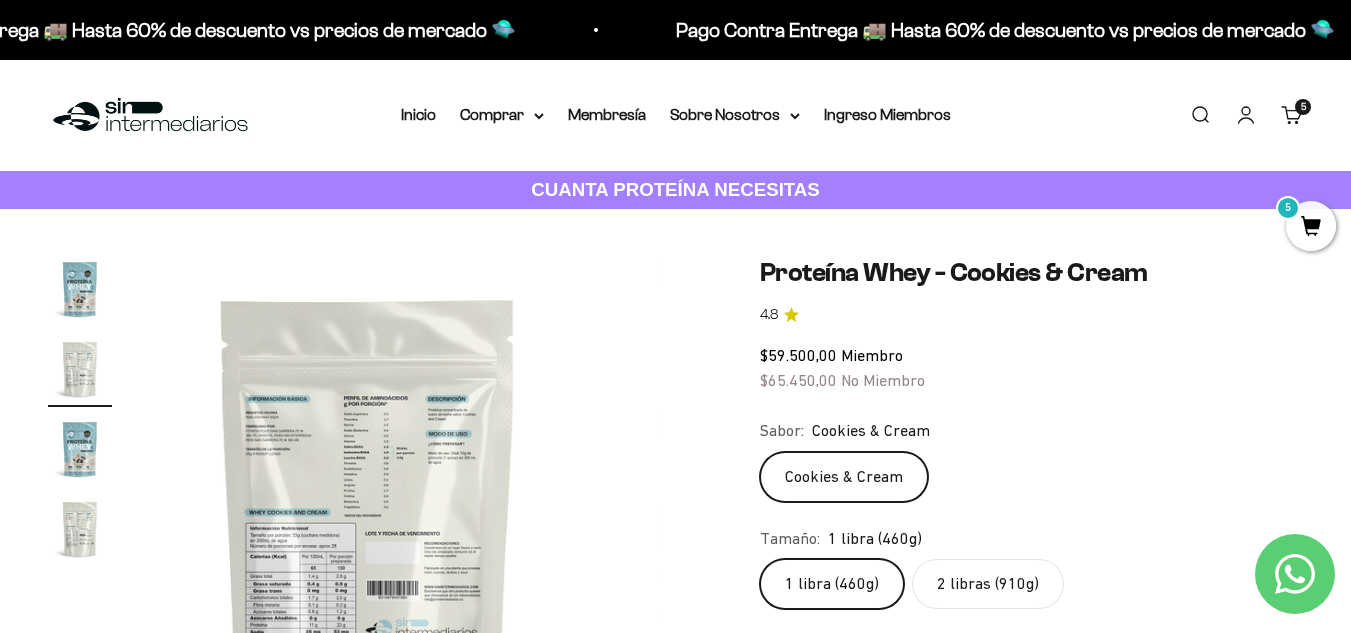 scroll, scrollTop: 0, scrollLeft: 564, axis: horizontal 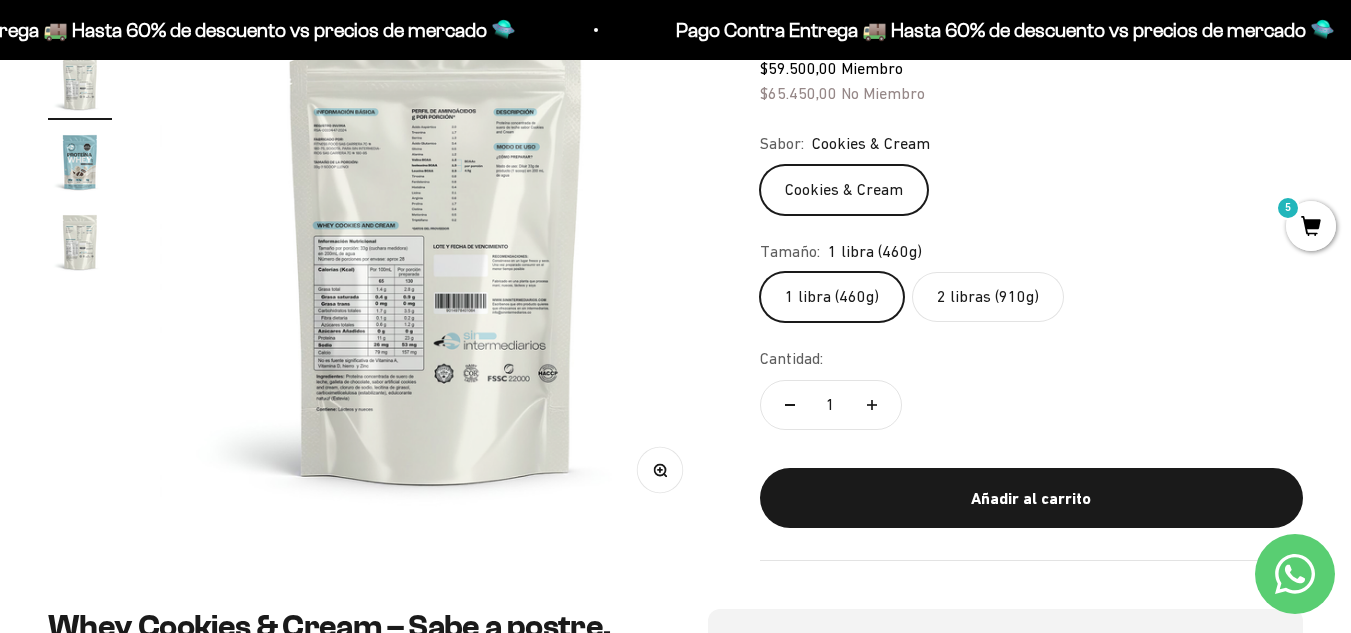 click on "Zoom" at bounding box center [659, 470] 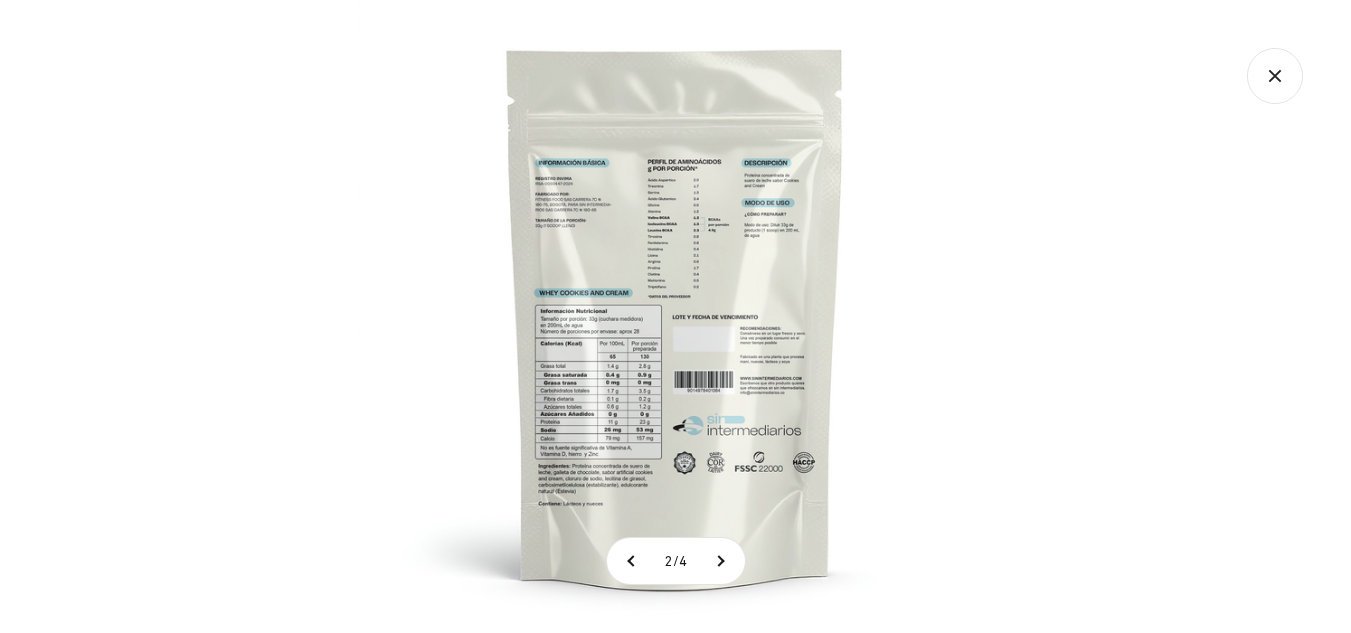 click at bounding box center [675, 316] 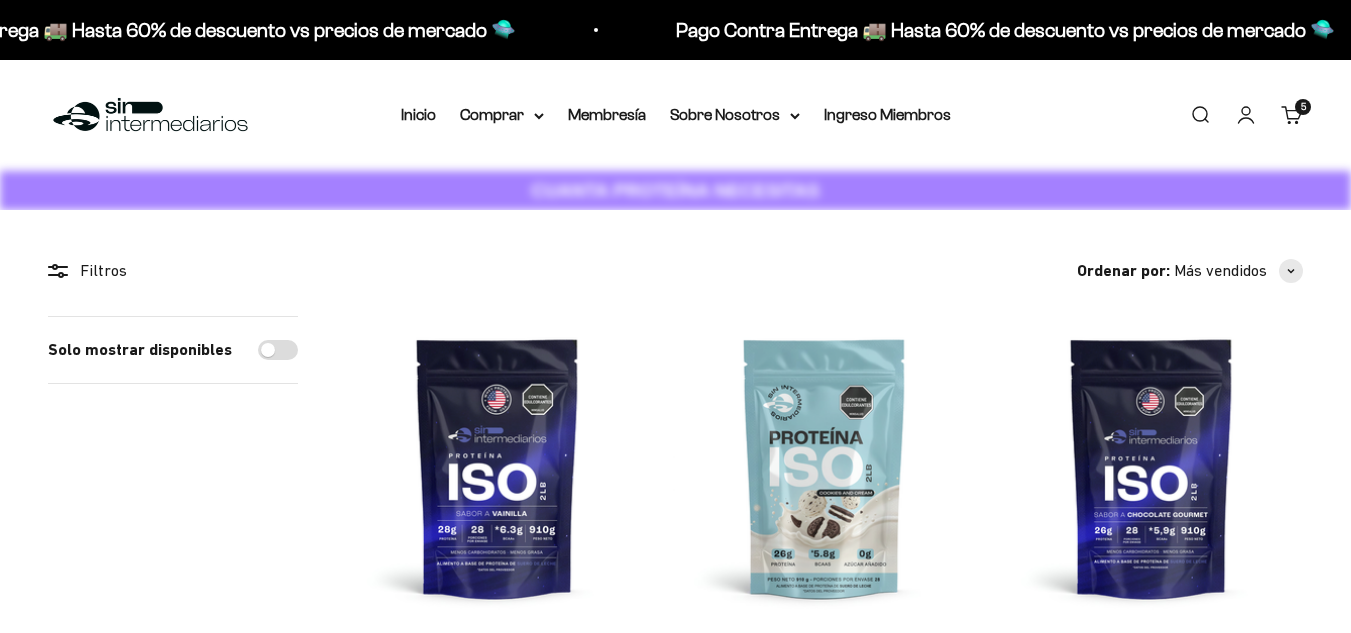 scroll, scrollTop: 0, scrollLeft: 0, axis: both 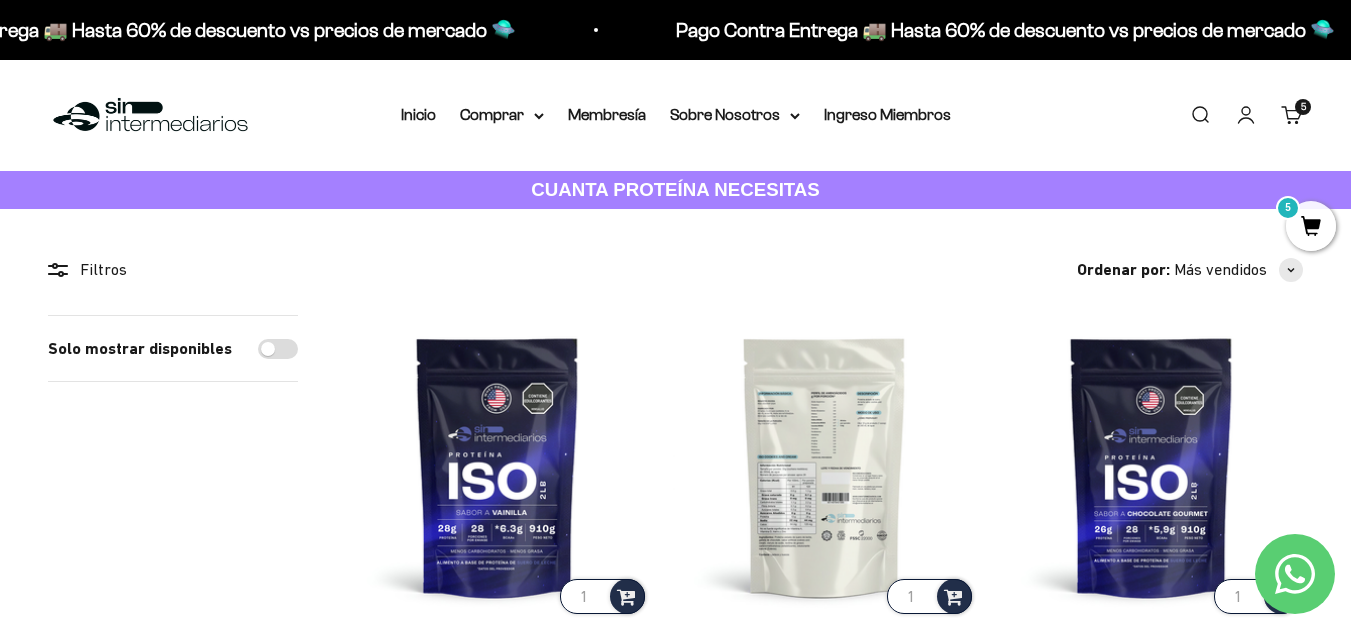 click at bounding box center (824, 466) 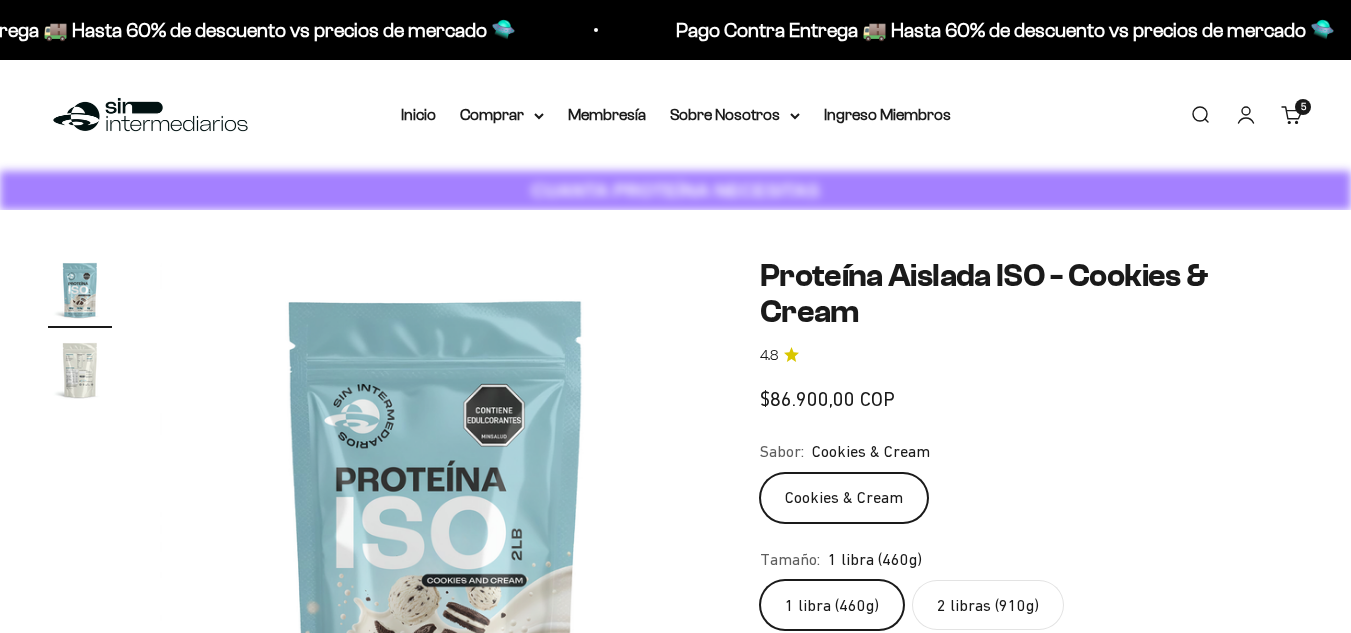 scroll, scrollTop: 0, scrollLeft: 0, axis: both 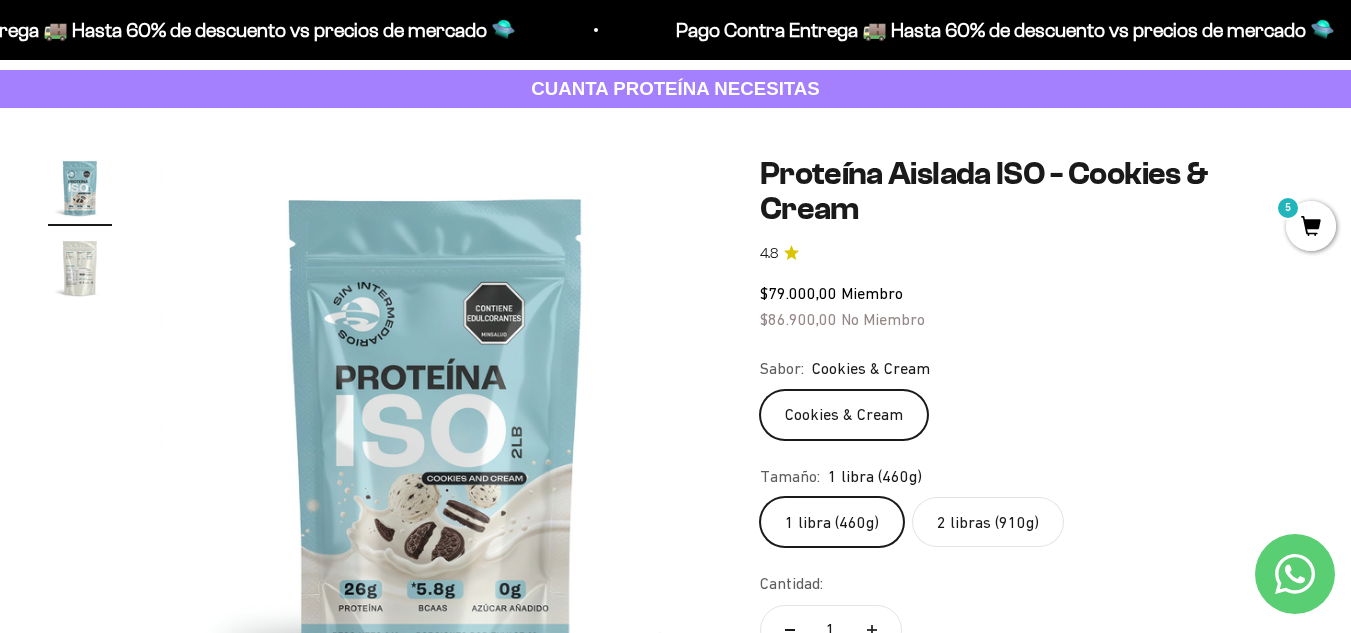 click on "2 libras (910g)" 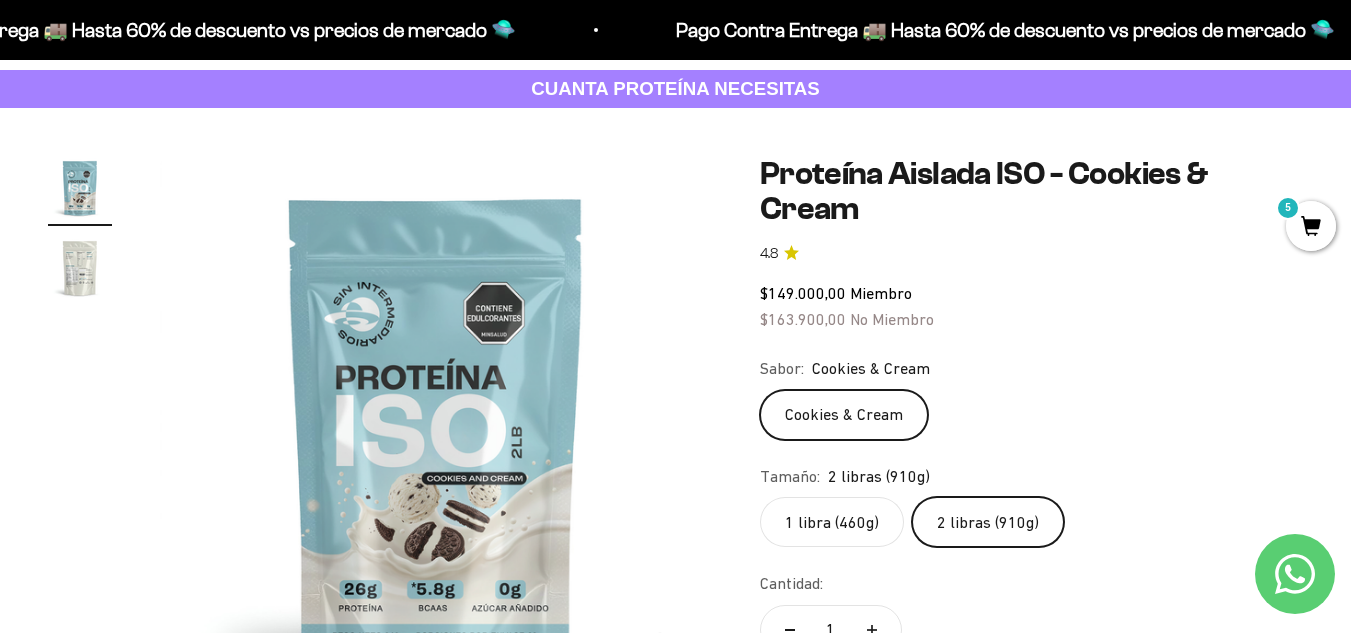 click at bounding box center [80, 268] 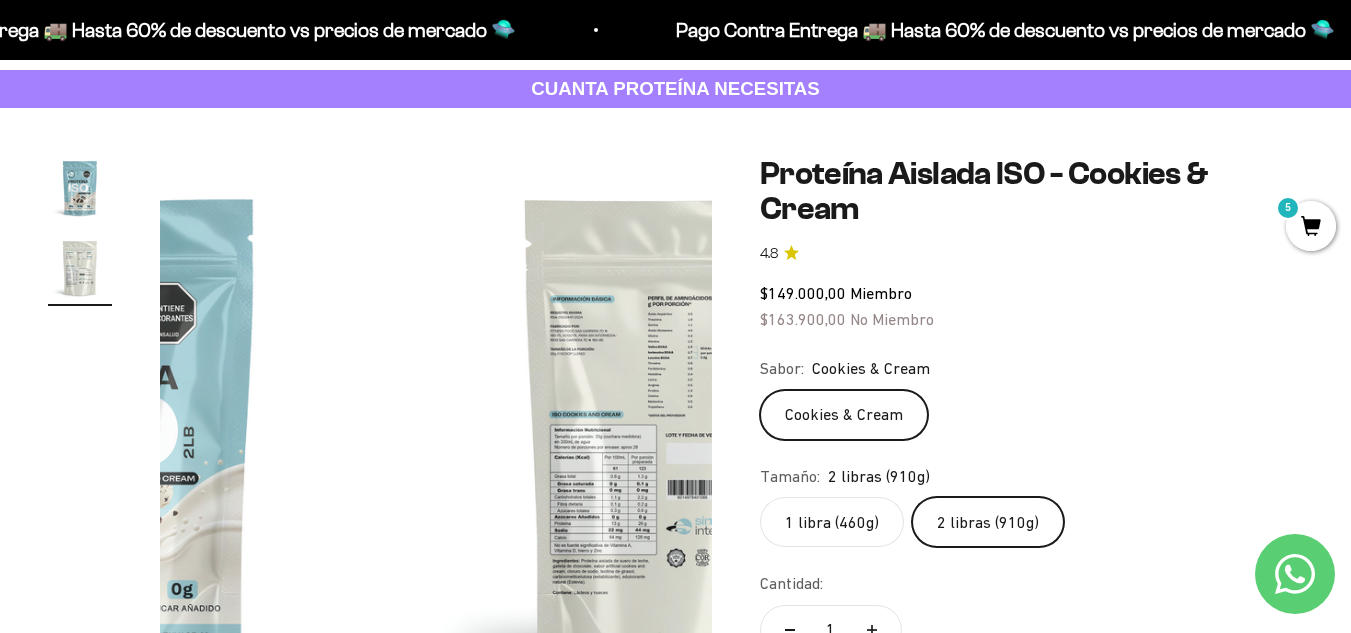 scroll, scrollTop: 0, scrollLeft: 564, axis: horizontal 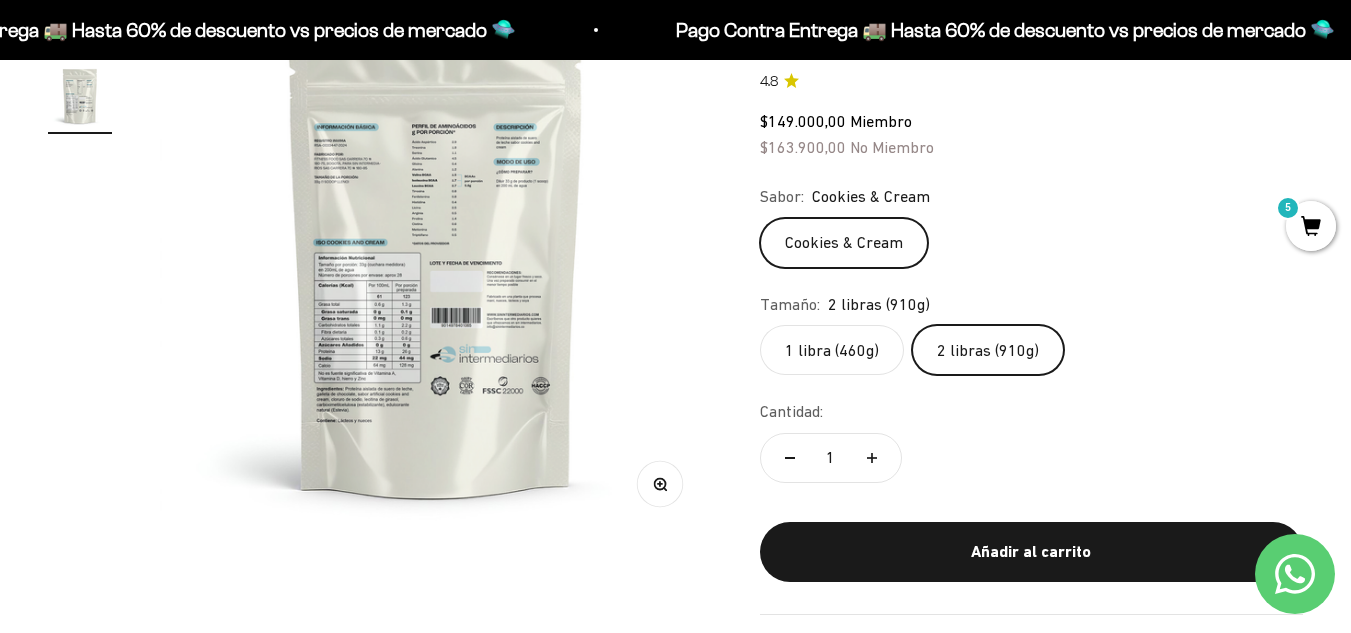 click 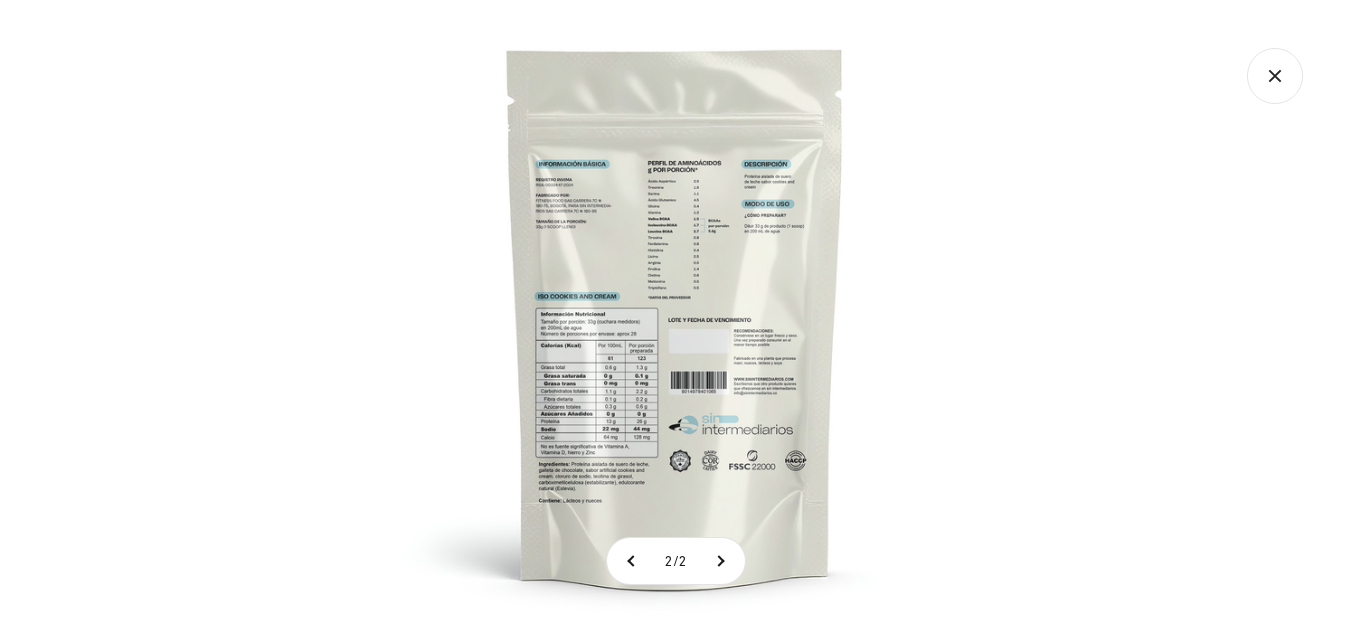 click at bounding box center [675, 316] 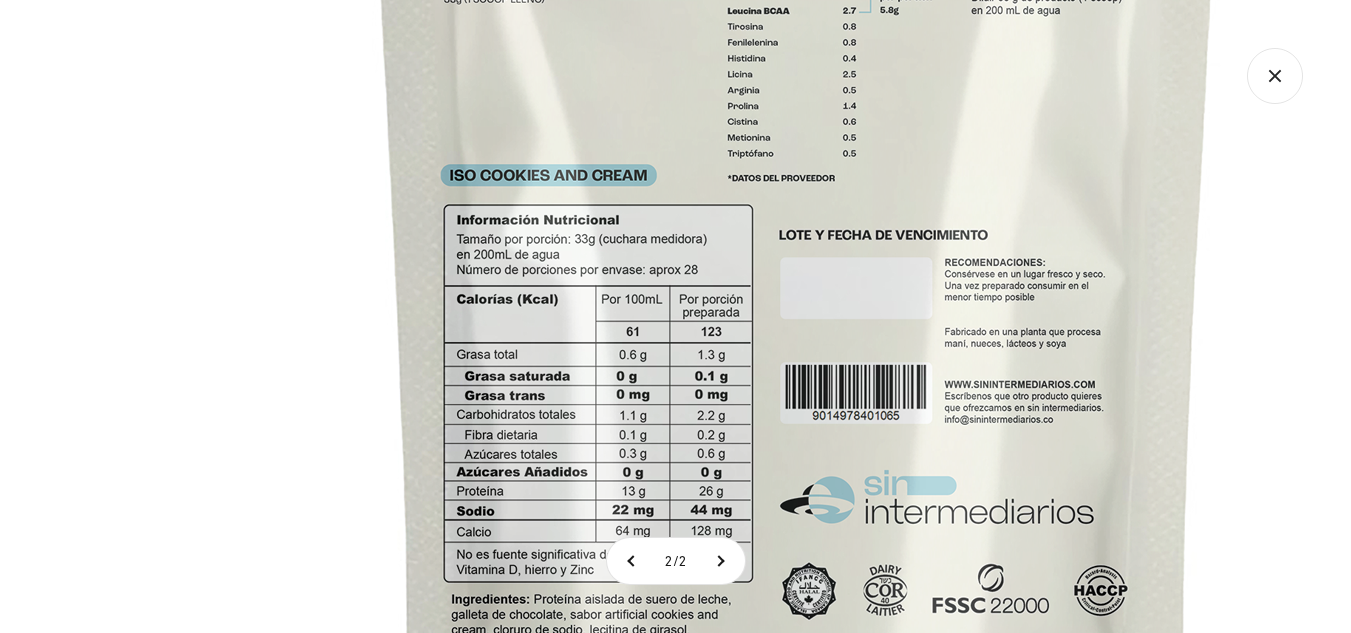 click 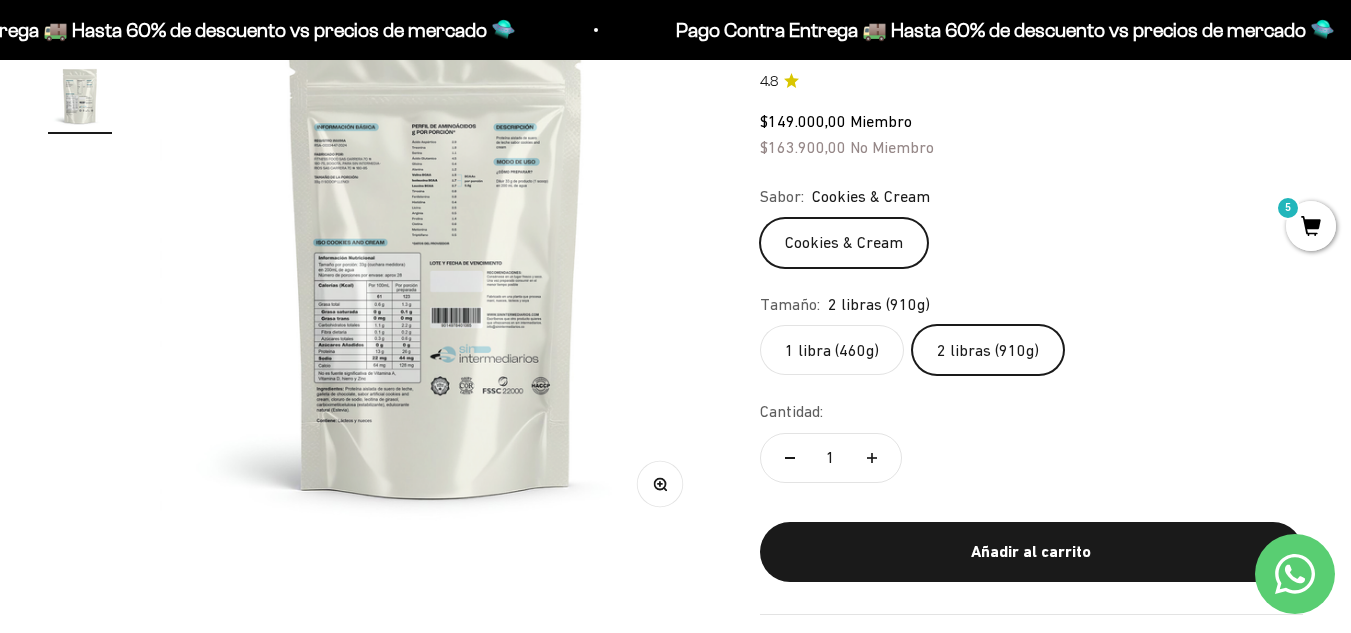 click on "5" at bounding box center [1311, 226] 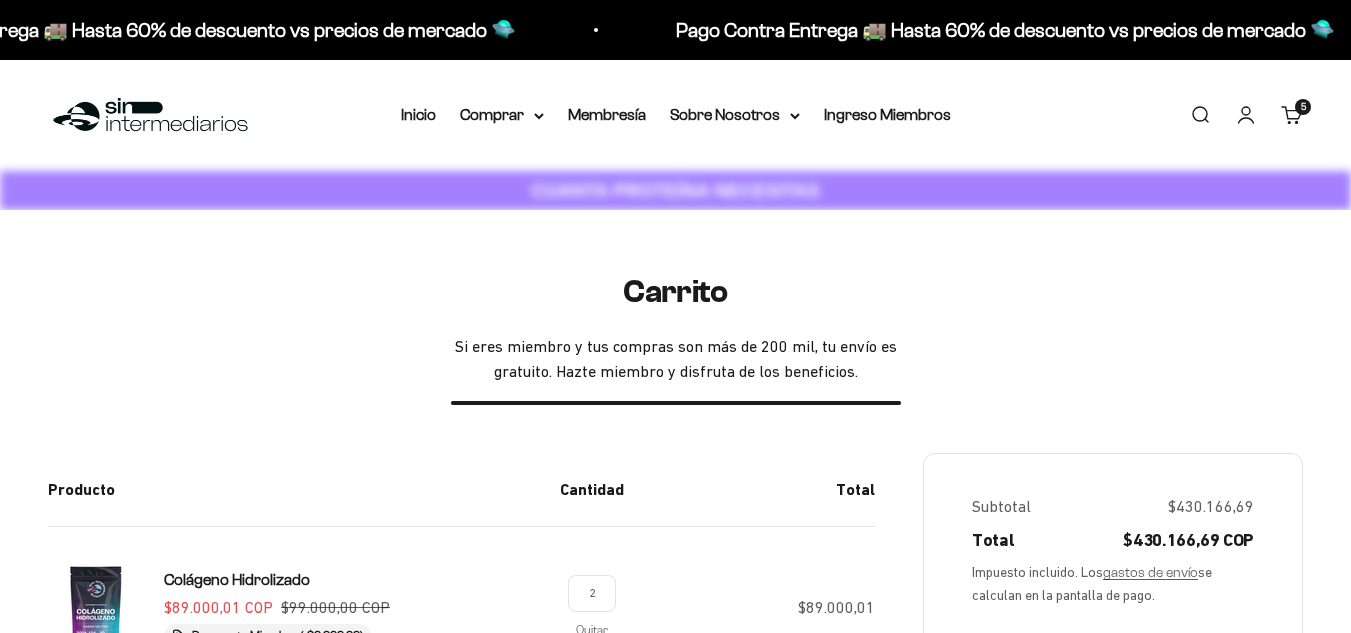 scroll, scrollTop: 0, scrollLeft: 0, axis: both 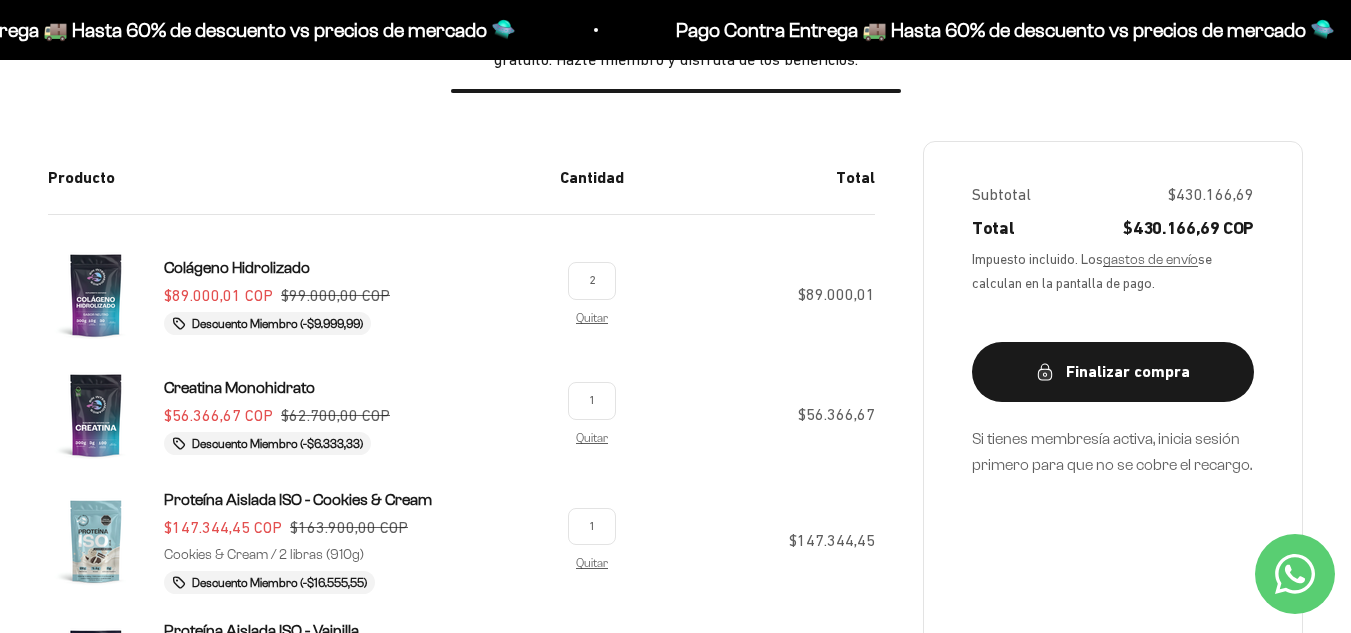 click at bounding box center (96, 541) 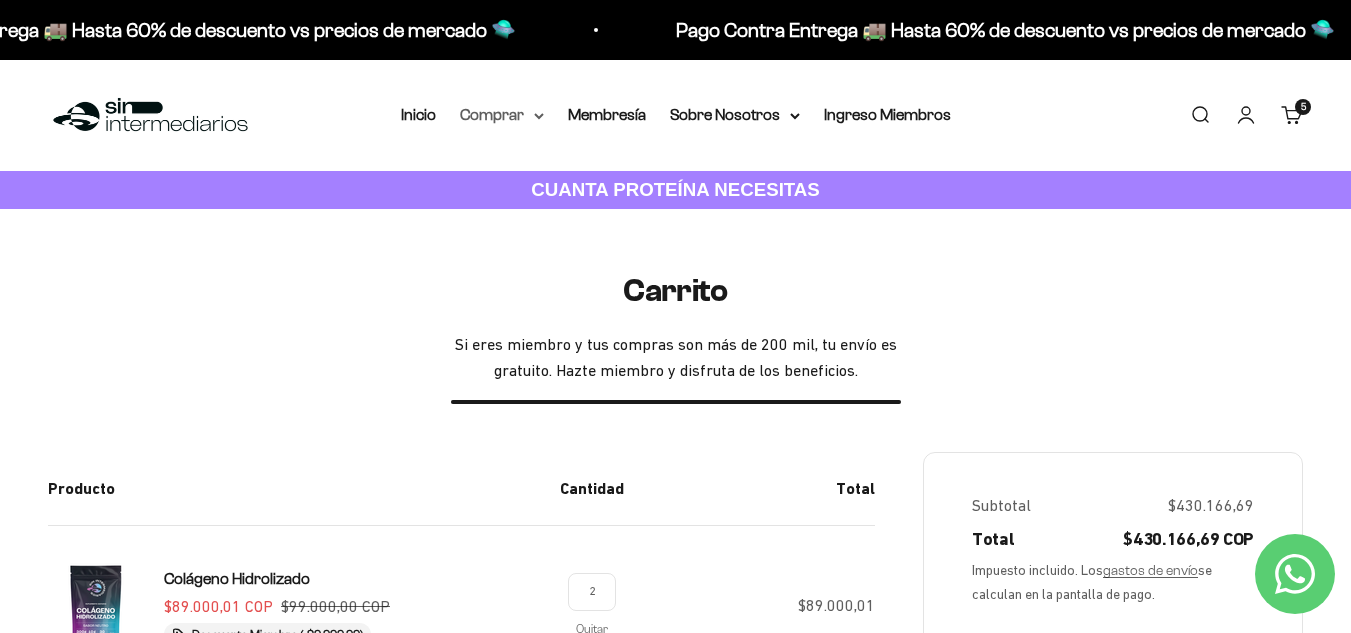 click 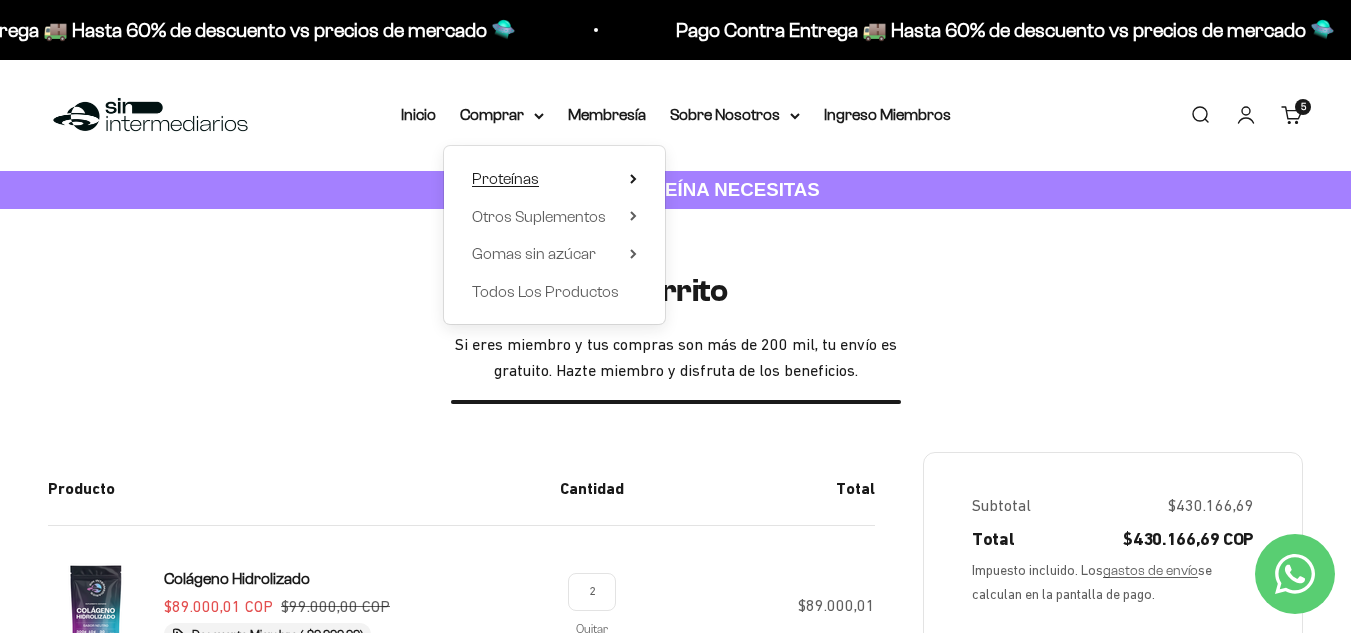 click 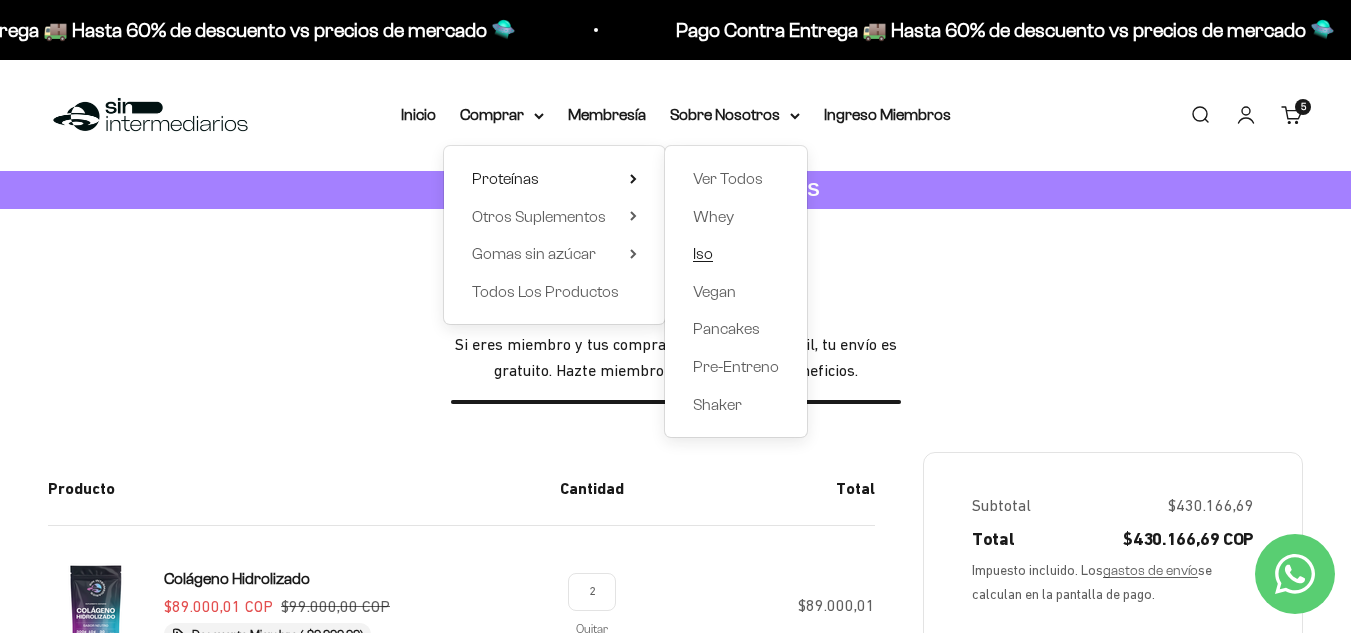 click on "Iso" at bounding box center (703, 253) 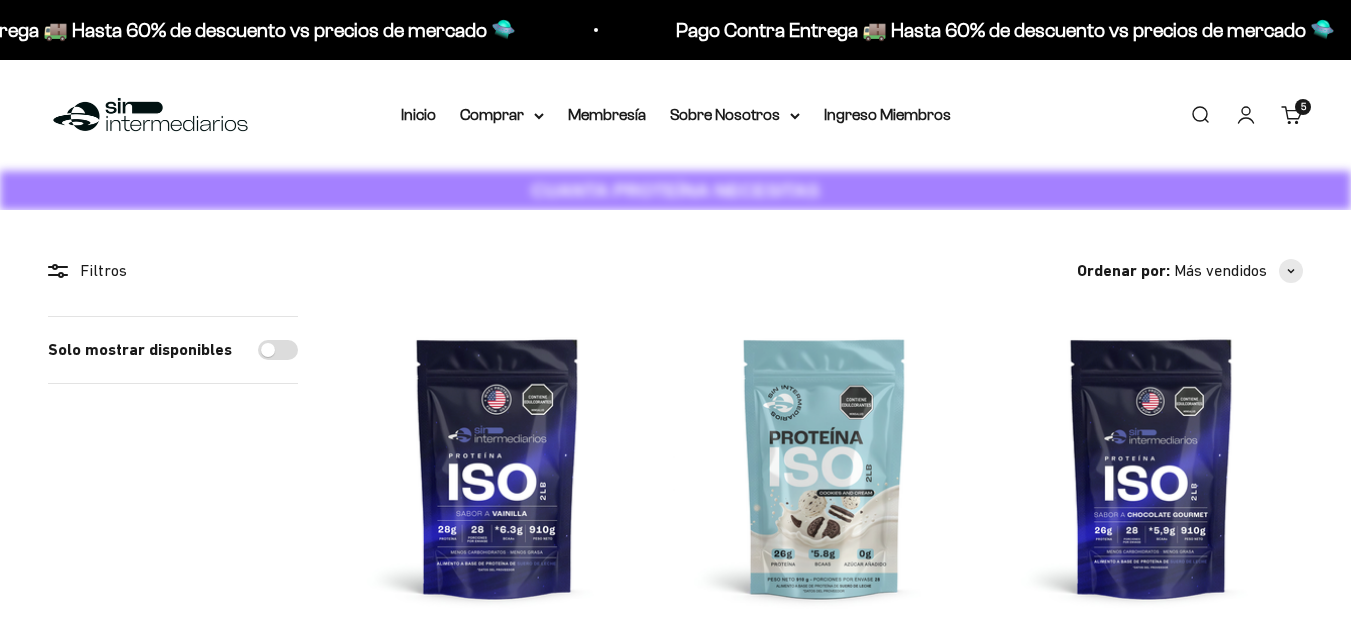scroll, scrollTop: 0, scrollLeft: 0, axis: both 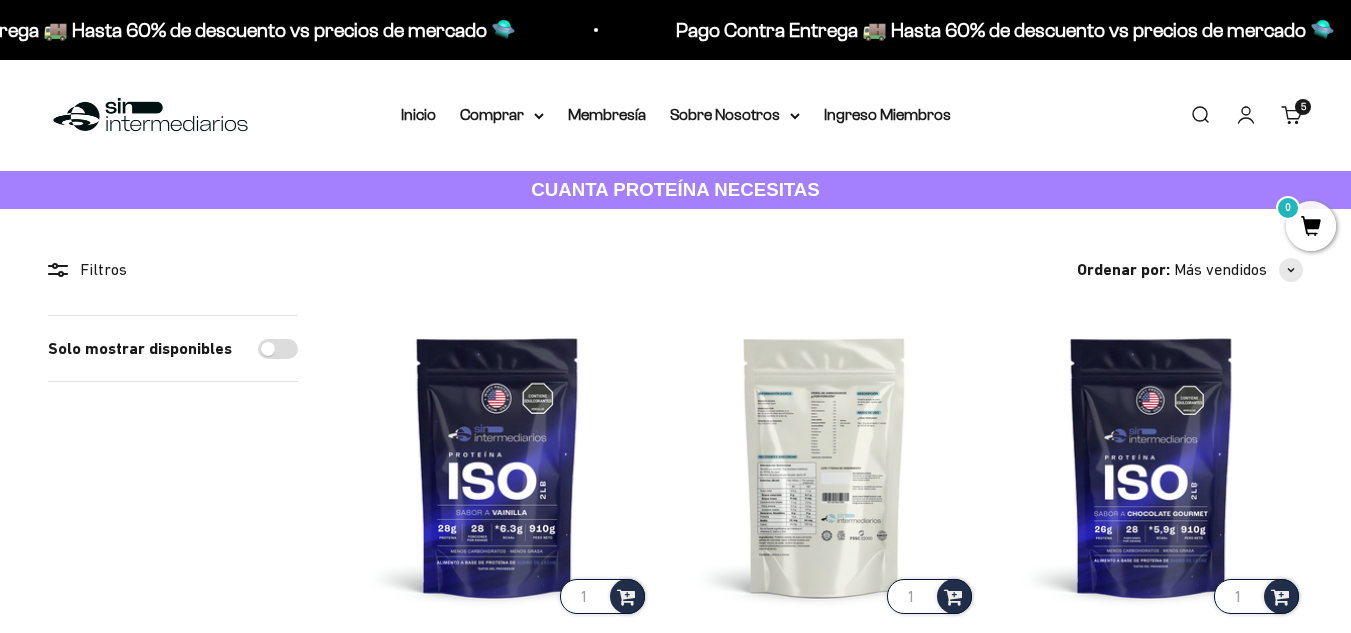 click at bounding box center [824, 466] 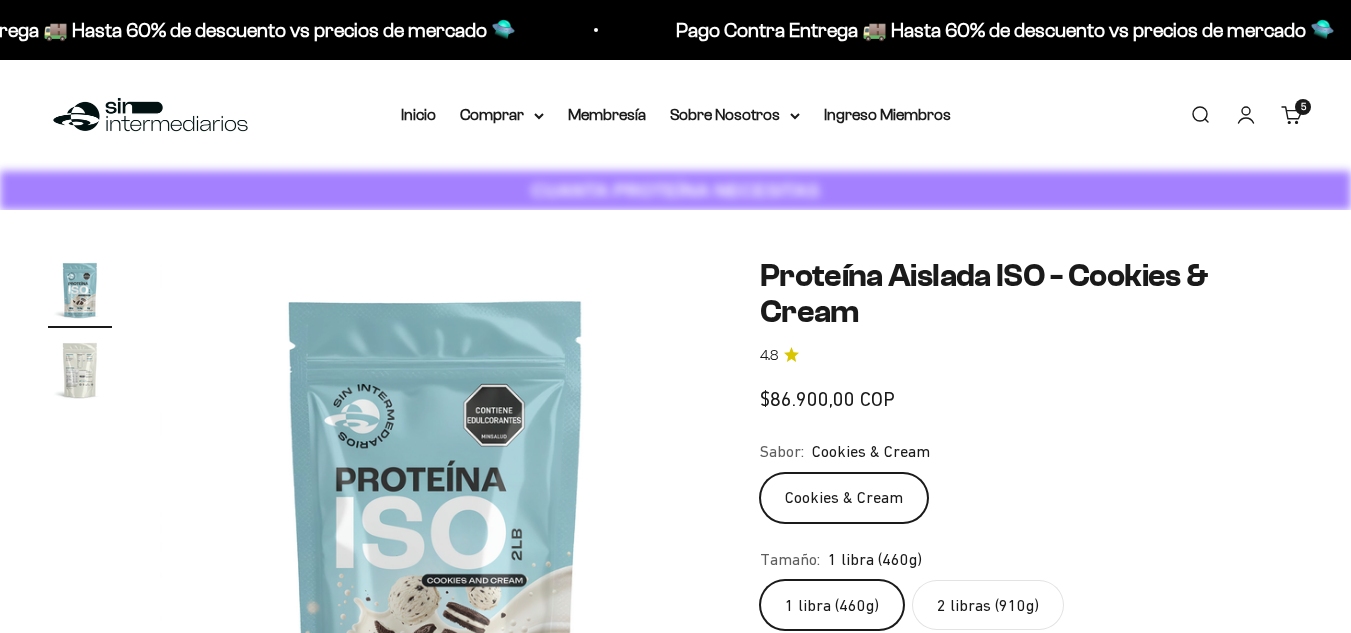 scroll, scrollTop: 0, scrollLeft: 0, axis: both 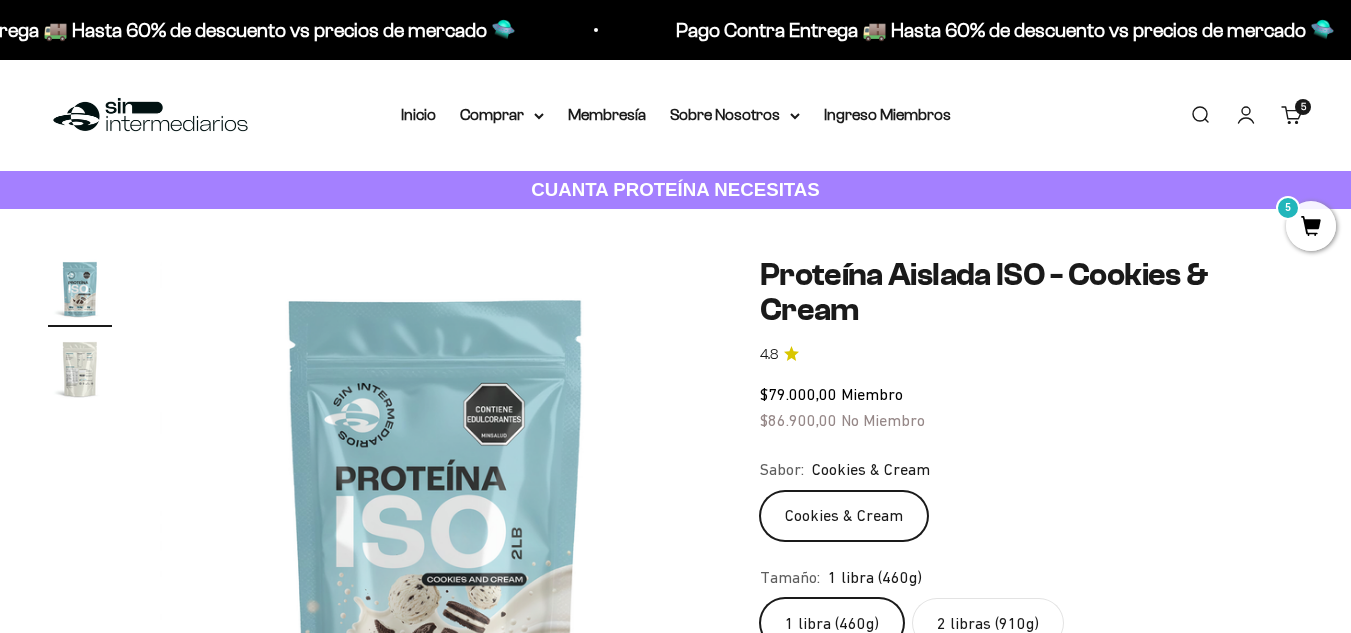 drag, startPoint x: 1357, startPoint y: 71, endPoint x: 85, endPoint y: 382, distance: 1309.4674 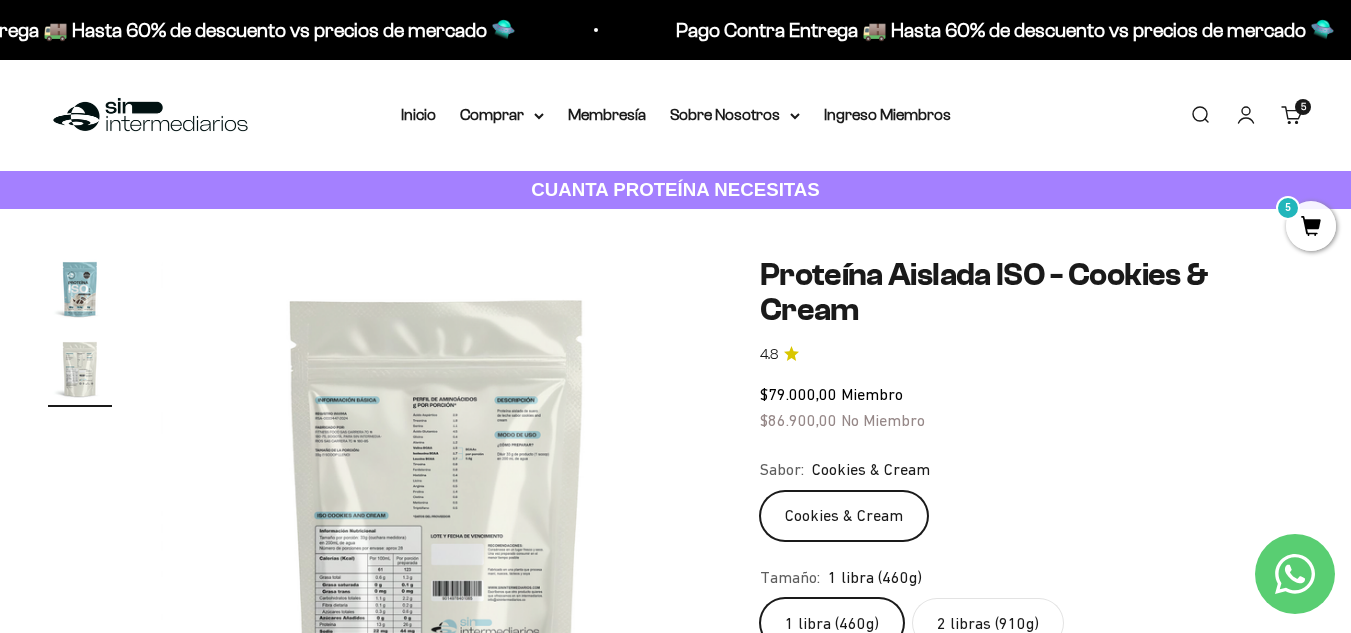scroll, scrollTop: 0, scrollLeft: 564, axis: horizontal 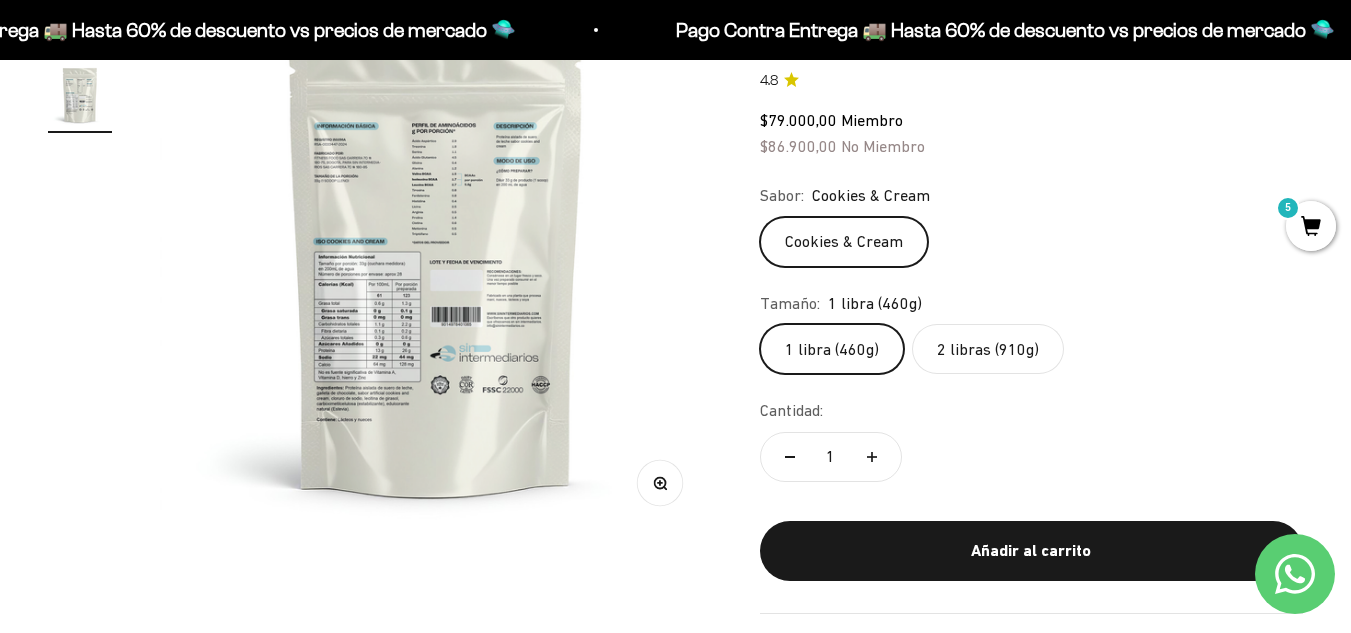 click 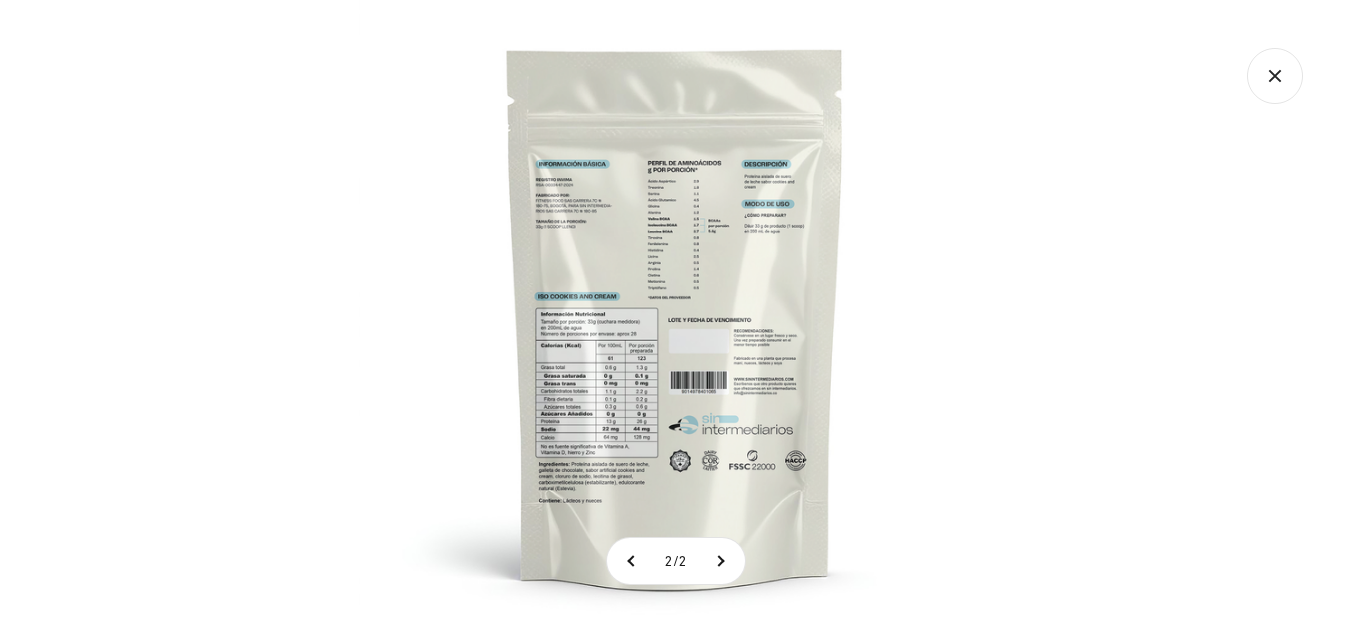 click at bounding box center (675, 316) 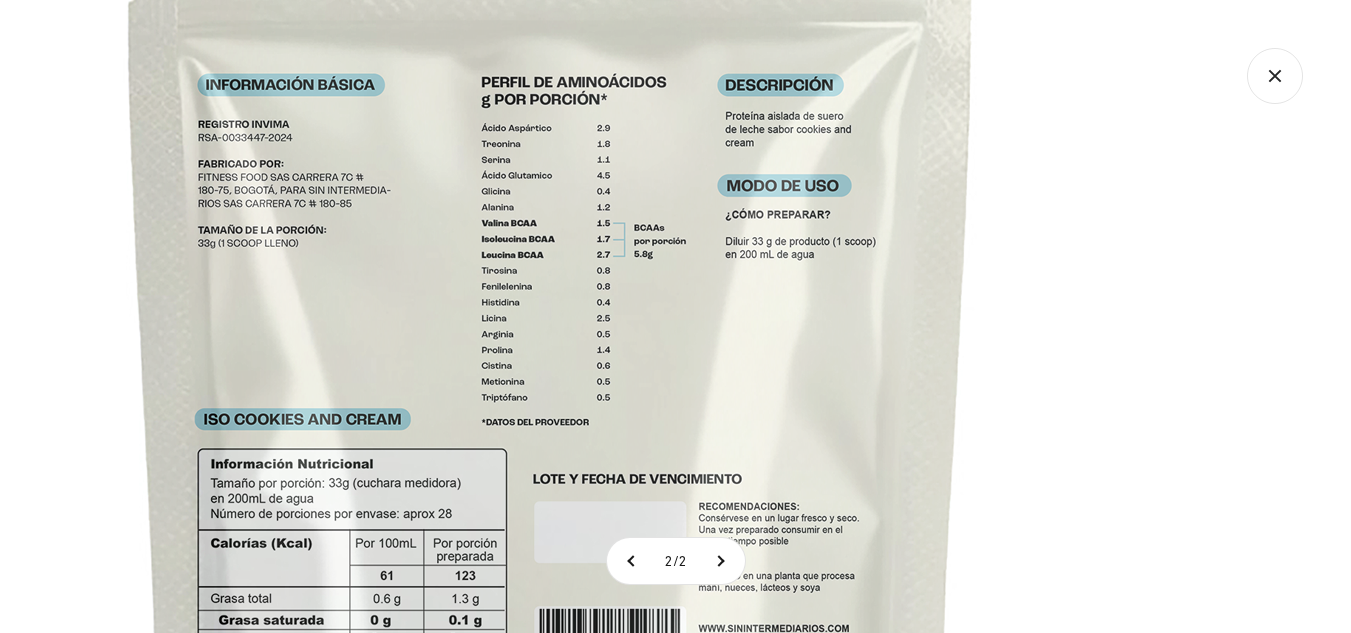 scroll, scrollTop: 649, scrollLeft: 0, axis: vertical 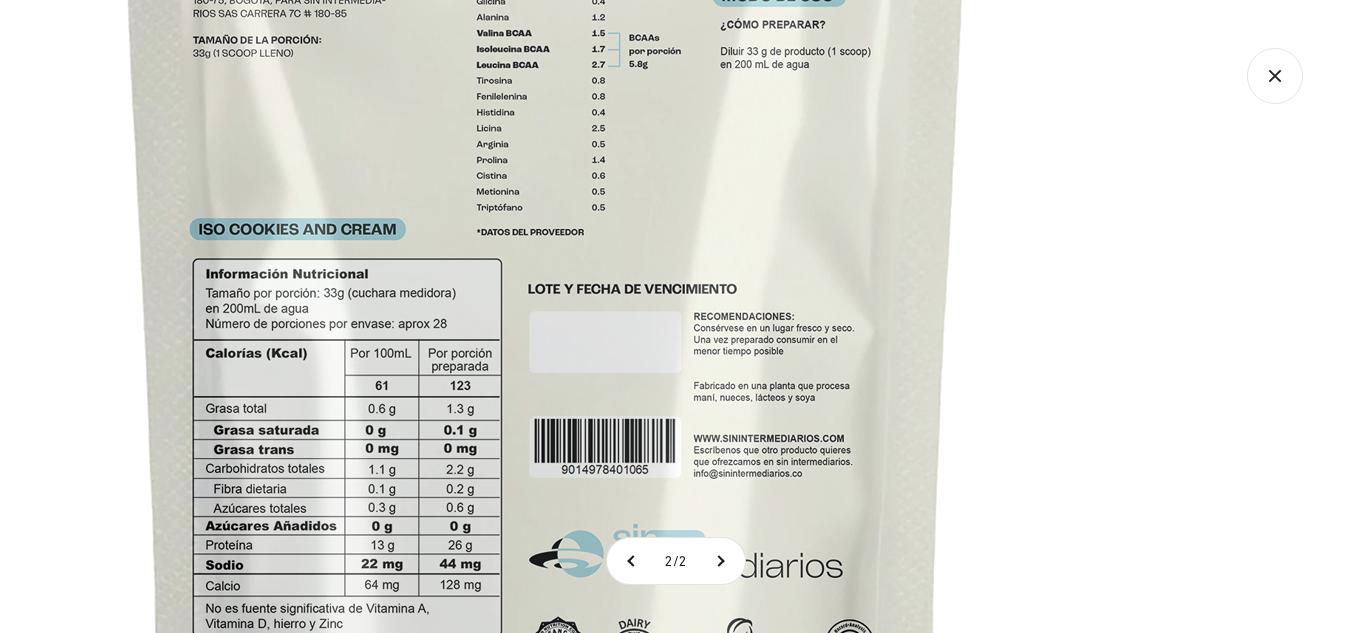 click at bounding box center (546, 280) 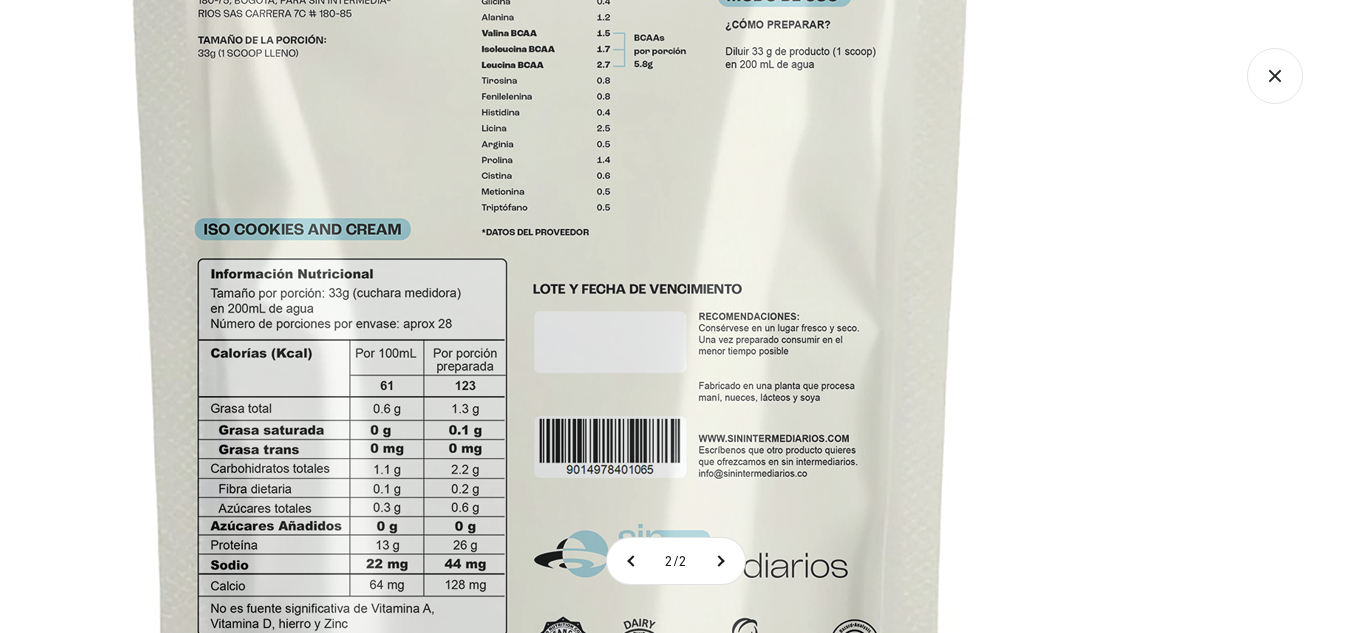 click 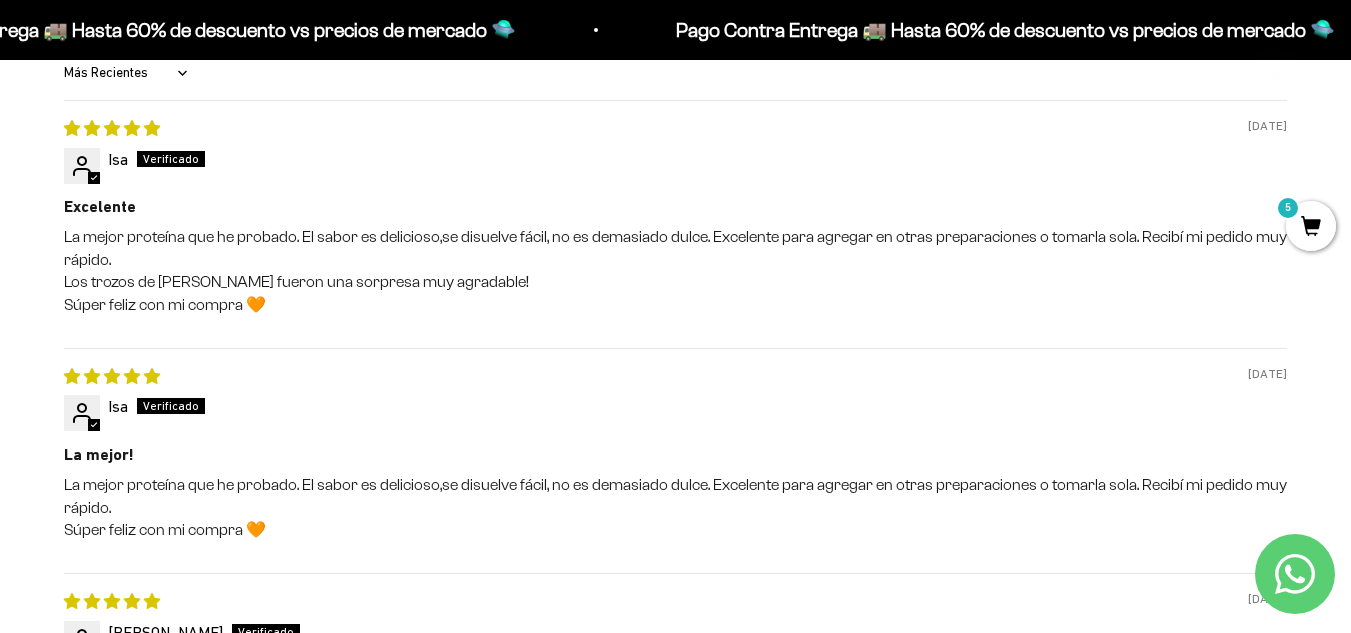 scroll, scrollTop: 401, scrollLeft: 0, axis: vertical 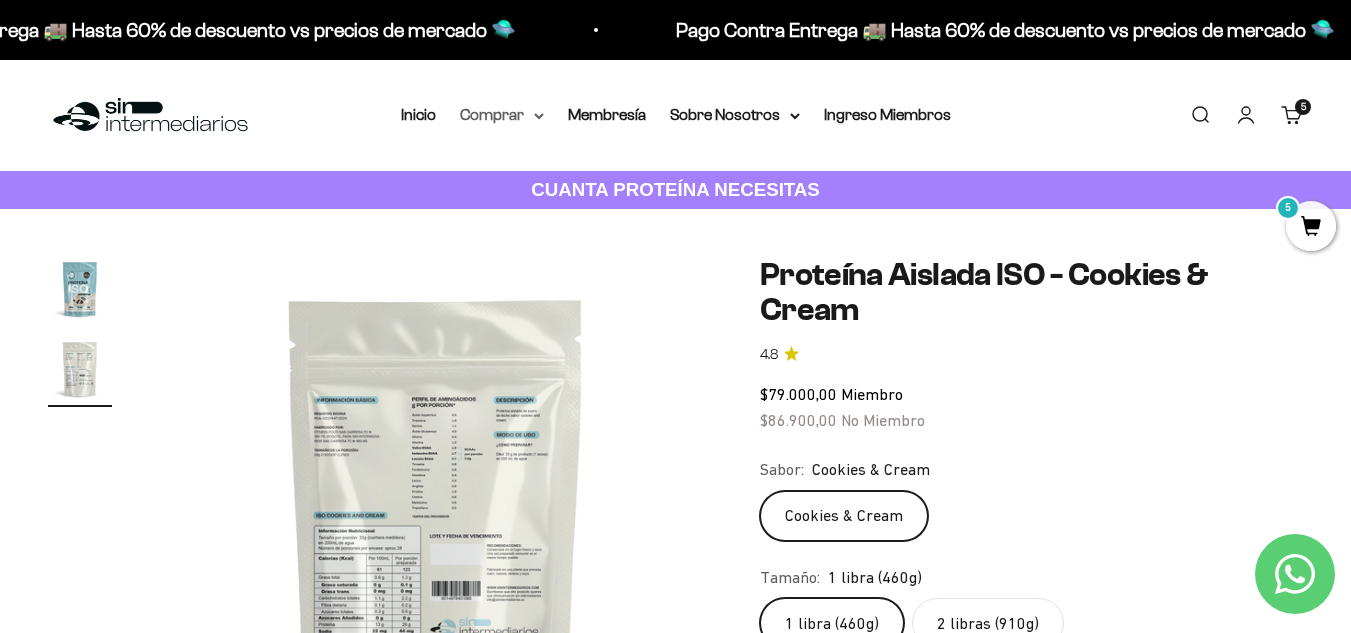 click 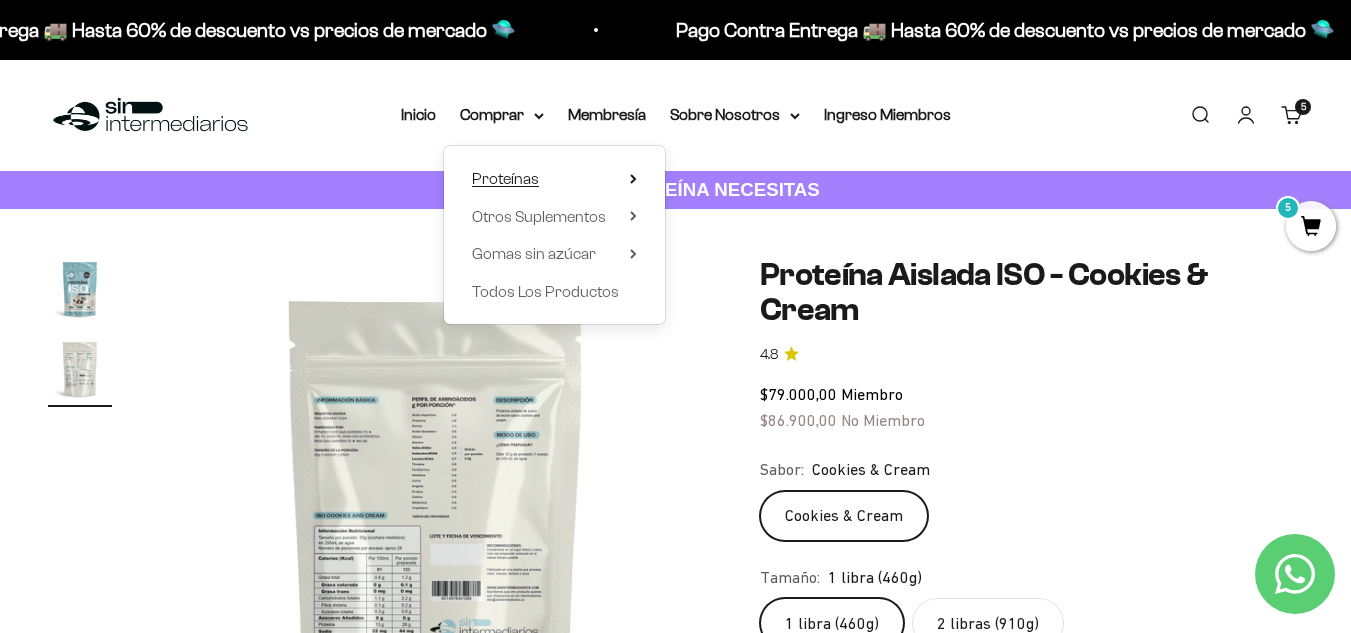 click 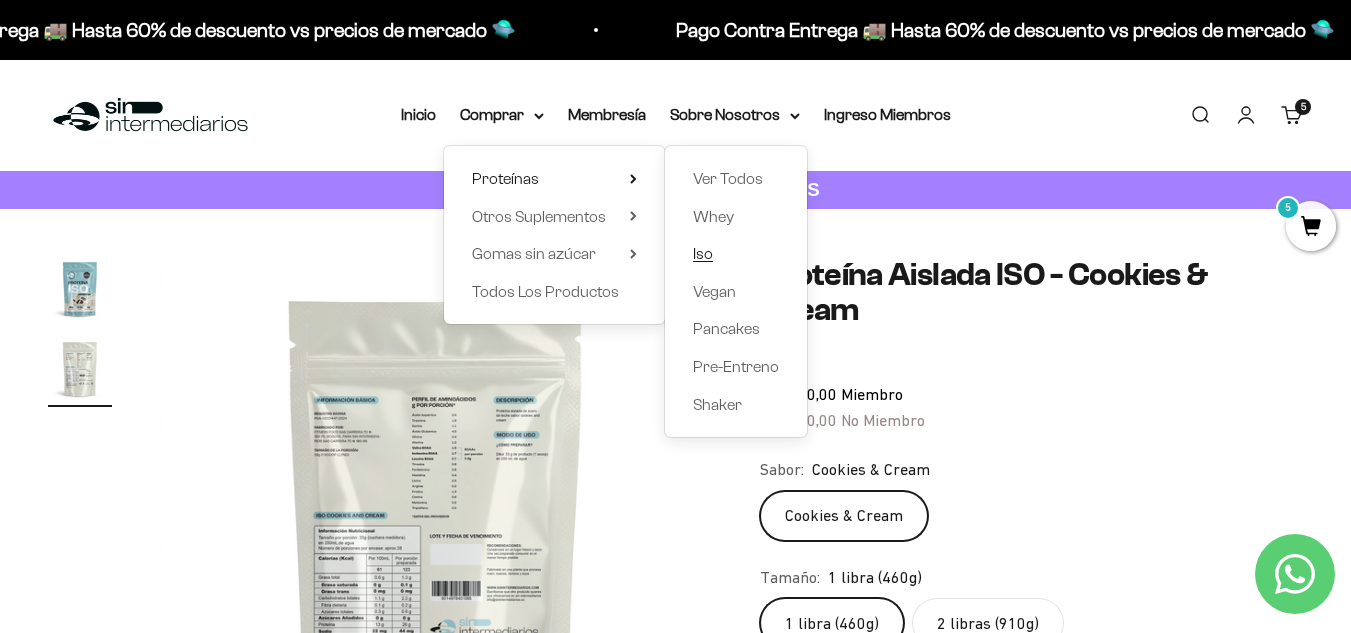 click on "Iso" at bounding box center (703, 254) 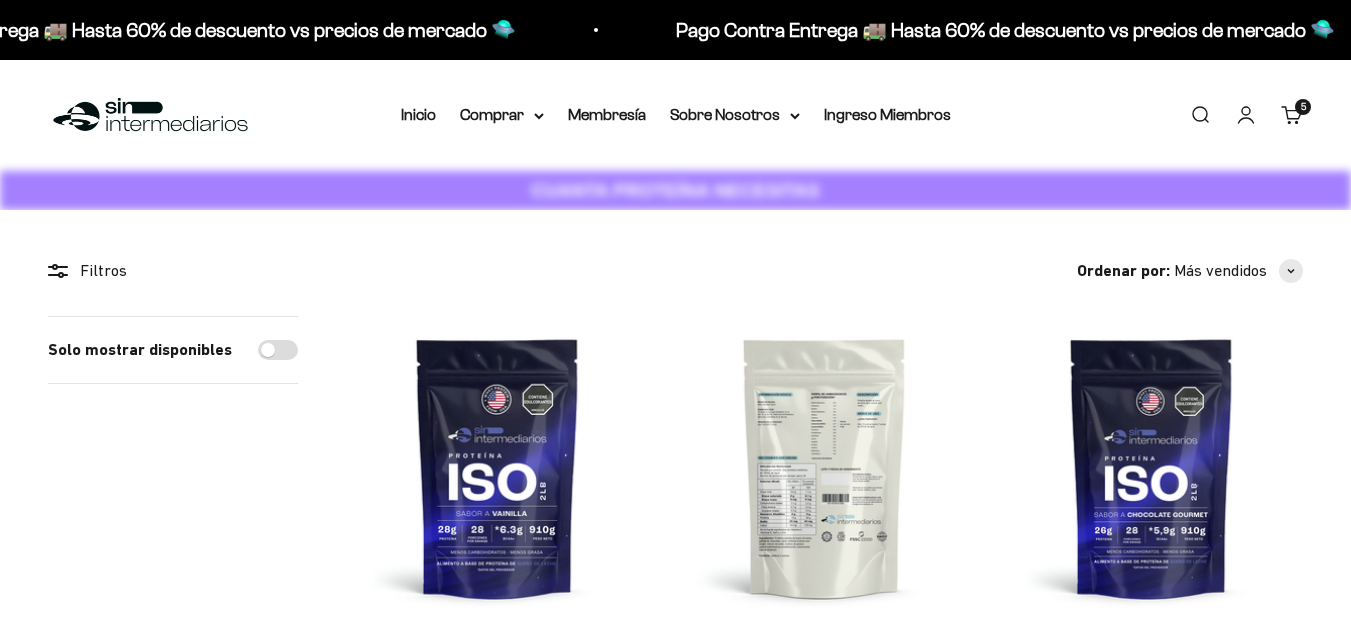 scroll, scrollTop: 0, scrollLeft: 0, axis: both 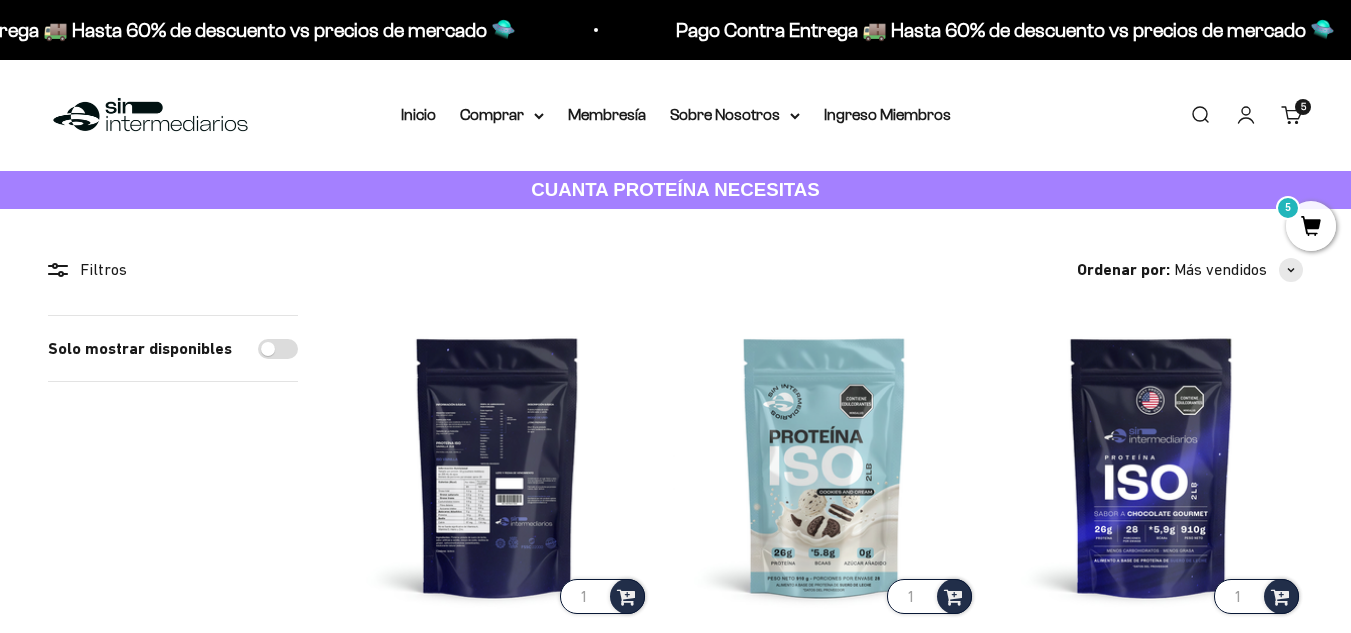 click at bounding box center (497, 466) 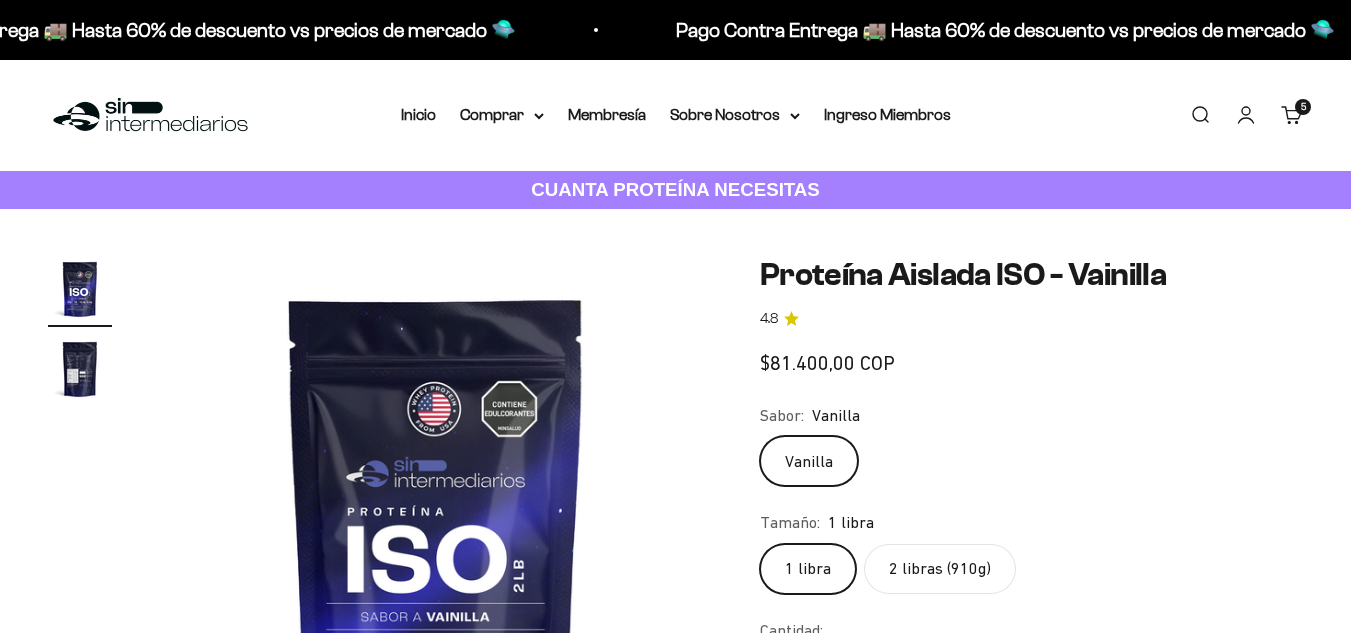 scroll, scrollTop: 297, scrollLeft: 0, axis: vertical 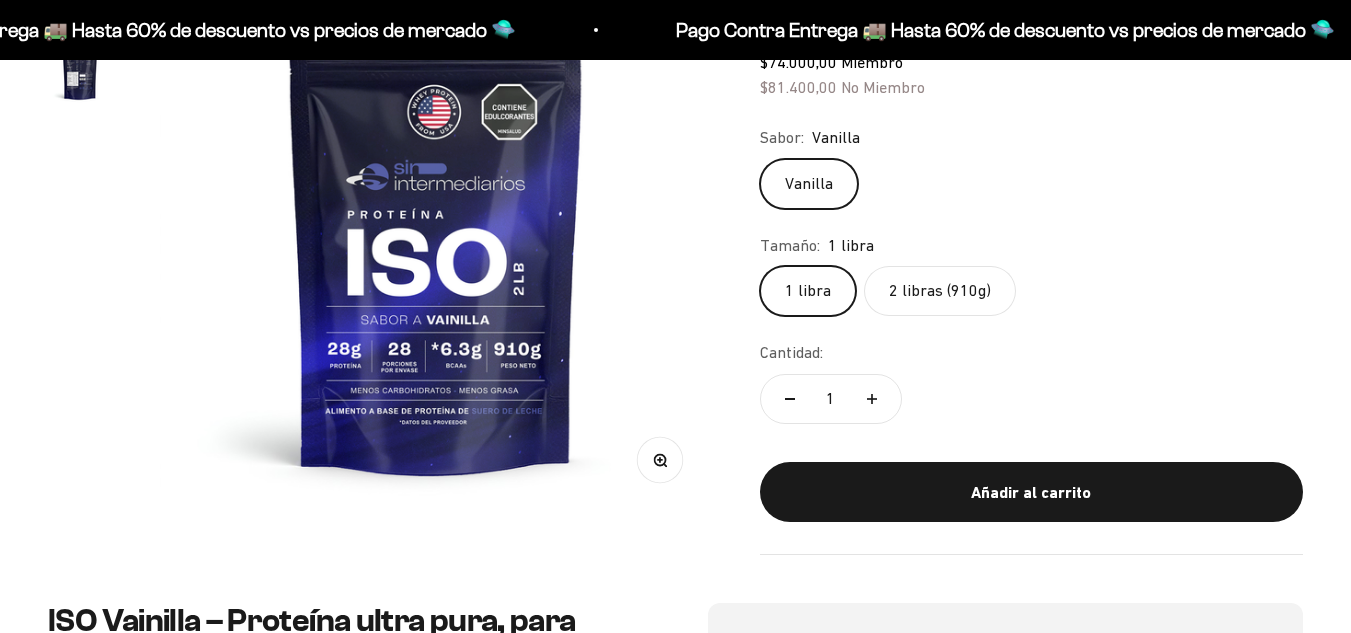 click at bounding box center (80, 72) 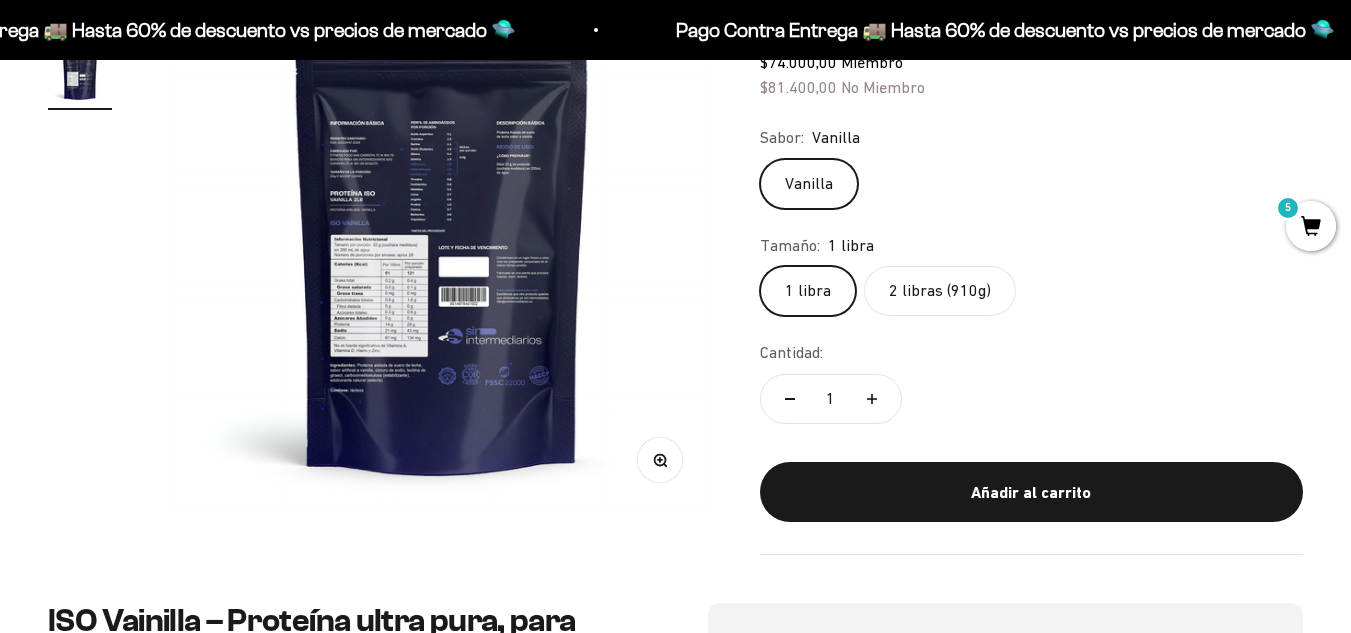 scroll, scrollTop: 0, scrollLeft: 0, axis: both 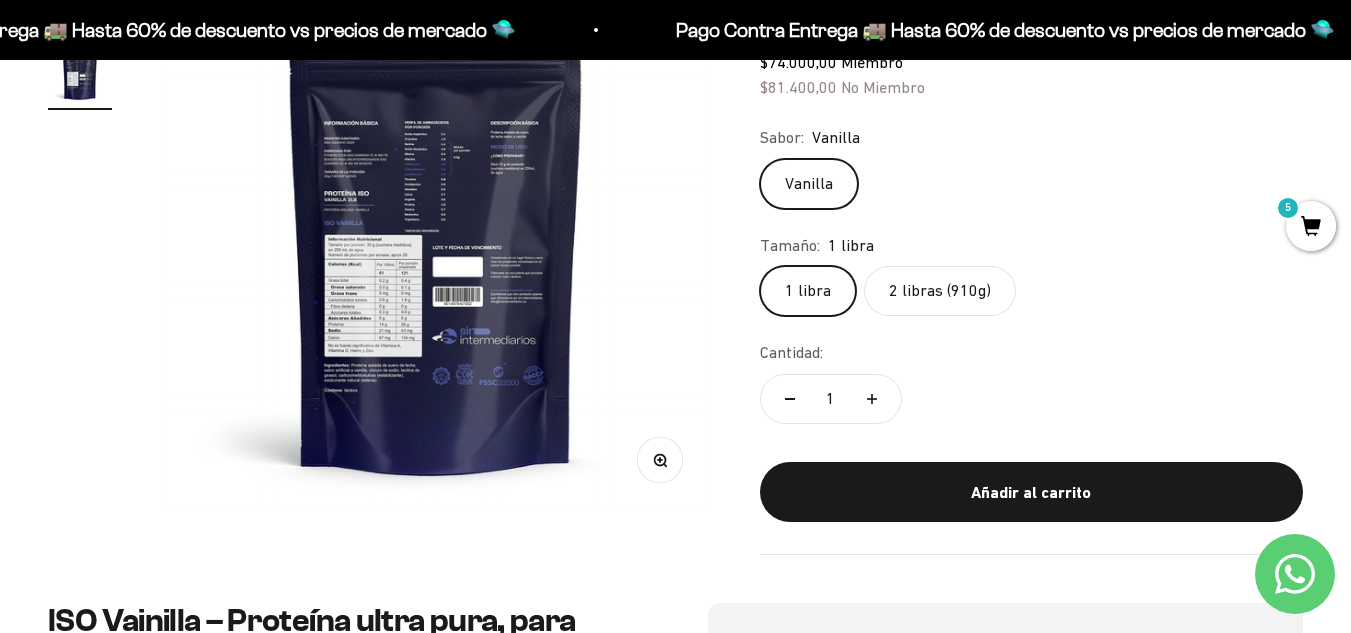 click 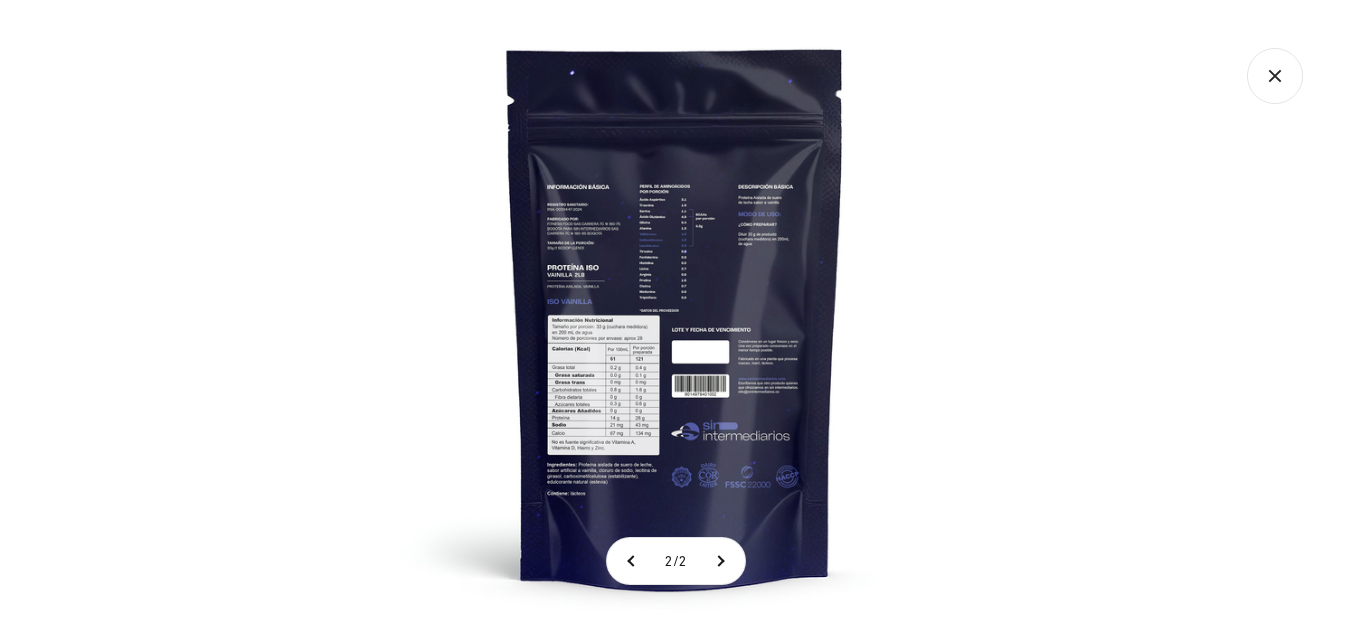 click at bounding box center (675, 316) 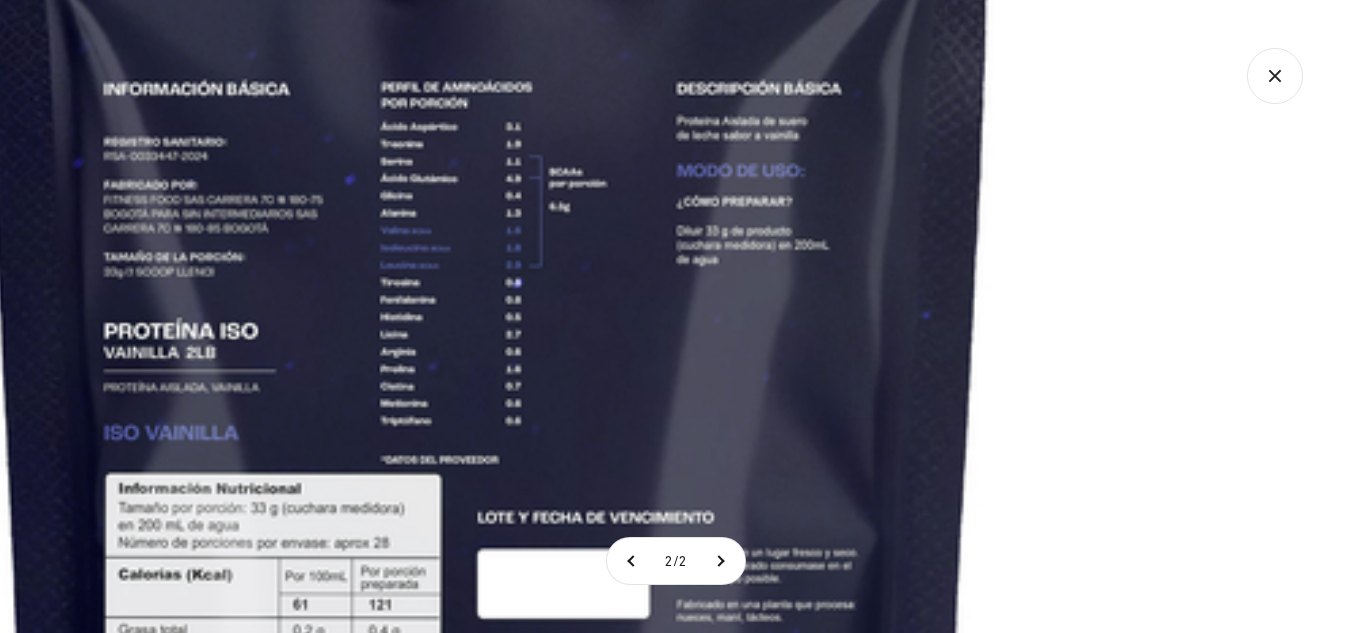 click 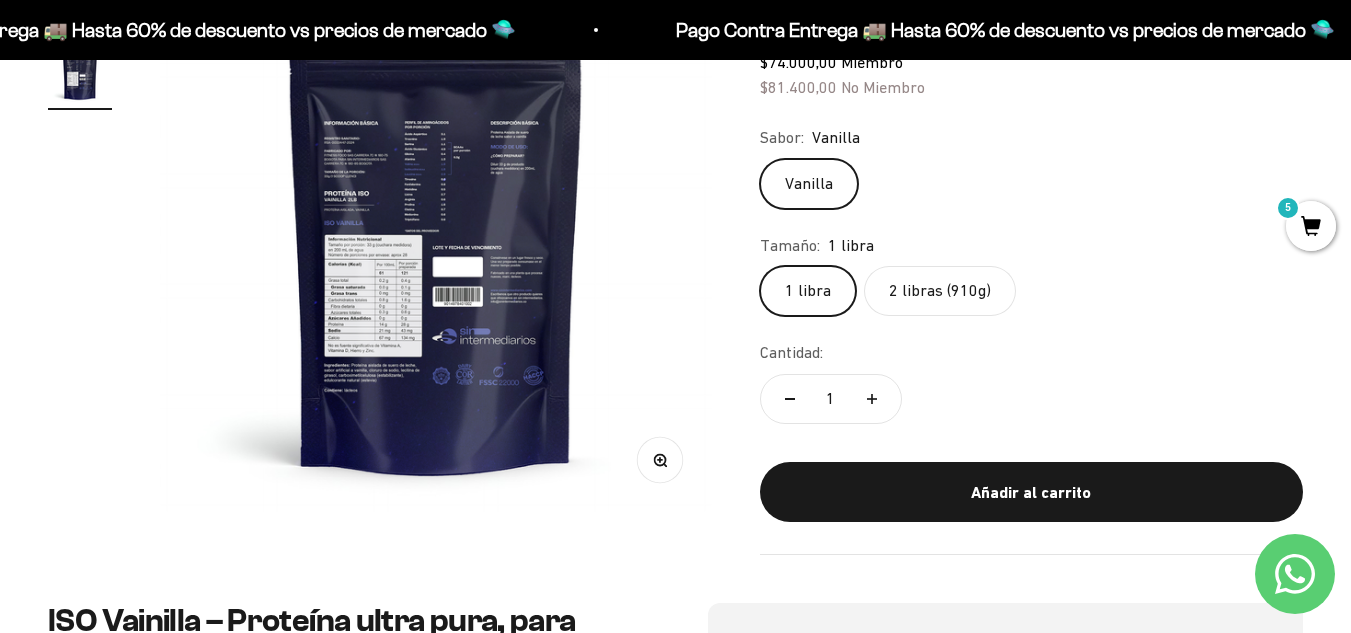 click on "5" at bounding box center [1311, 226] 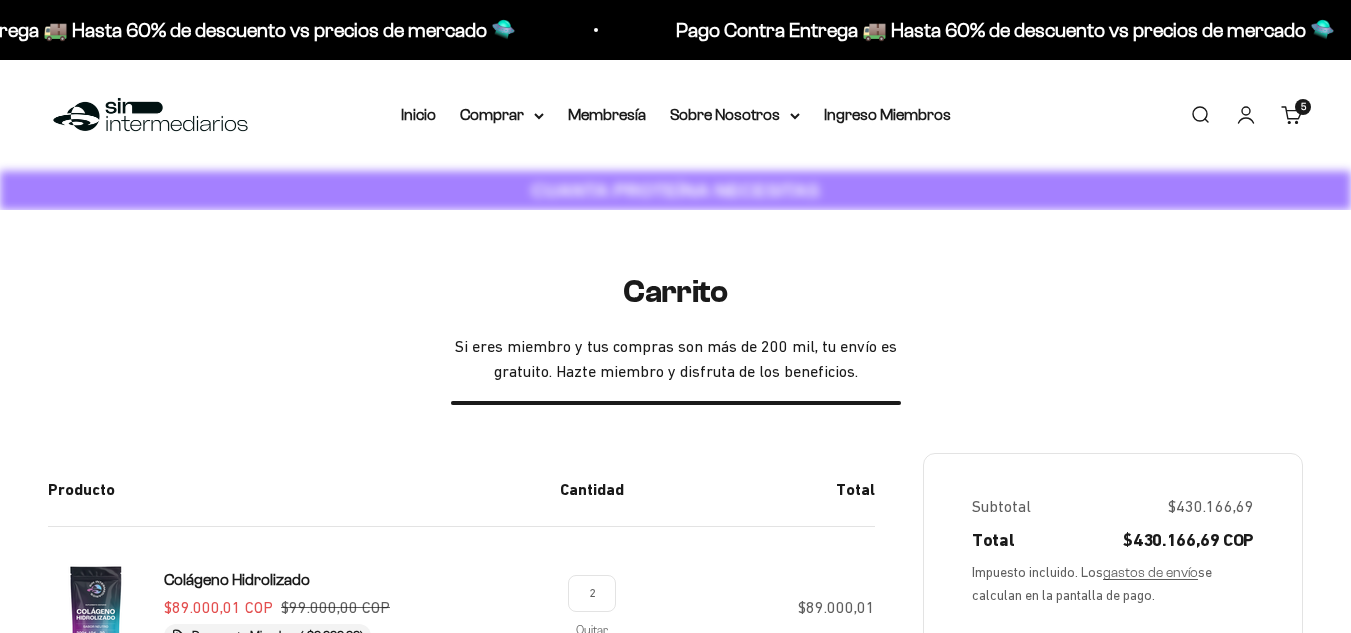 scroll, scrollTop: 0, scrollLeft: 0, axis: both 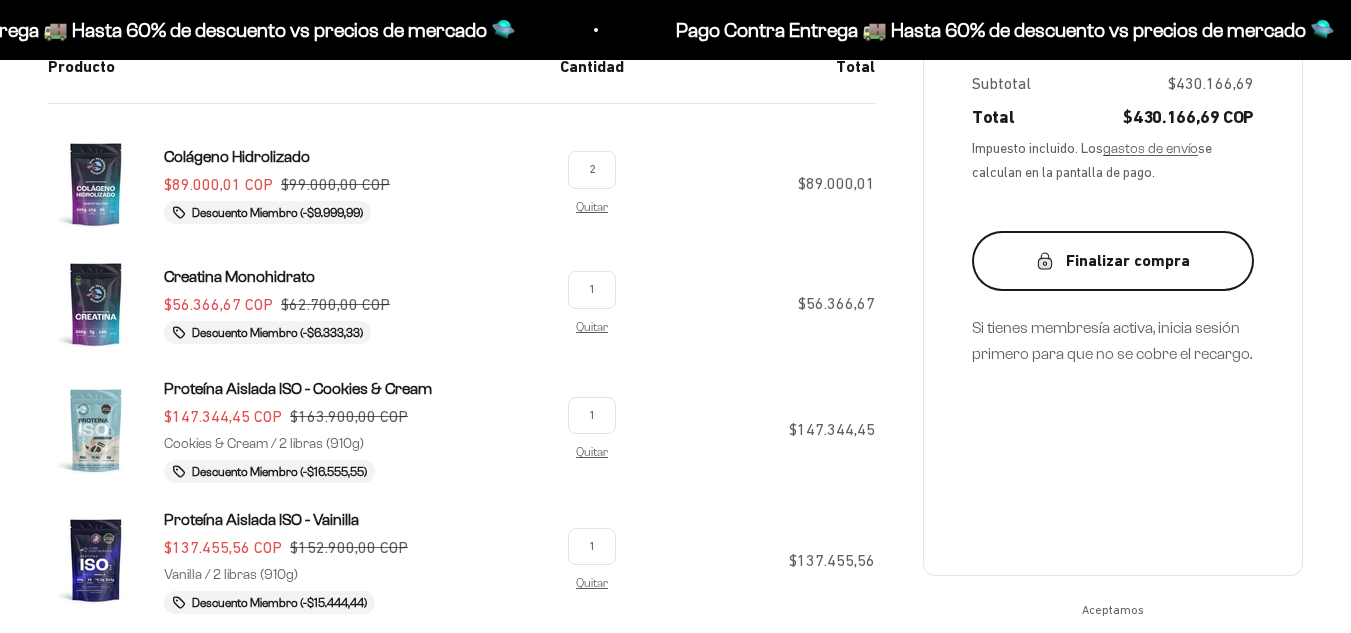 click on "Finalizar compra" at bounding box center [1113, 261] 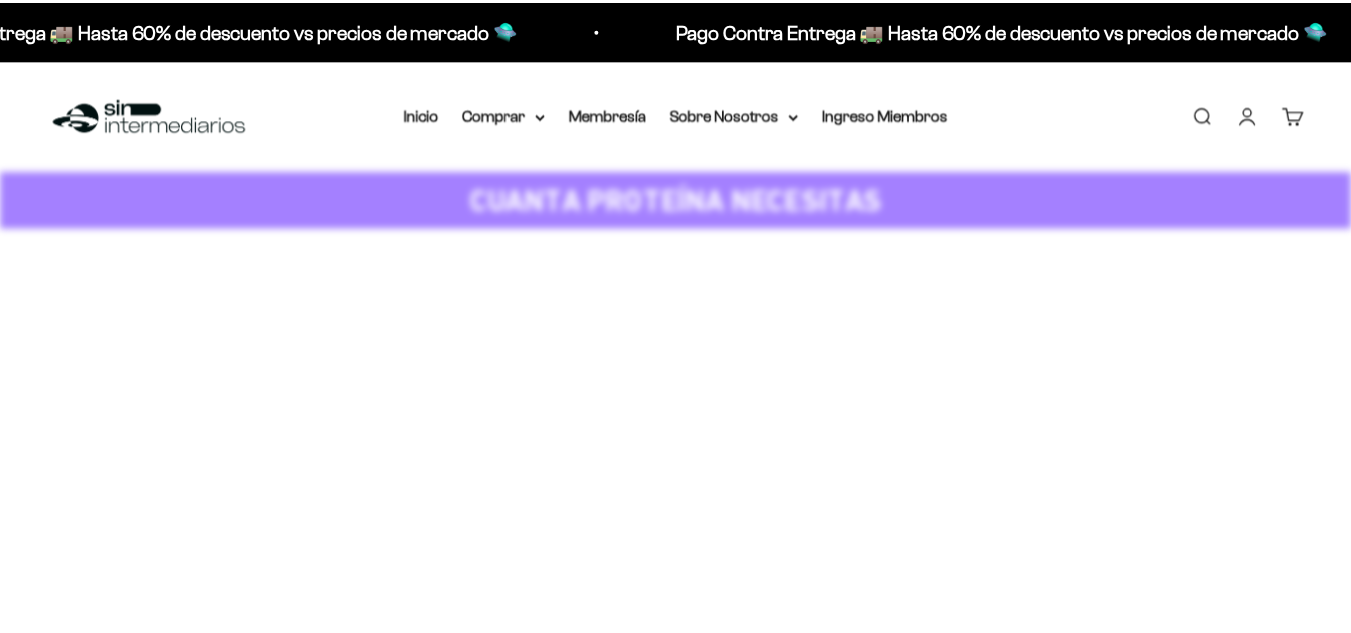 scroll, scrollTop: 0, scrollLeft: 0, axis: both 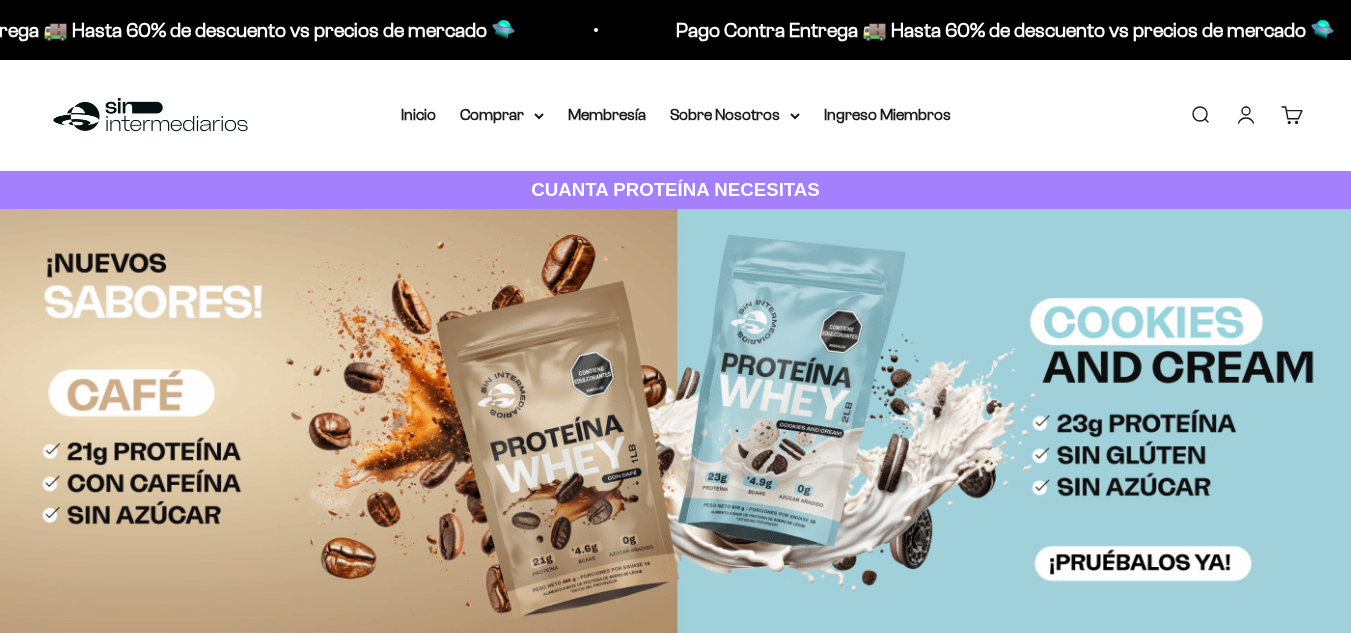 click on "Cuenta" at bounding box center (1246, 115) 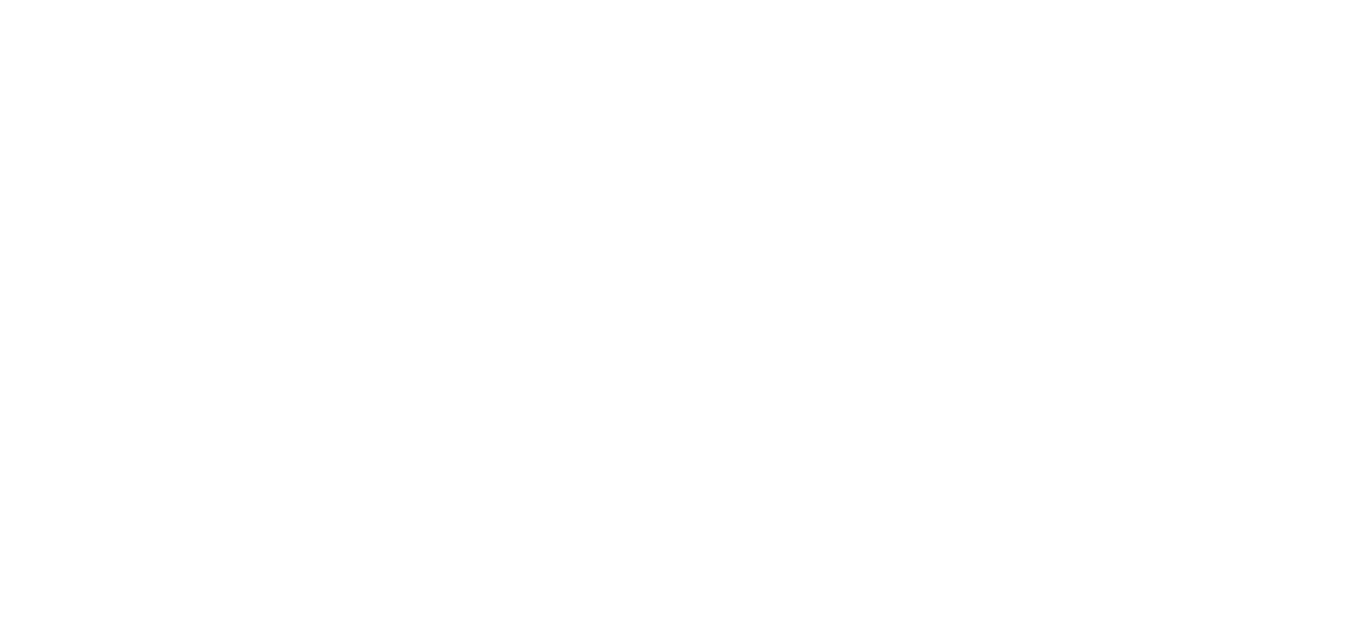 scroll, scrollTop: 0, scrollLeft: 0, axis: both 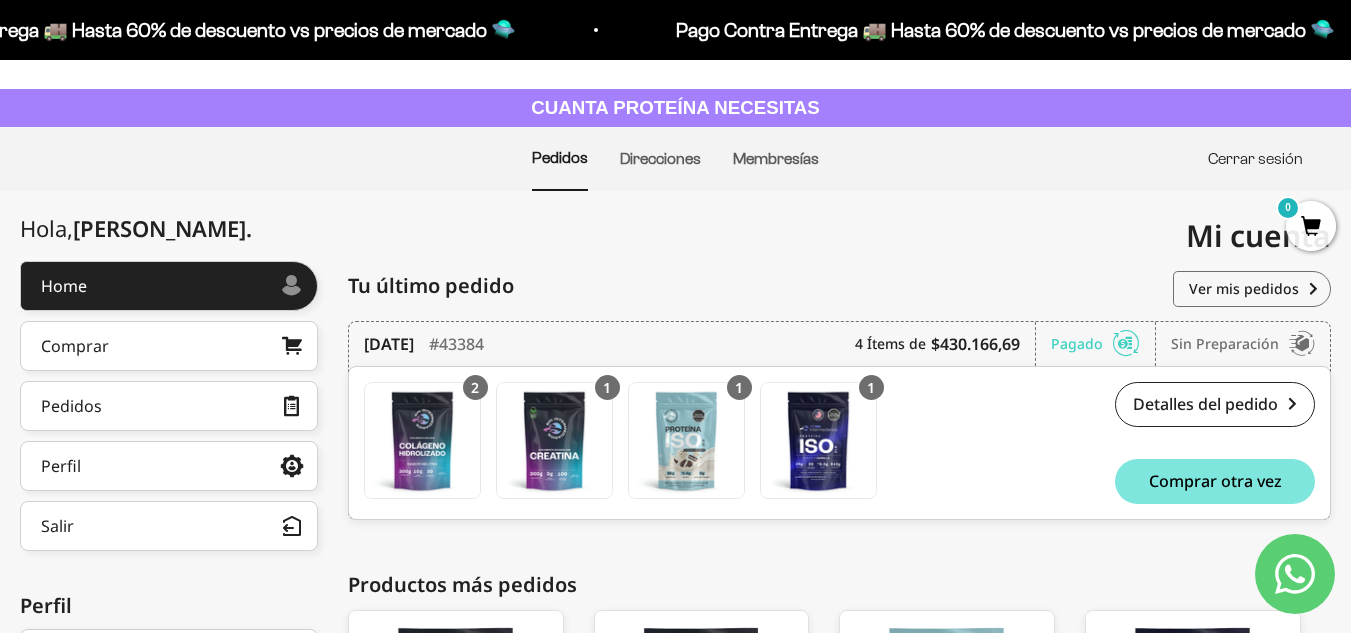 click on "Cerrar sesión" at bounding box center [1255, 158] 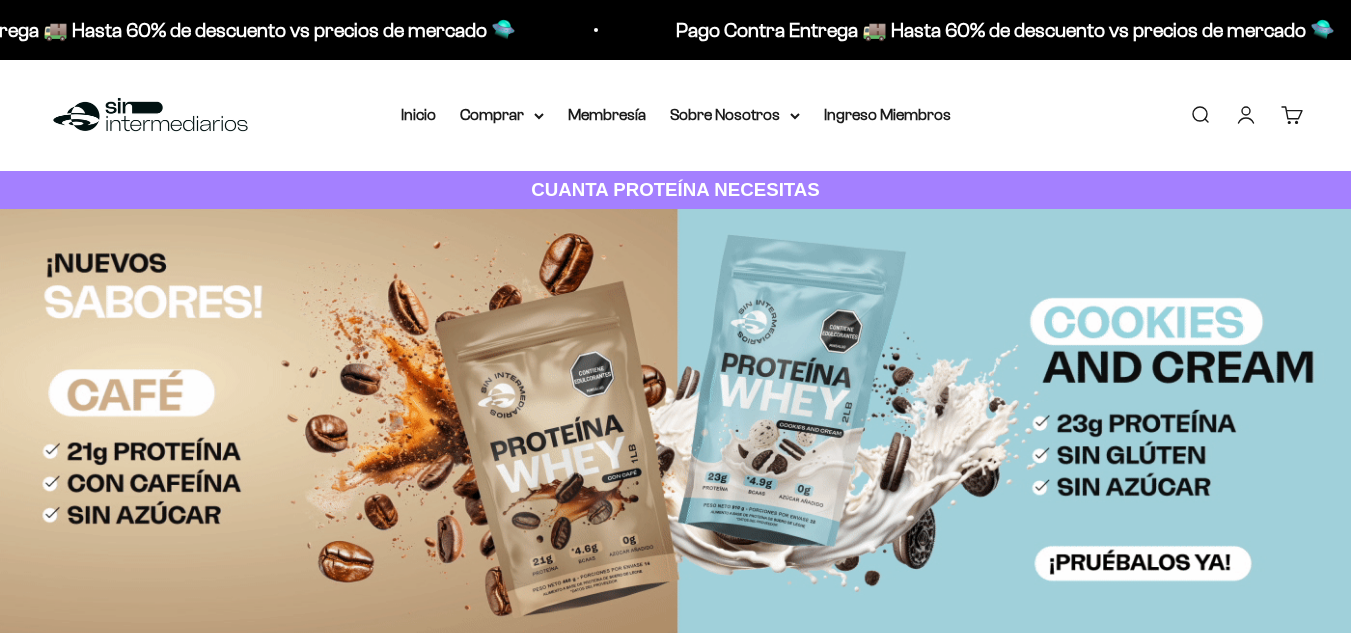 scroll, scrollTop: 0, scrollLeft: 0, axis: both 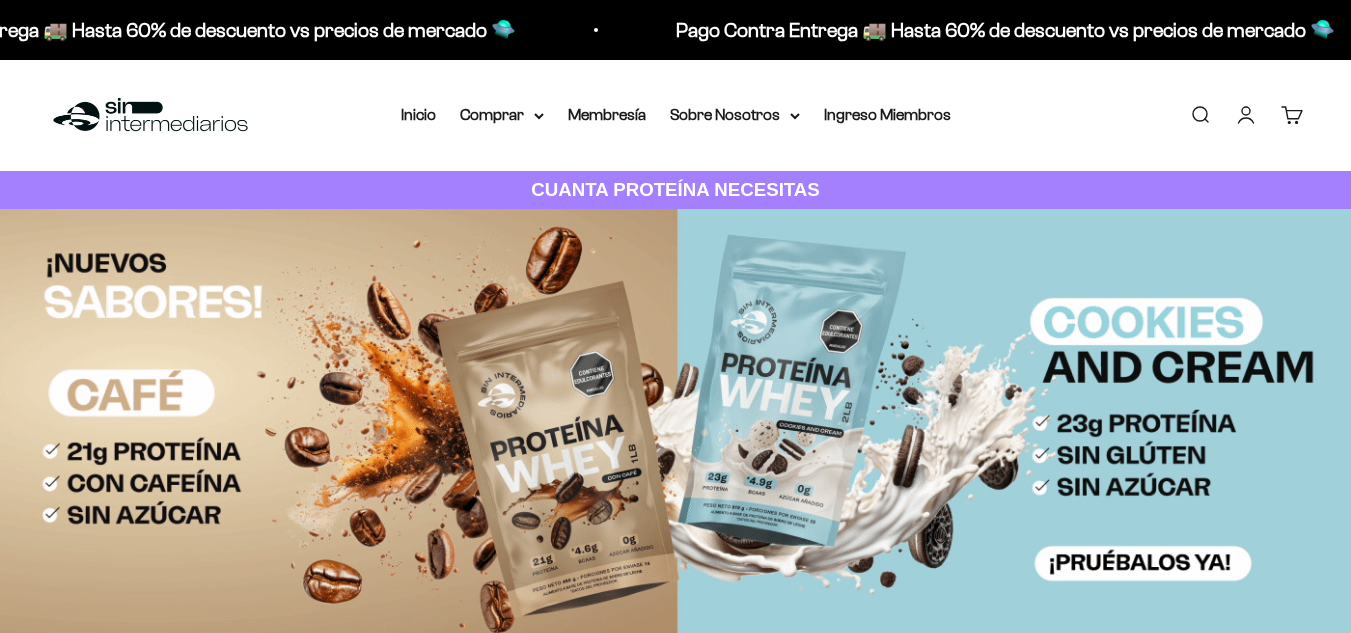 click on "Iniciar sesión" at bounding box center [1246, 115] 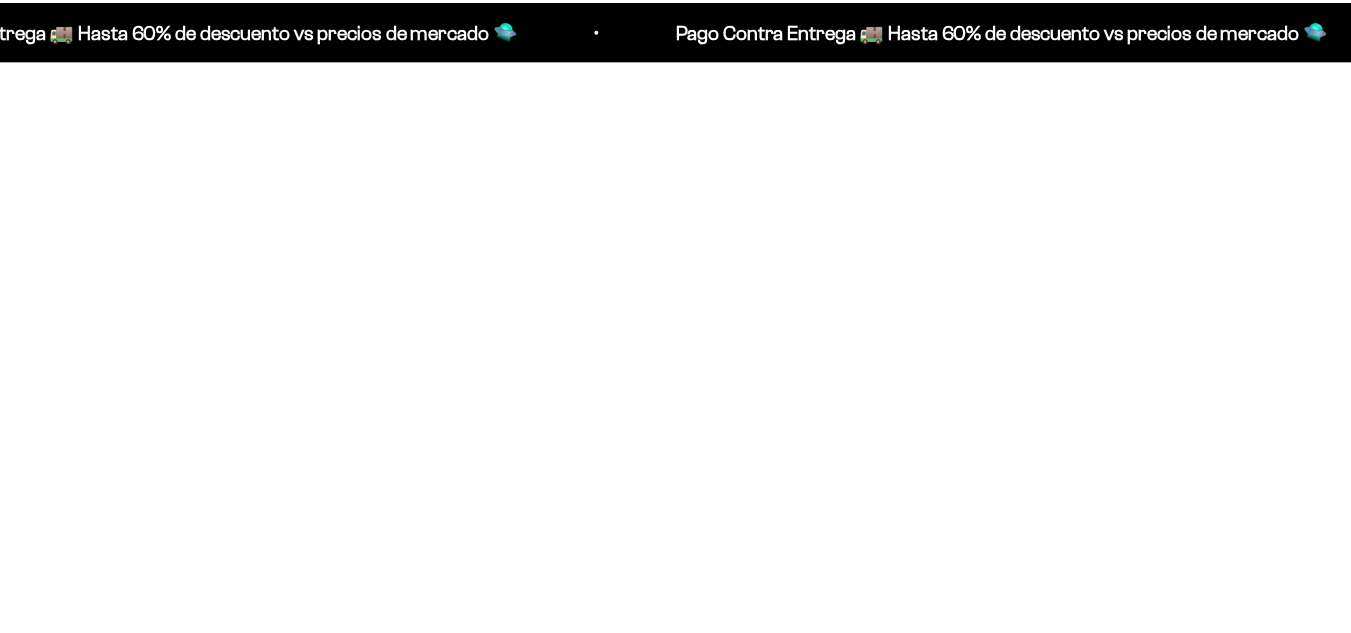 scroll, scrollTop: 0, scrollLeft: 0, axis: both 